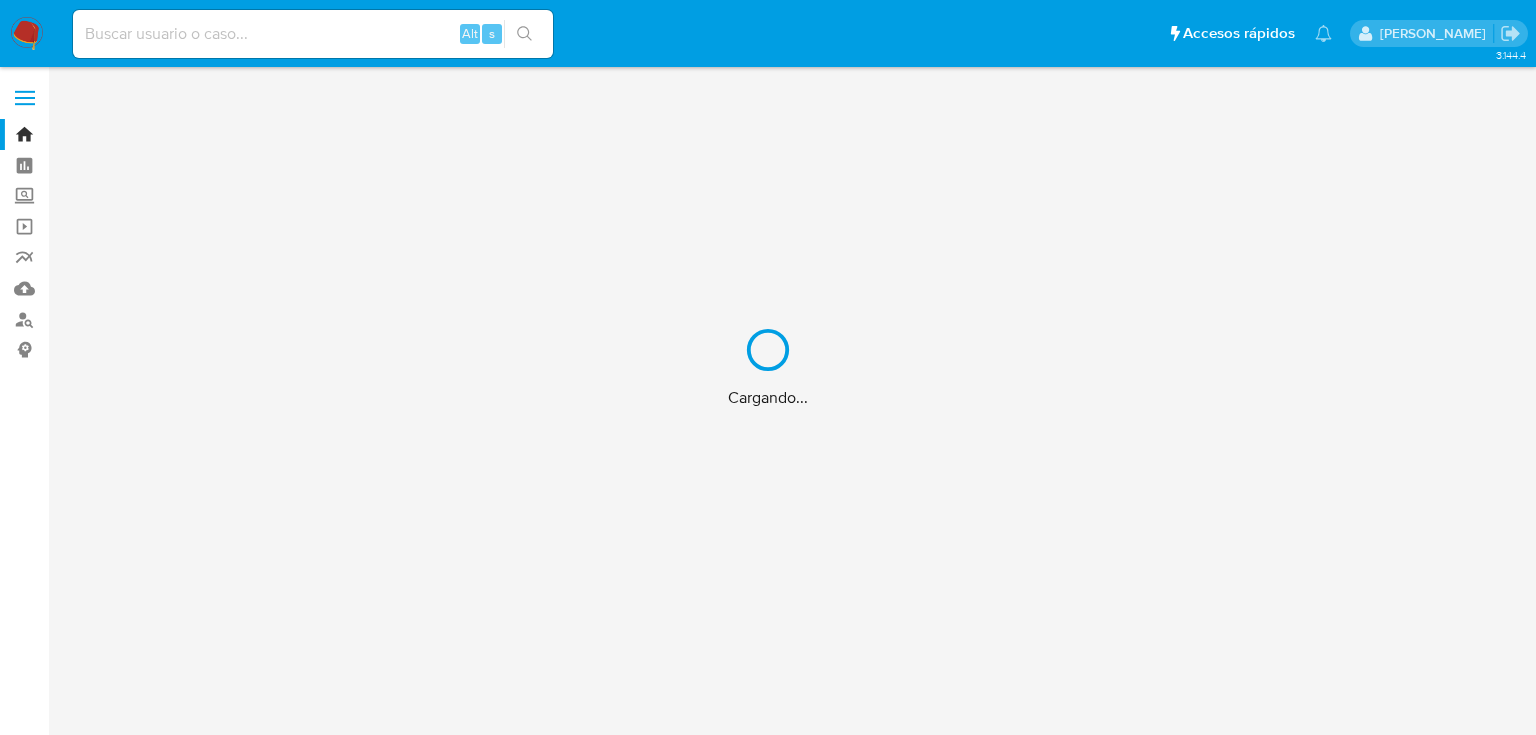 scroll, scrollTop: 0, scrollLeft: 0, axis: both 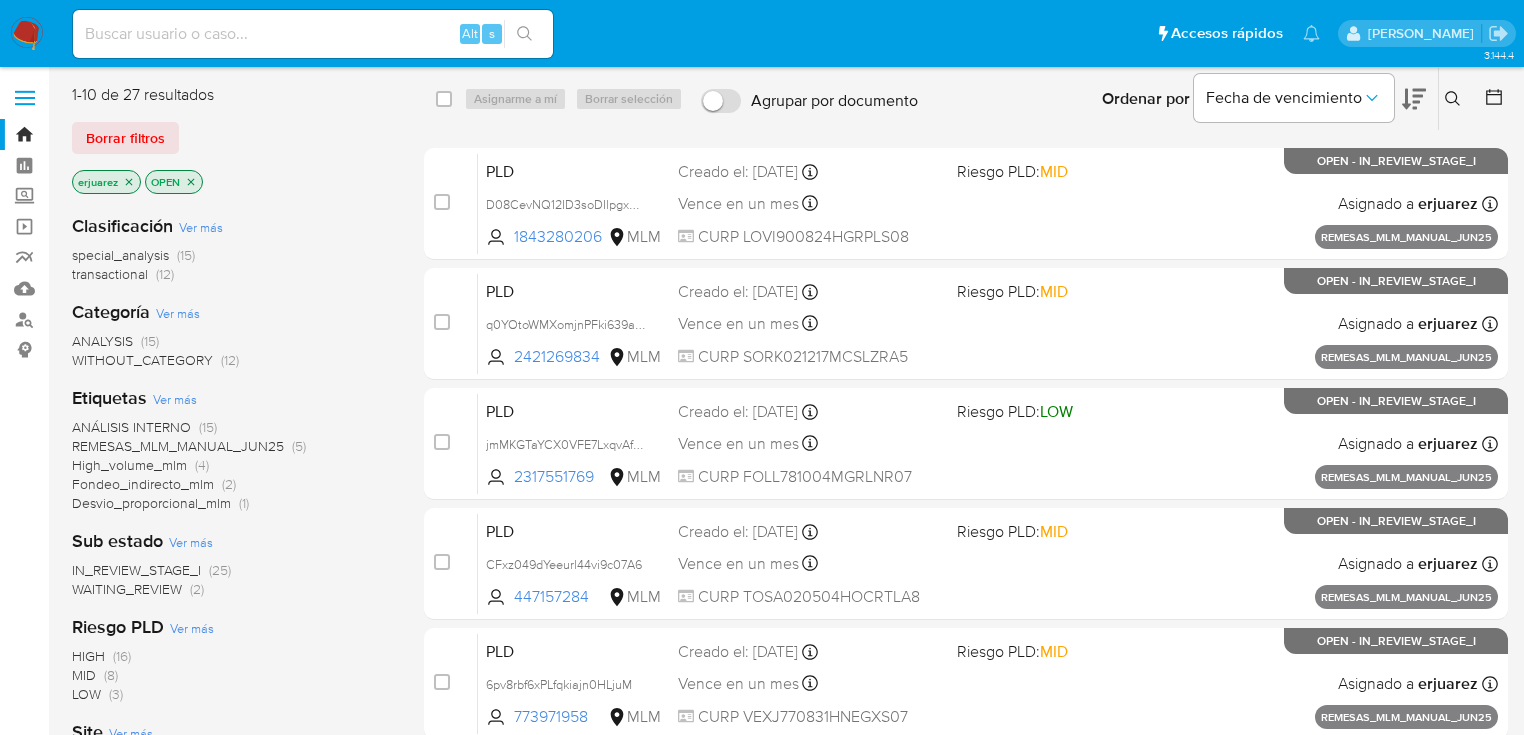 click 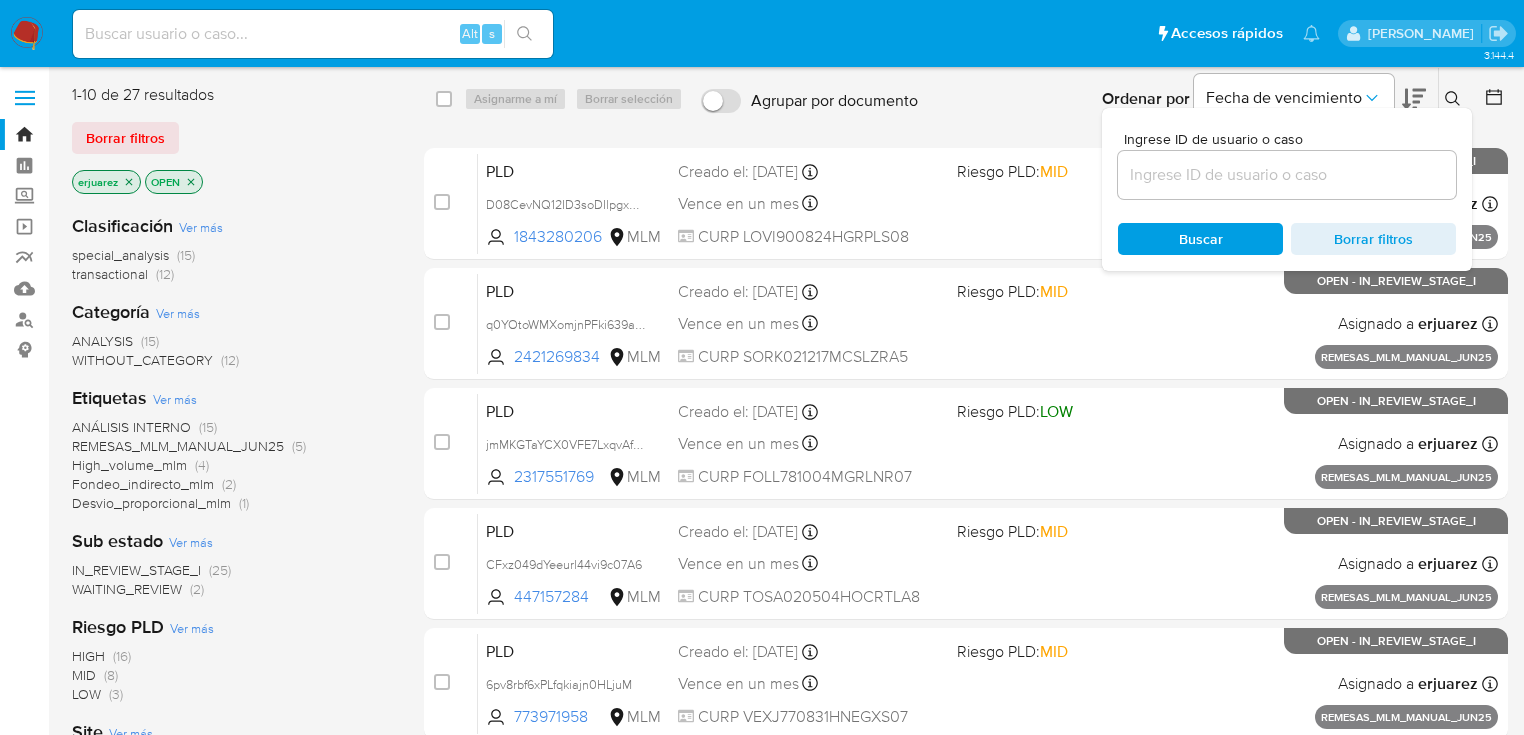 click at bounding box center [1287, 175] 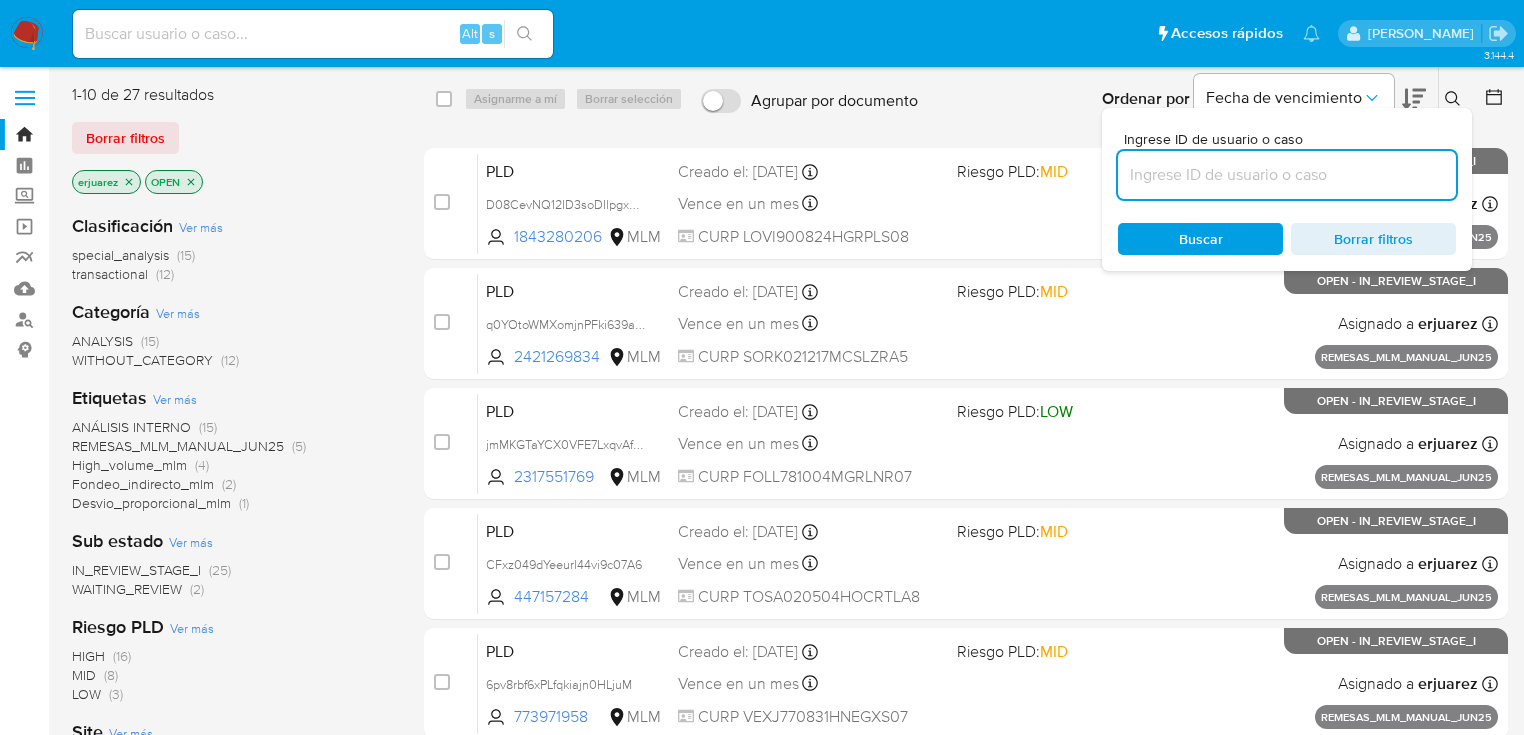 click at bounding box center [1287, 175] 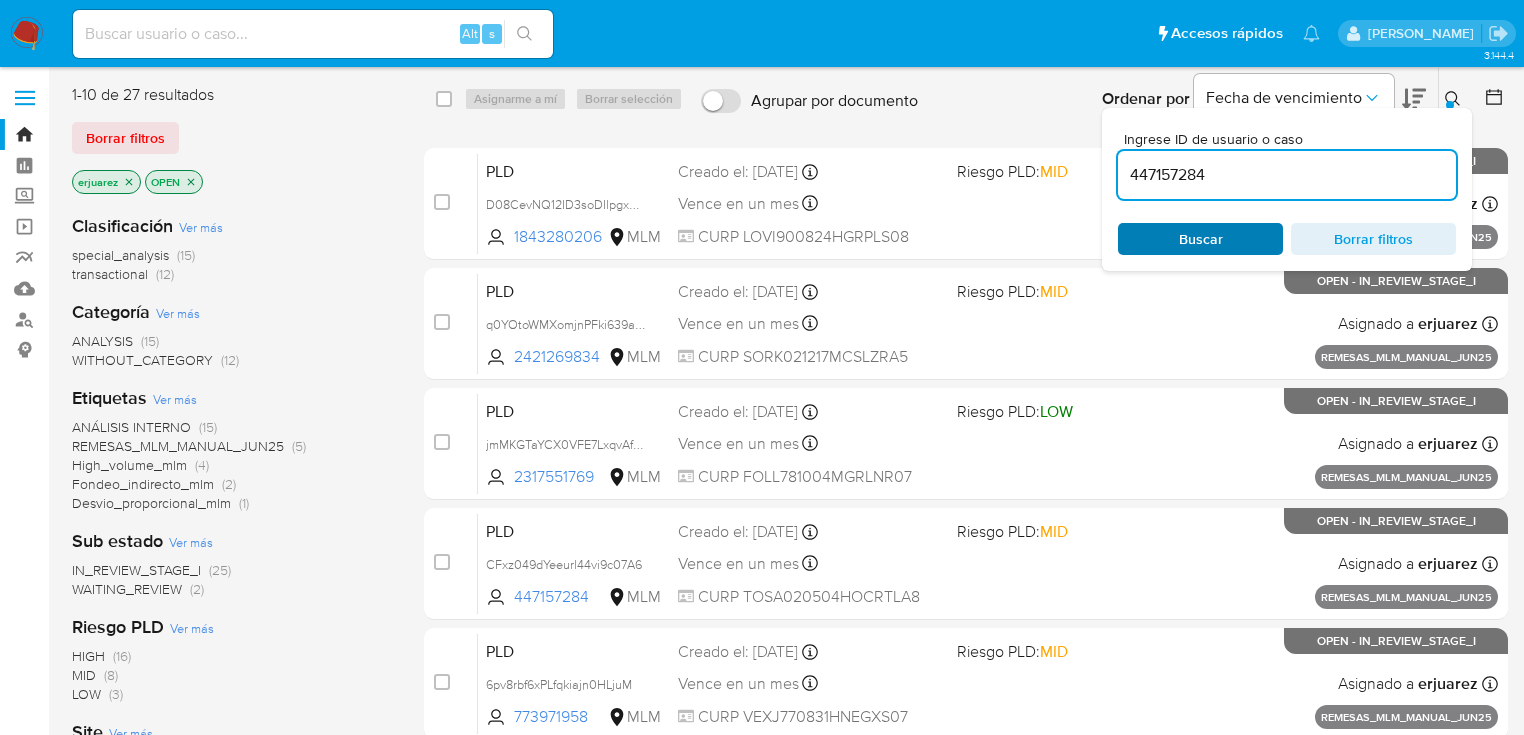 click on "Buscar" at bounding box center (1201, 239) 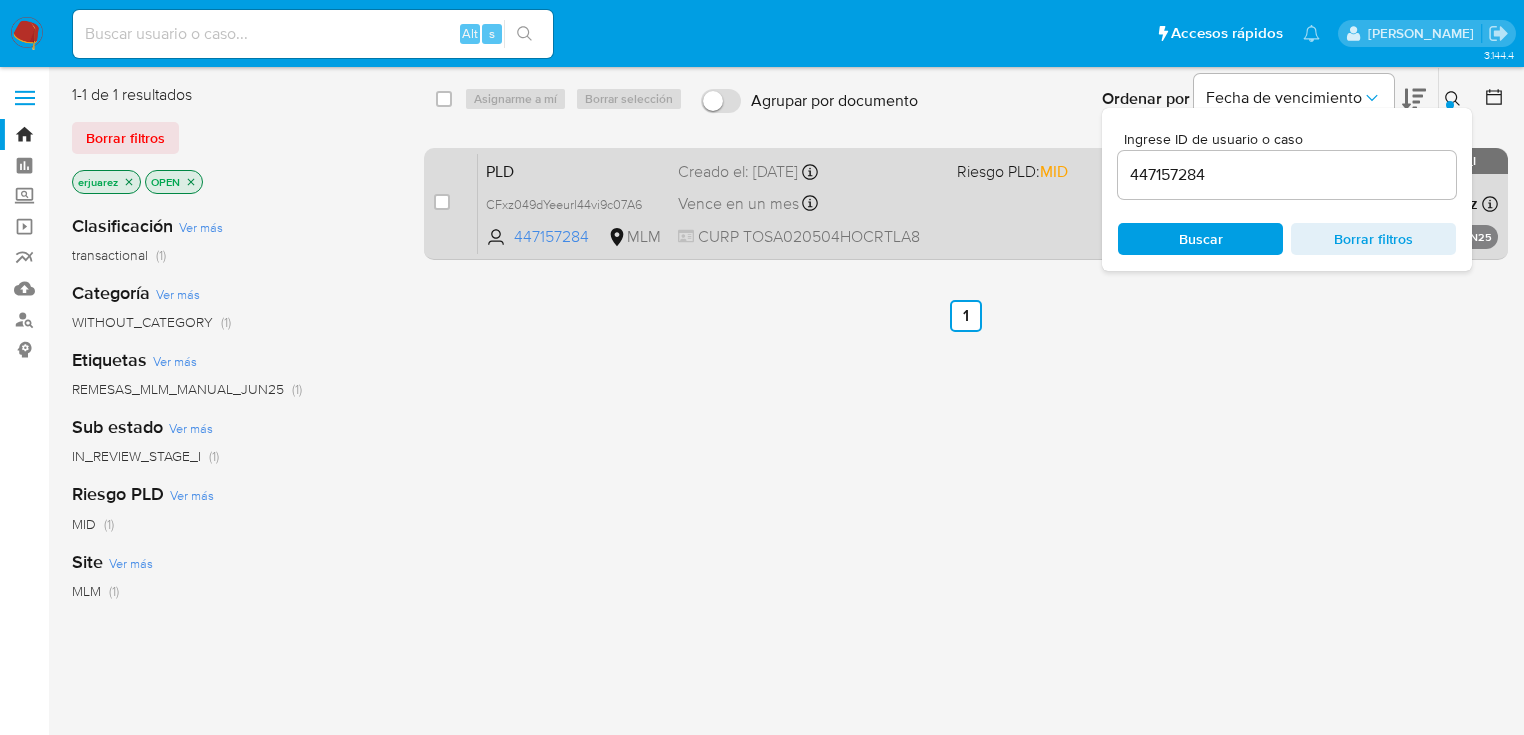 click on "CURP   TOSA020504HOCRTLA8" at bounding box center (809, 237) 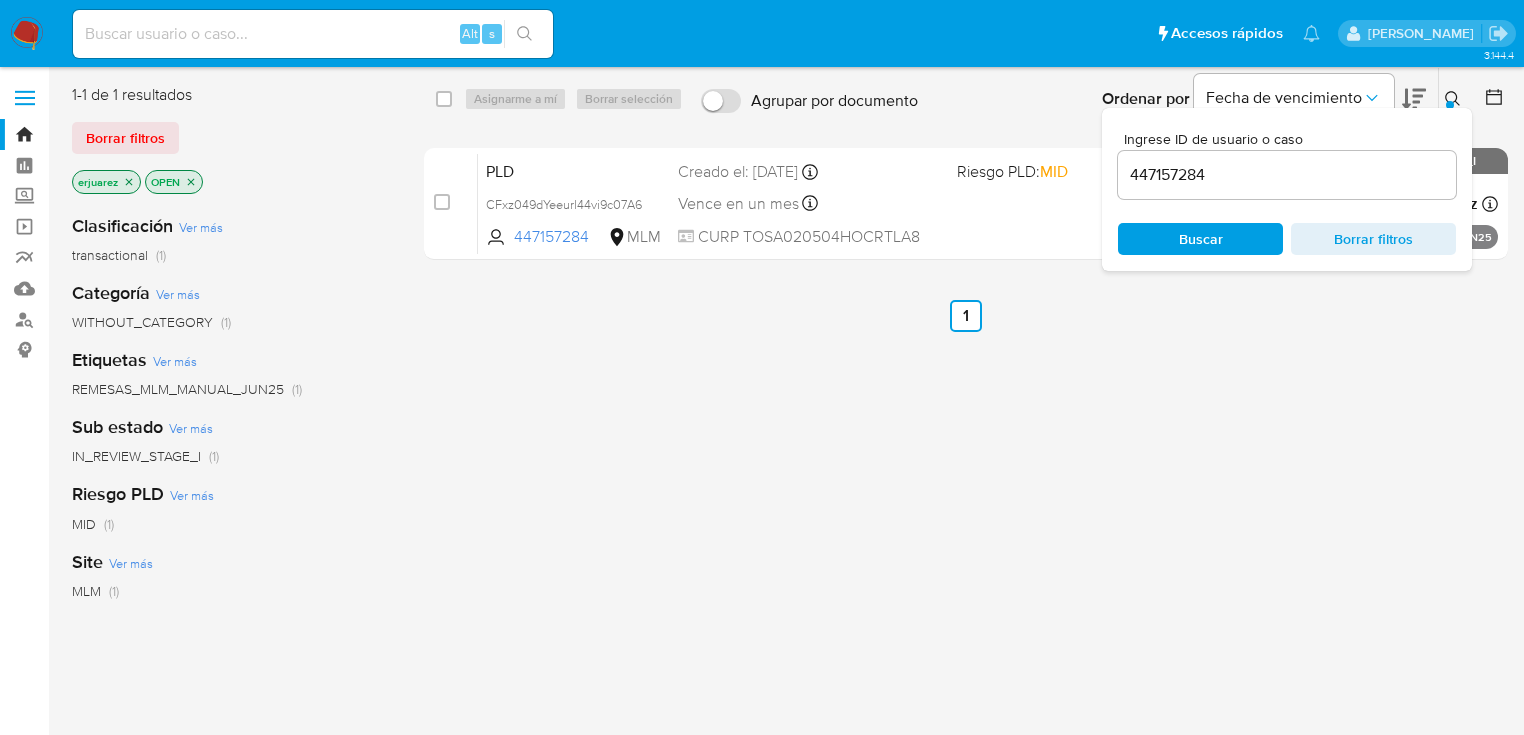 drag, startPoint x: 128, startPoint y: 182, endPoint x: 168, endPoint y: 182, distance: 40 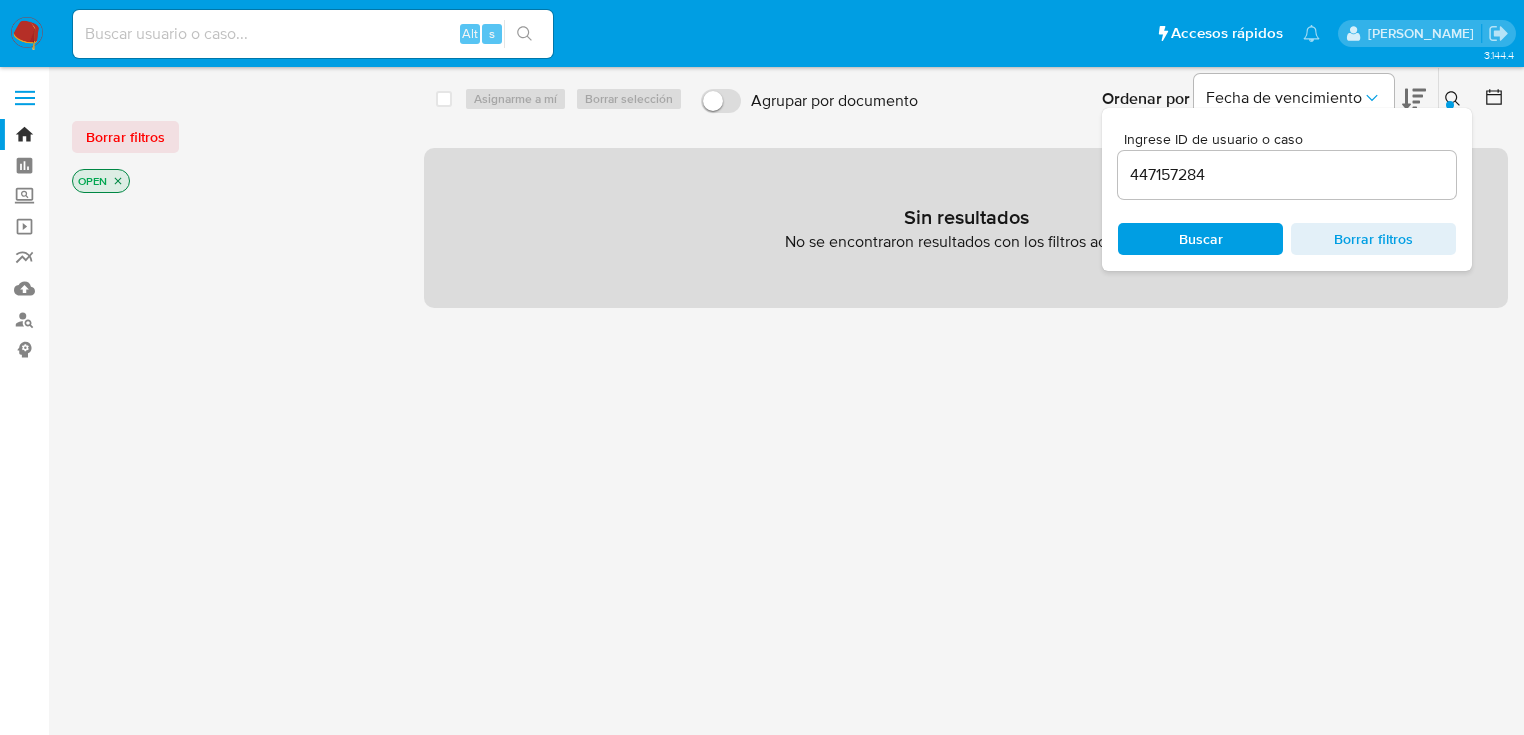 click 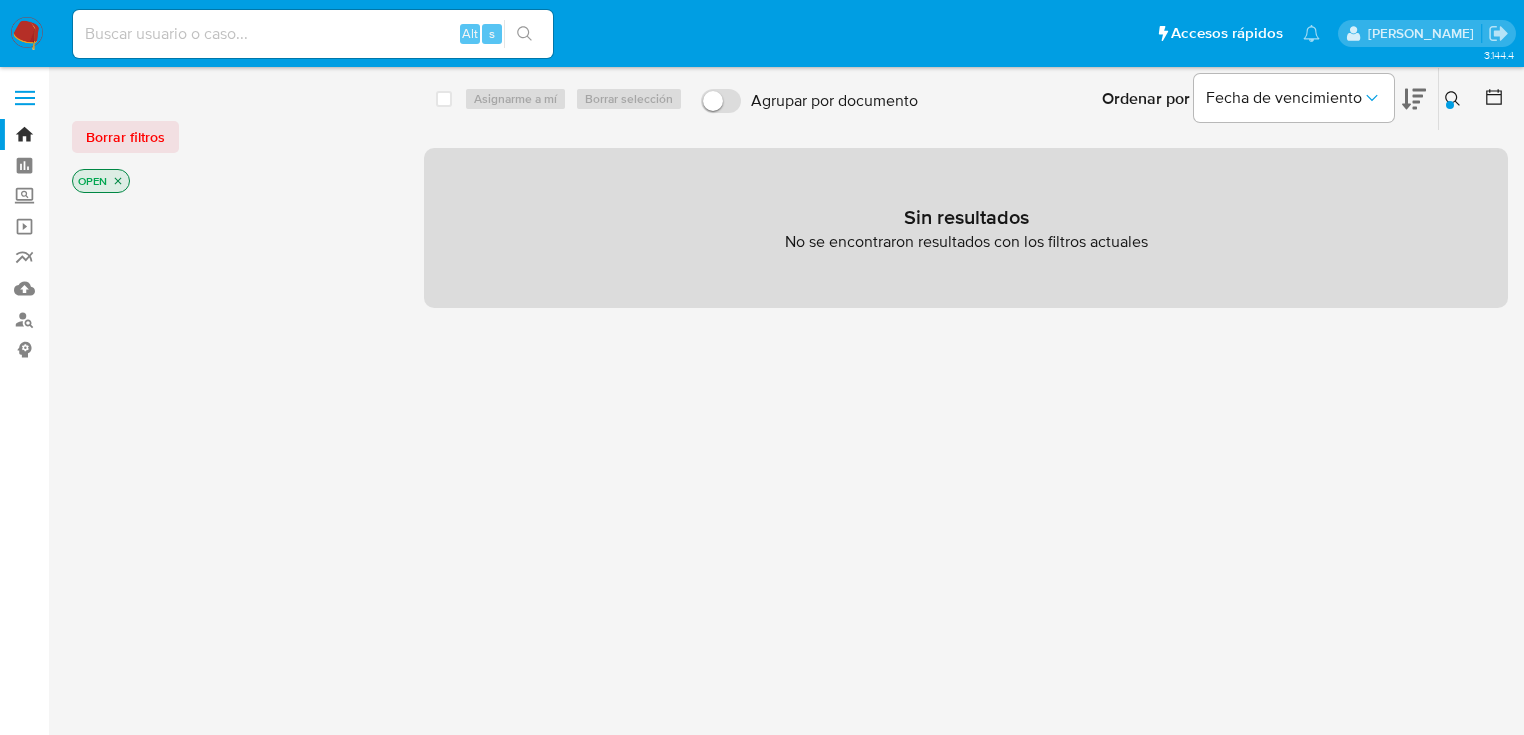 click 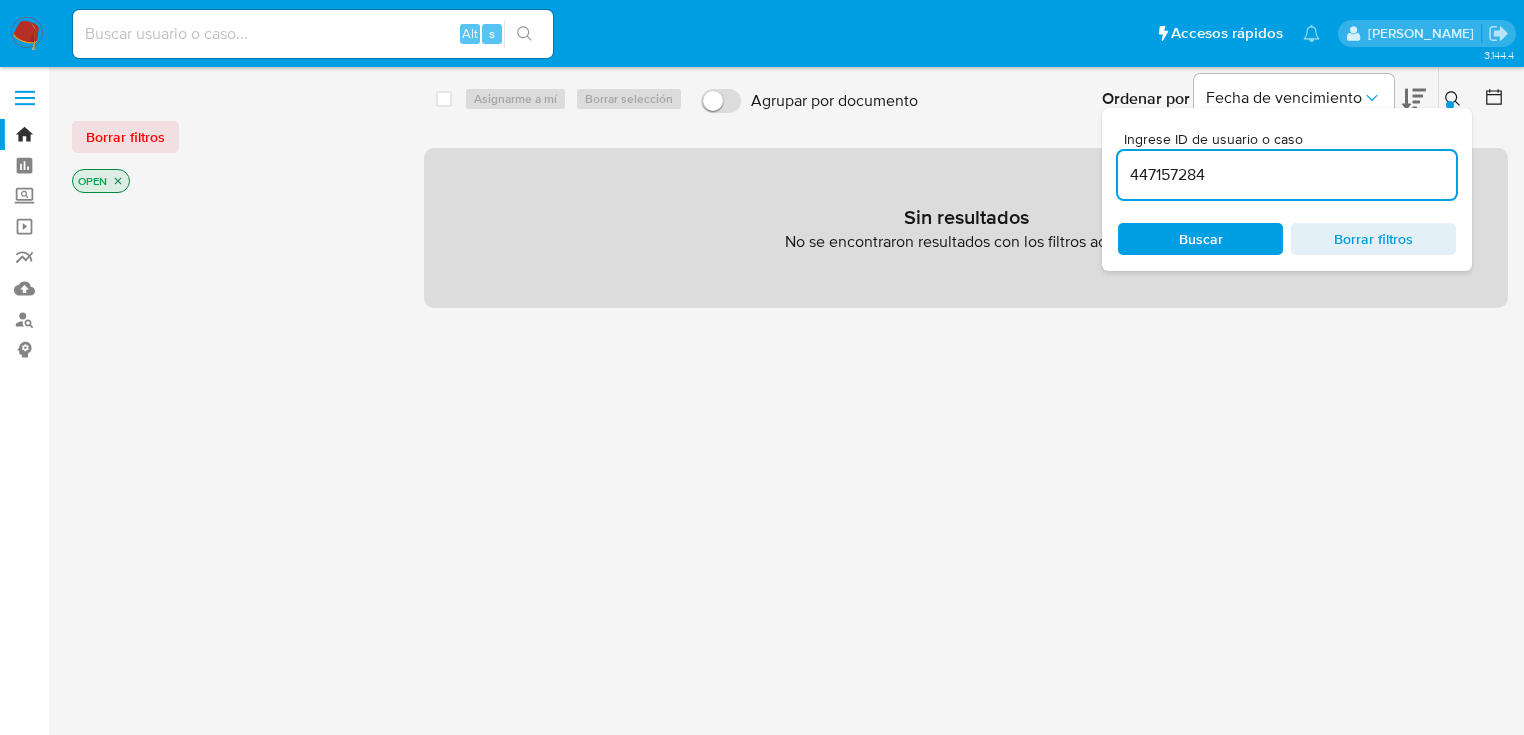 drag, startPoint x: 1280, startPoint y: 182, endPoint x: 1169, endPoint y: 200, distance: 112.44999 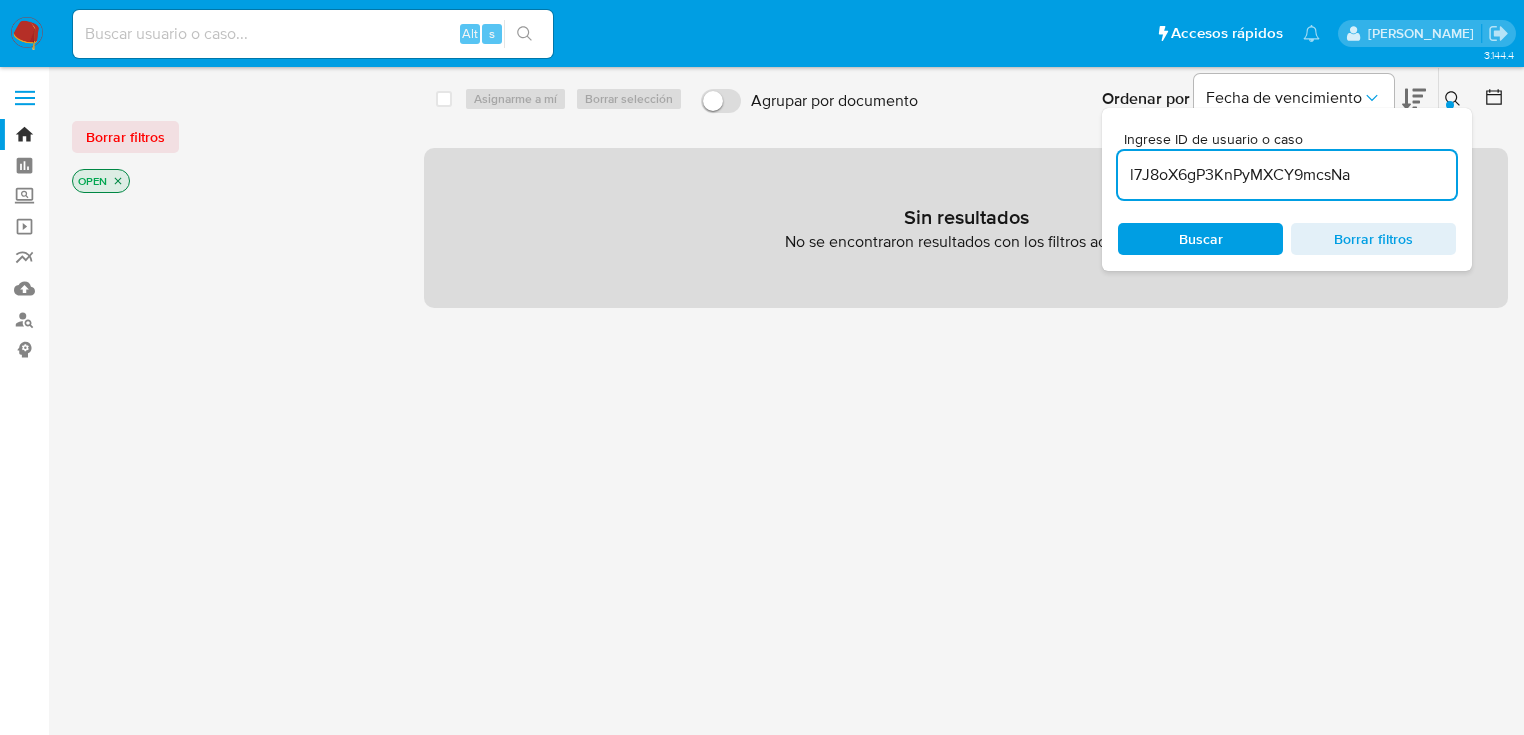 type on "l7J8oX6gP3KnPyMXCY9mcsNa" 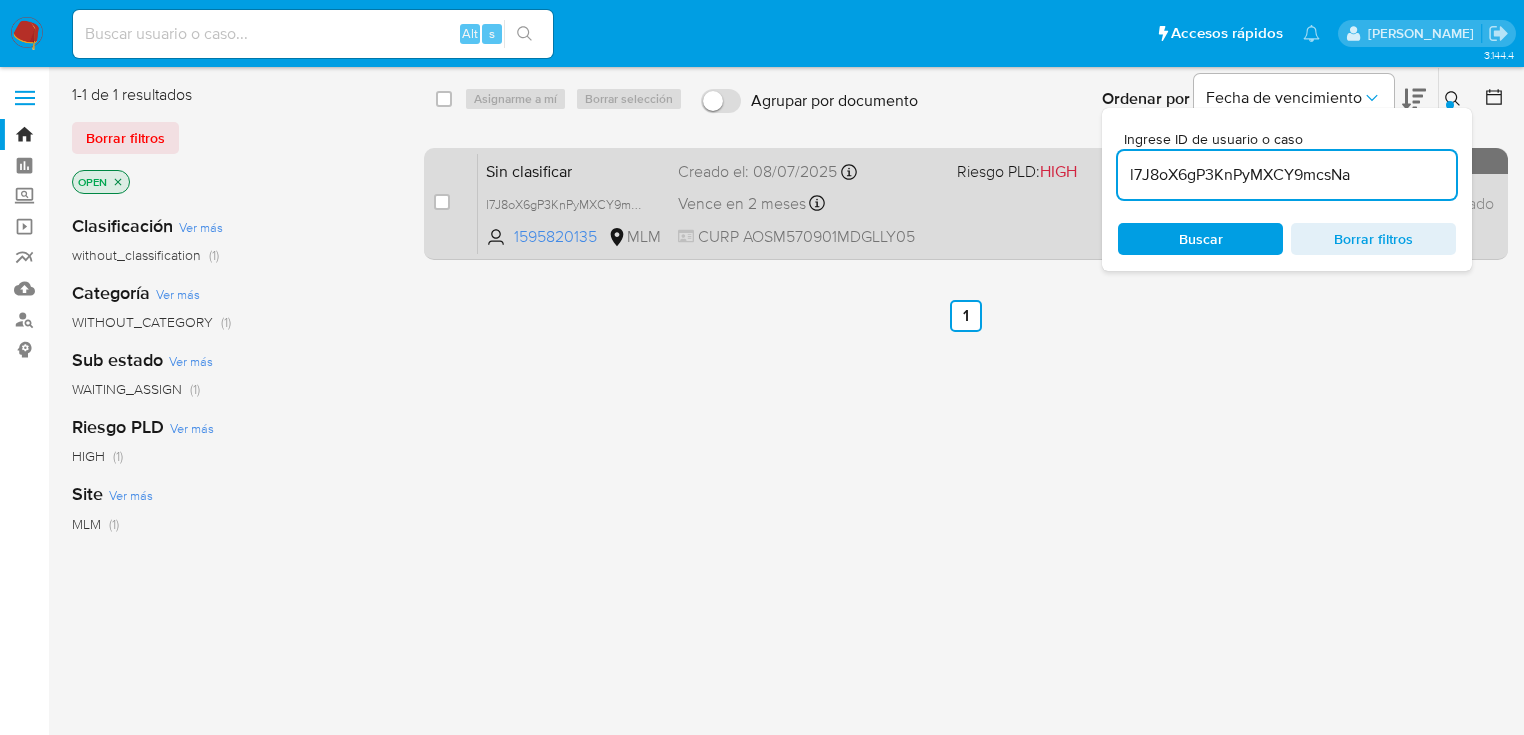 drag, startPoint x: 441, startPoint y: 205, endPoint x: 460, endPoint y: 154, distance: 54.42426 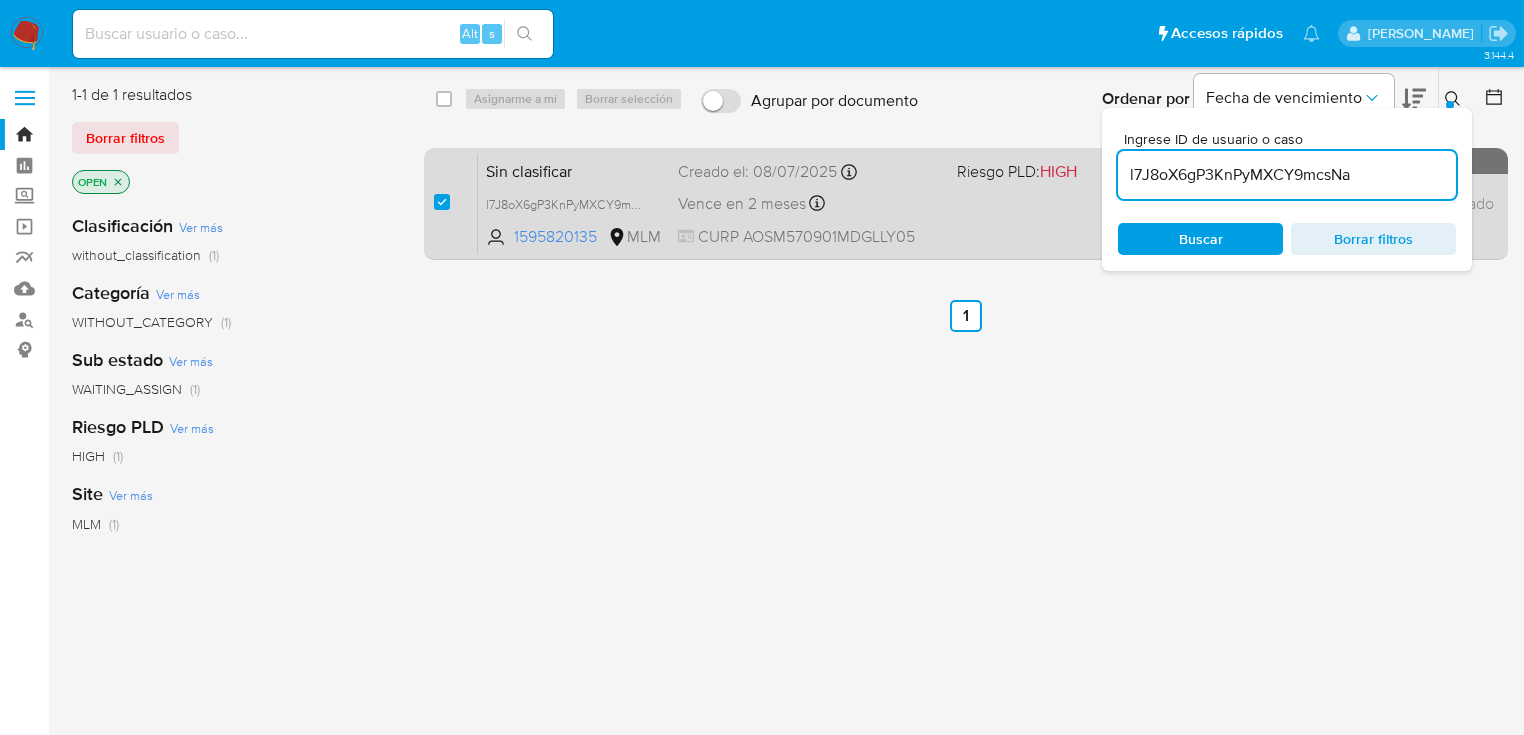 checkbox on "true" 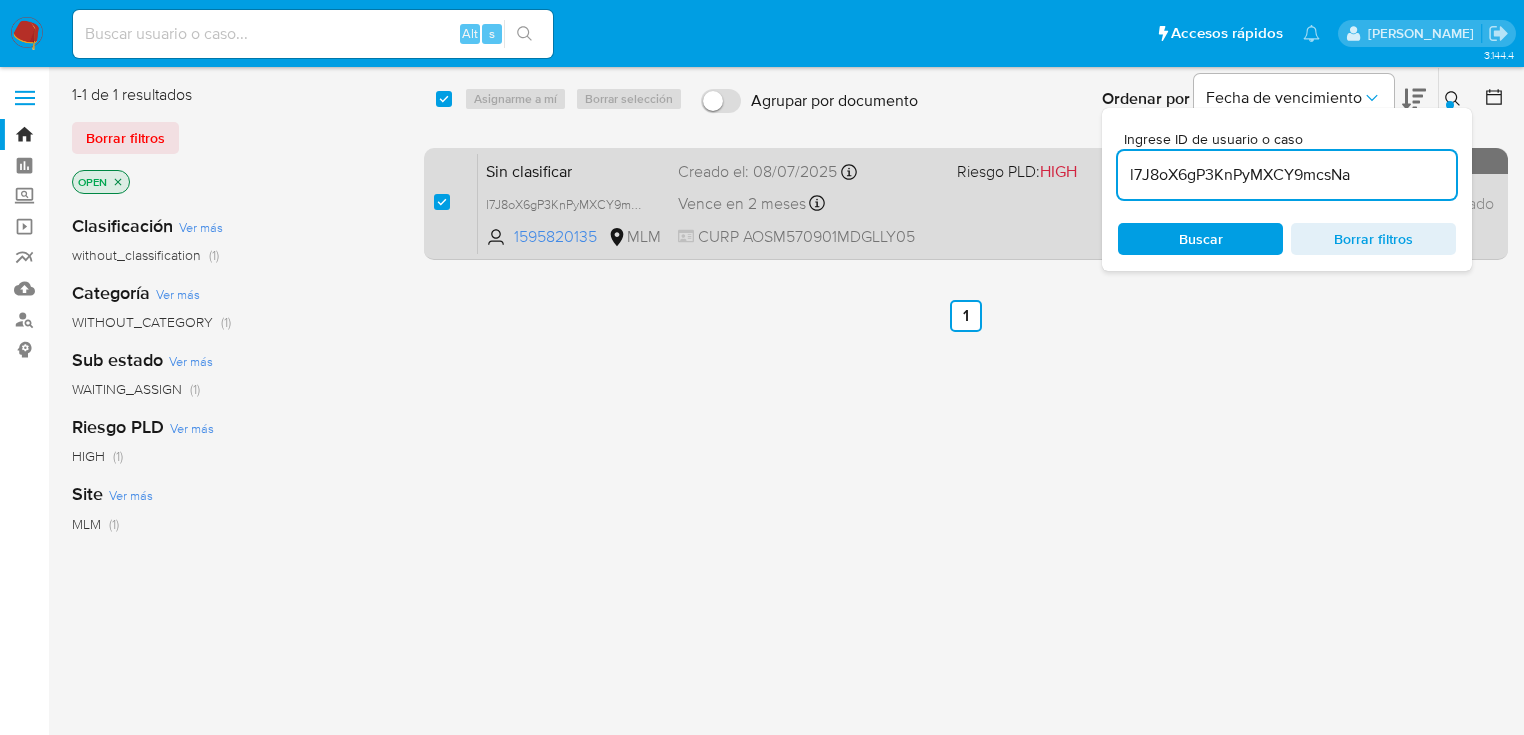 checkbox on "true" 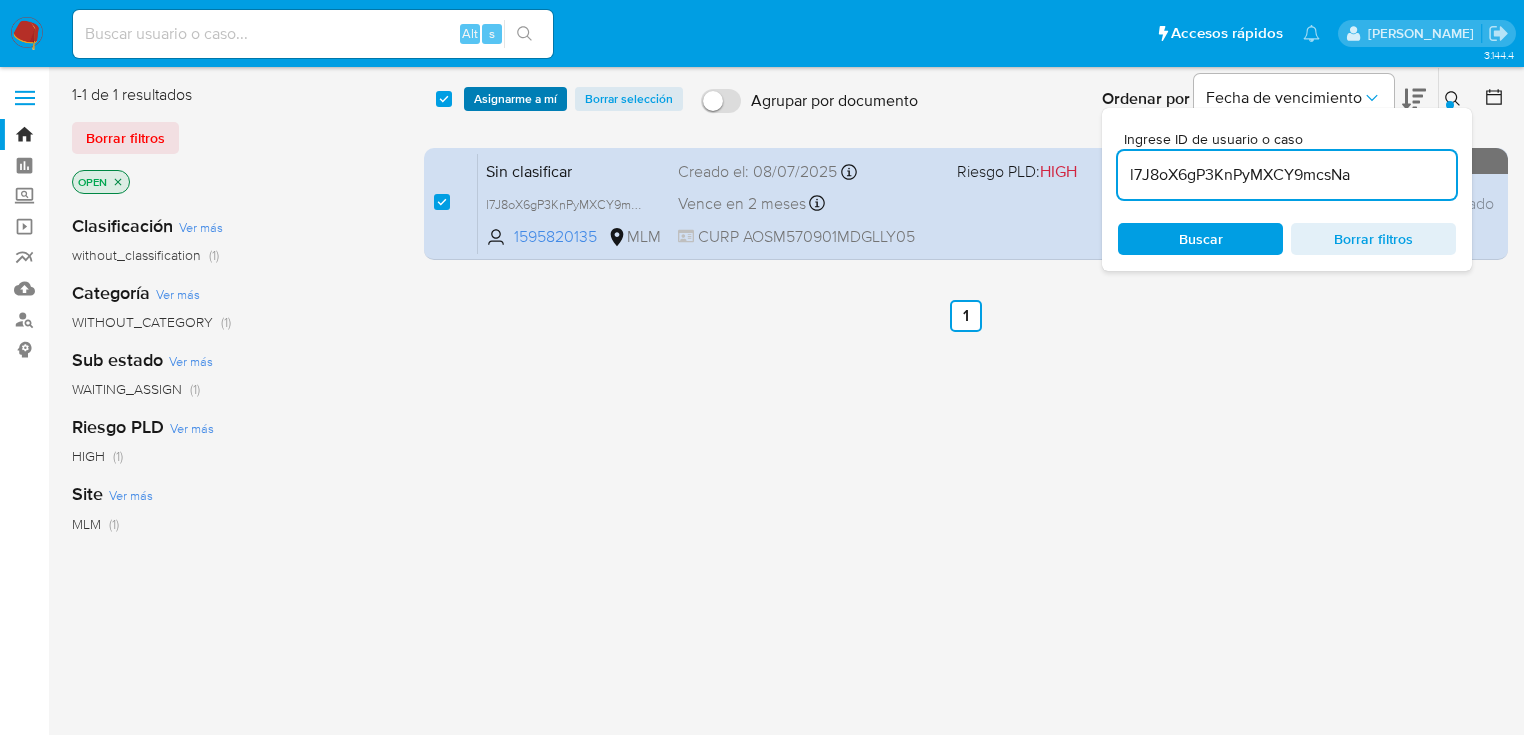 click on "Asignarme a mí" at bounding box center (515, 99) 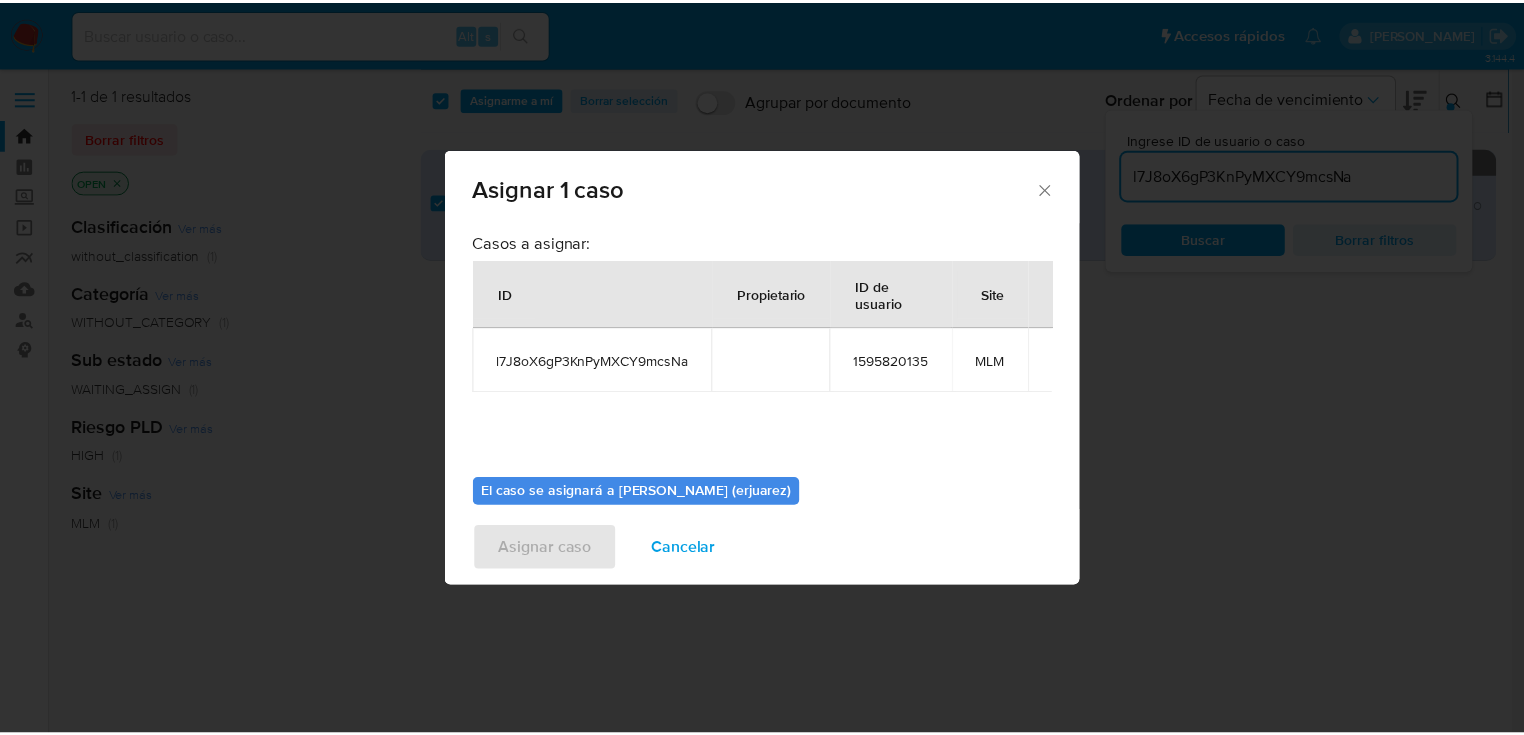 scroll, scrollTop: 103, scrollLeft: 0, axis: vertical 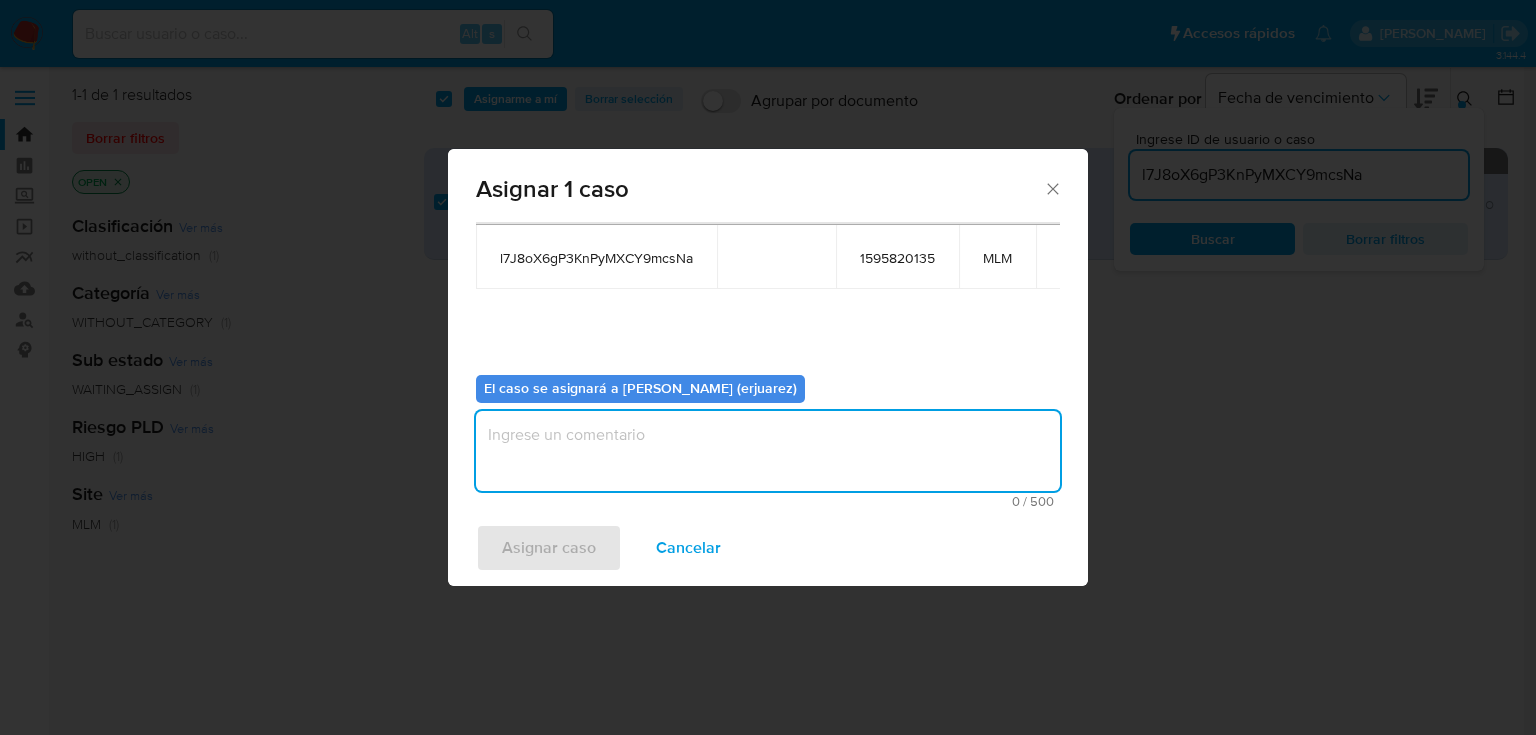 click at bounding box center [768, 451] 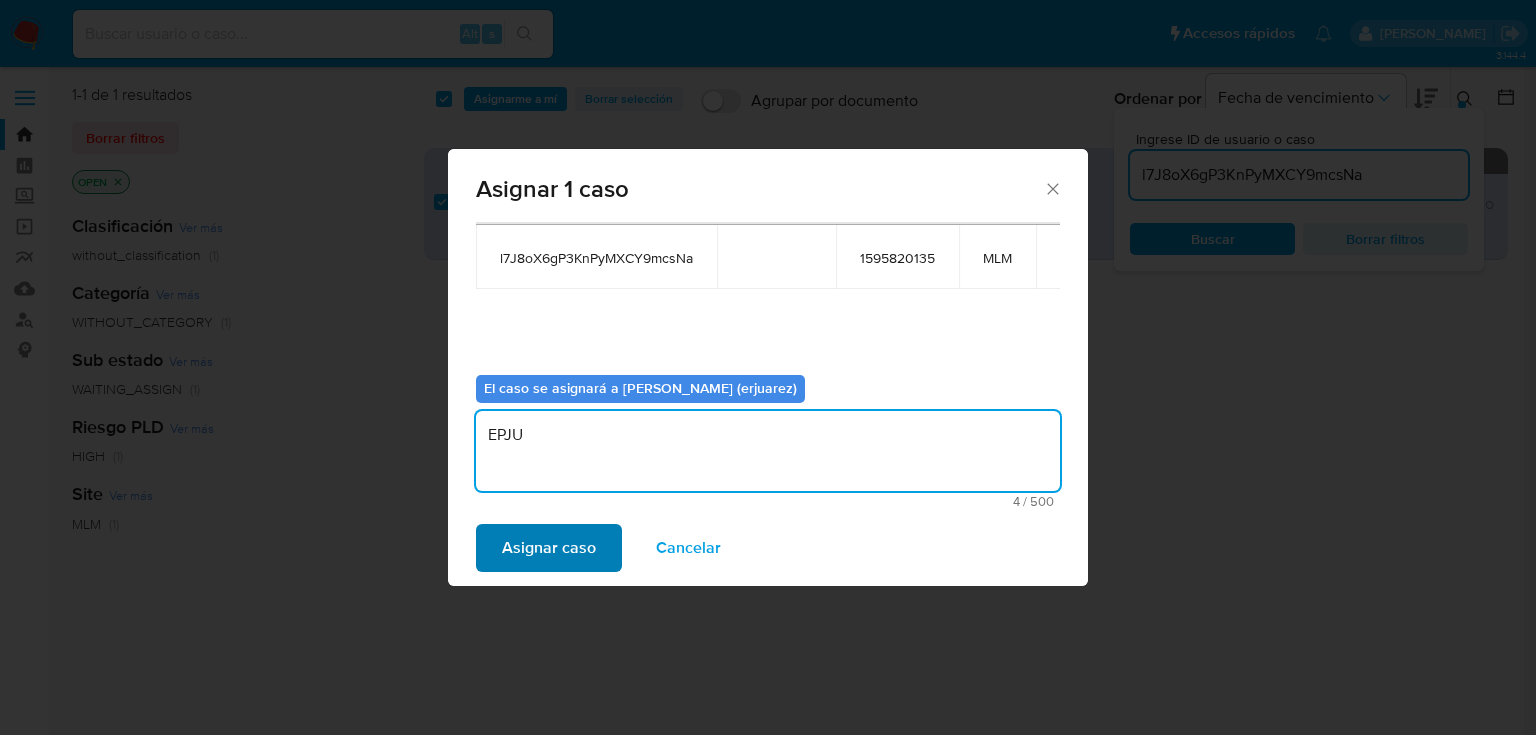 type on "EPJU" 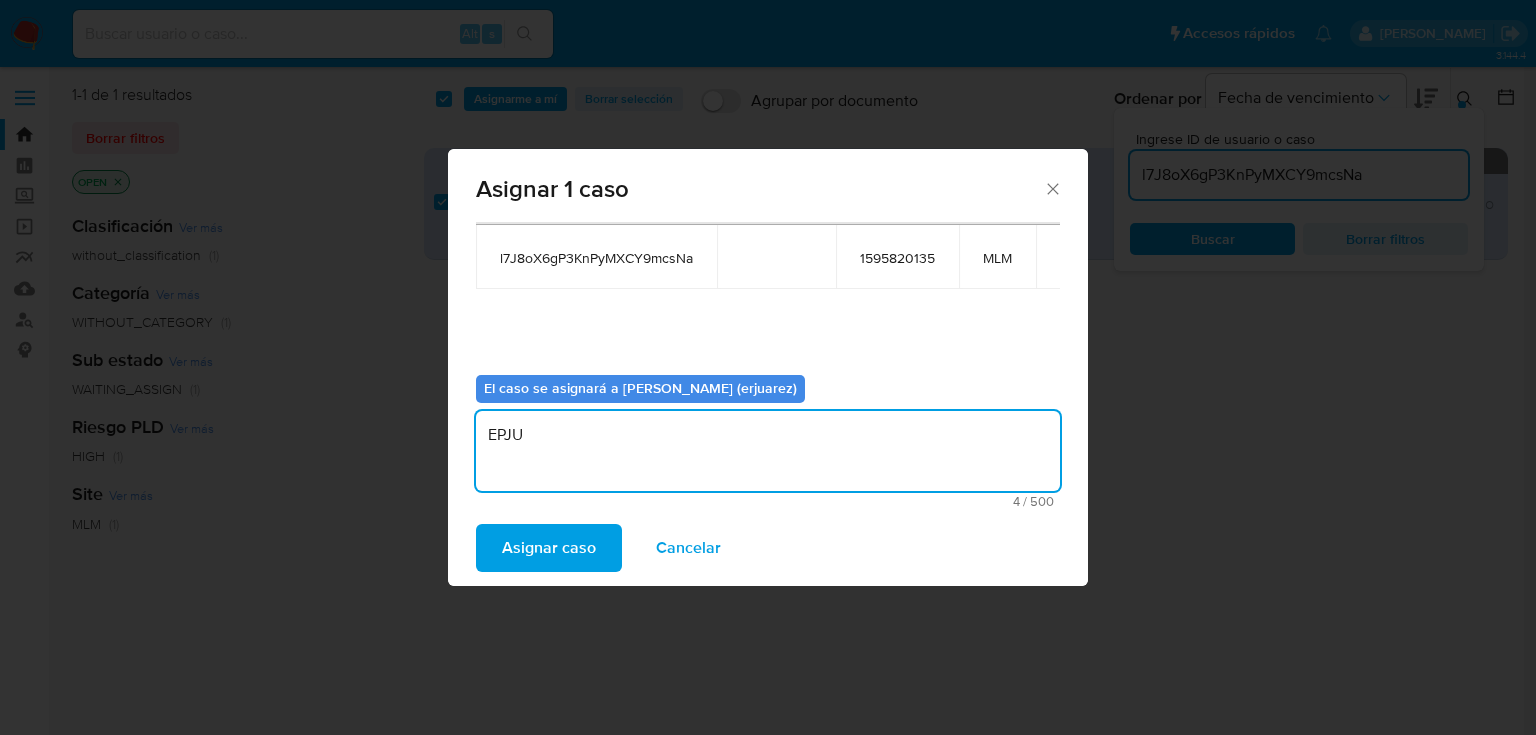 click on "Asignar caso" at bounding box center (549, 548) 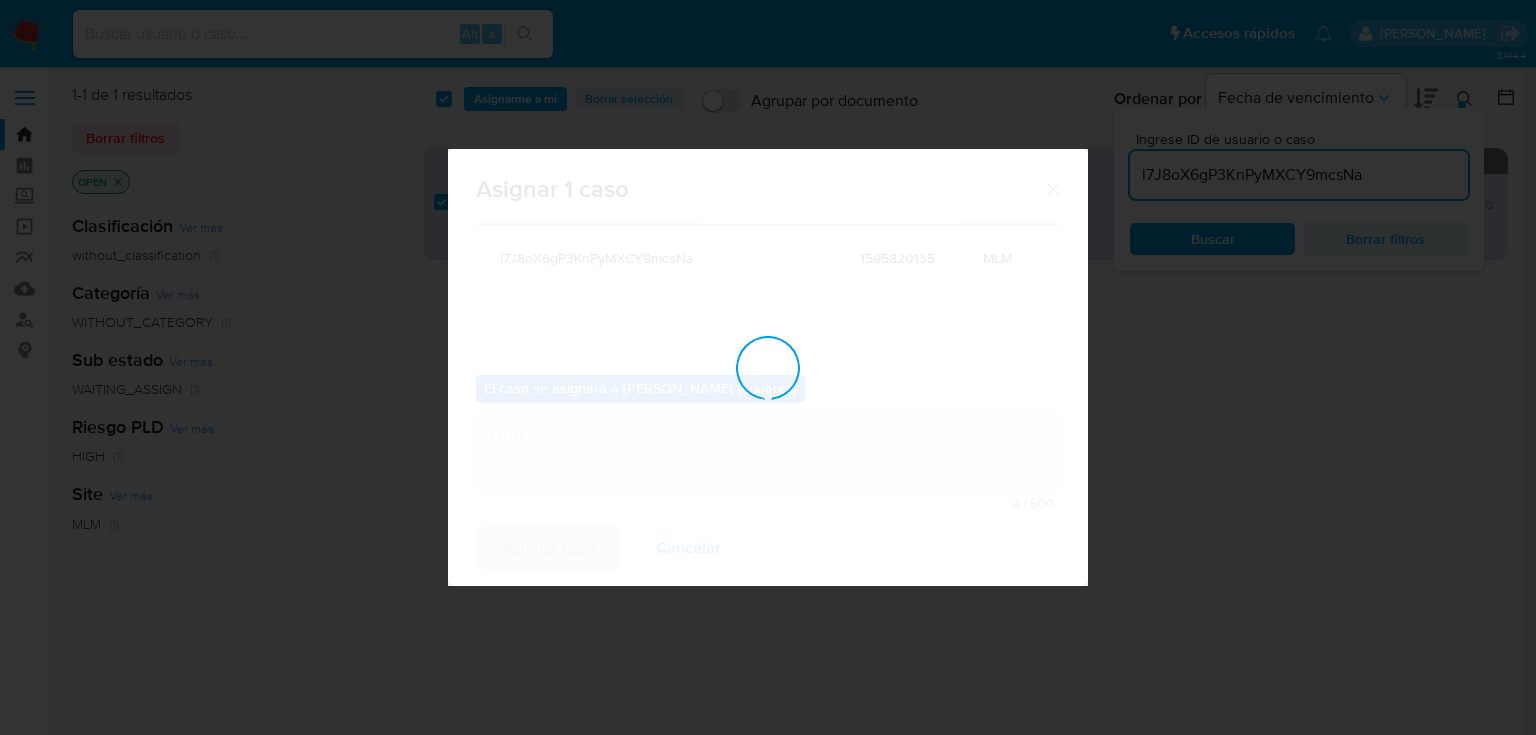 type 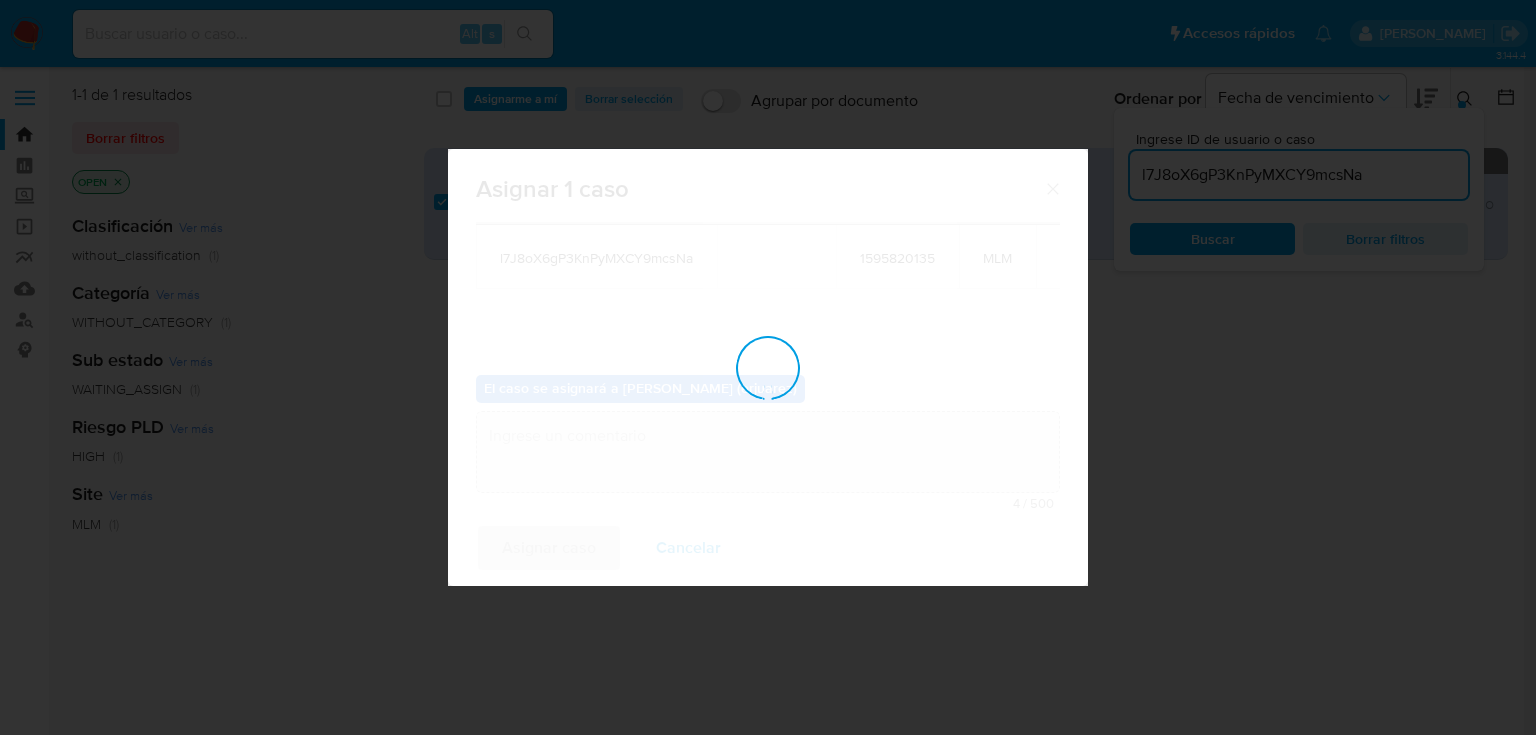 checkbox on "false" 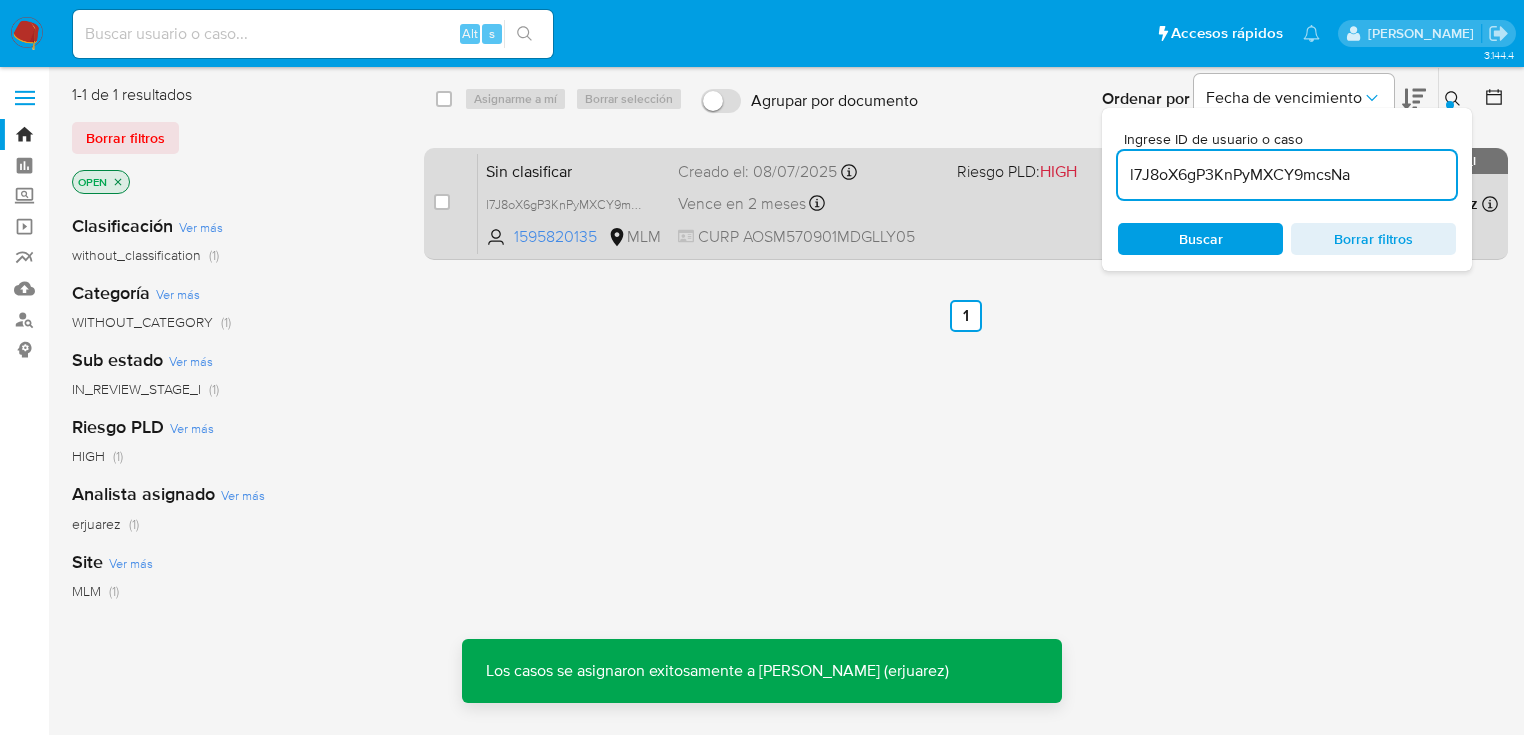 click on "CURP   AOSM570901MDGLLY05" at bounding box center [809, 237] 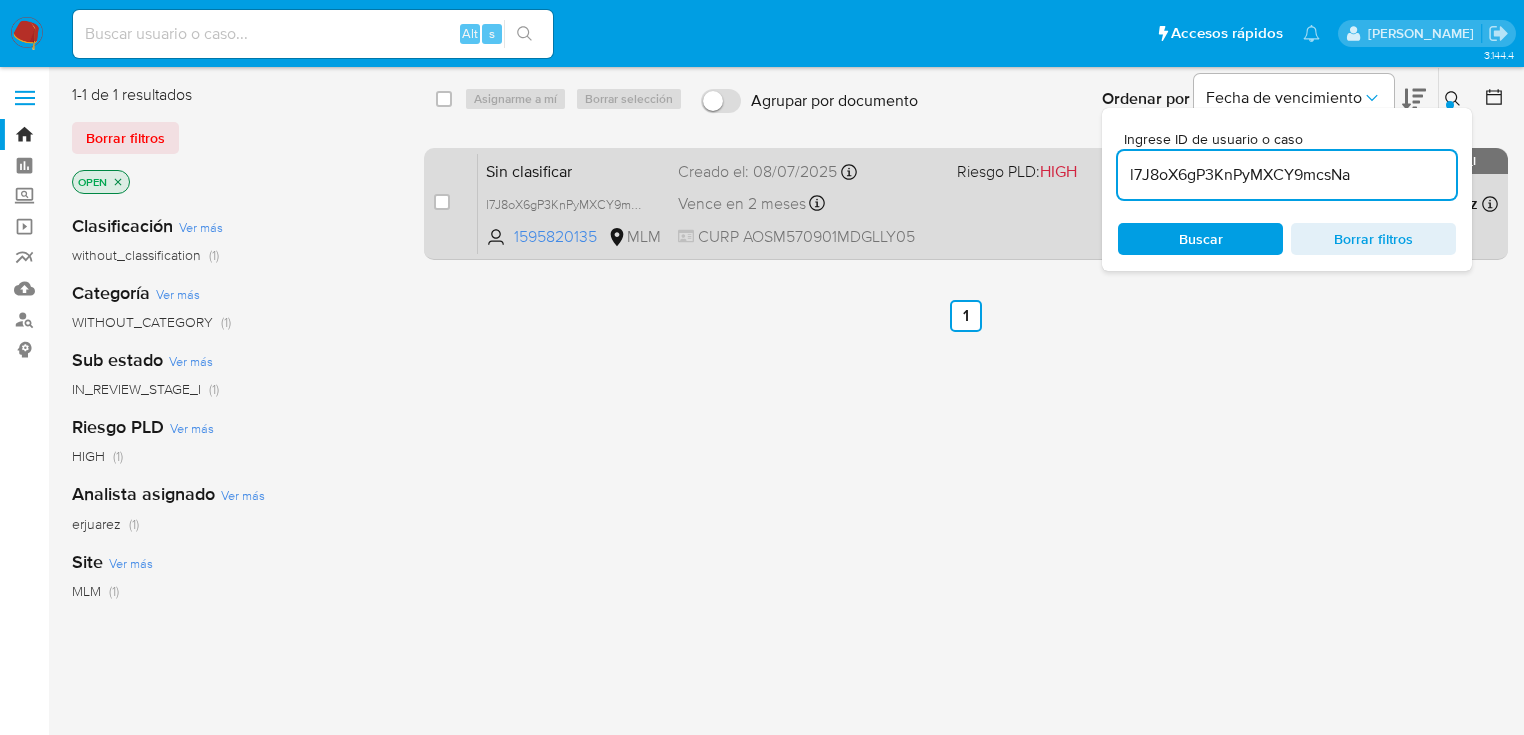 drag, startPoint x: 1383, startPoint y: 182, endPoint x: 1065, endPoint y: 187, distance: 318.0393 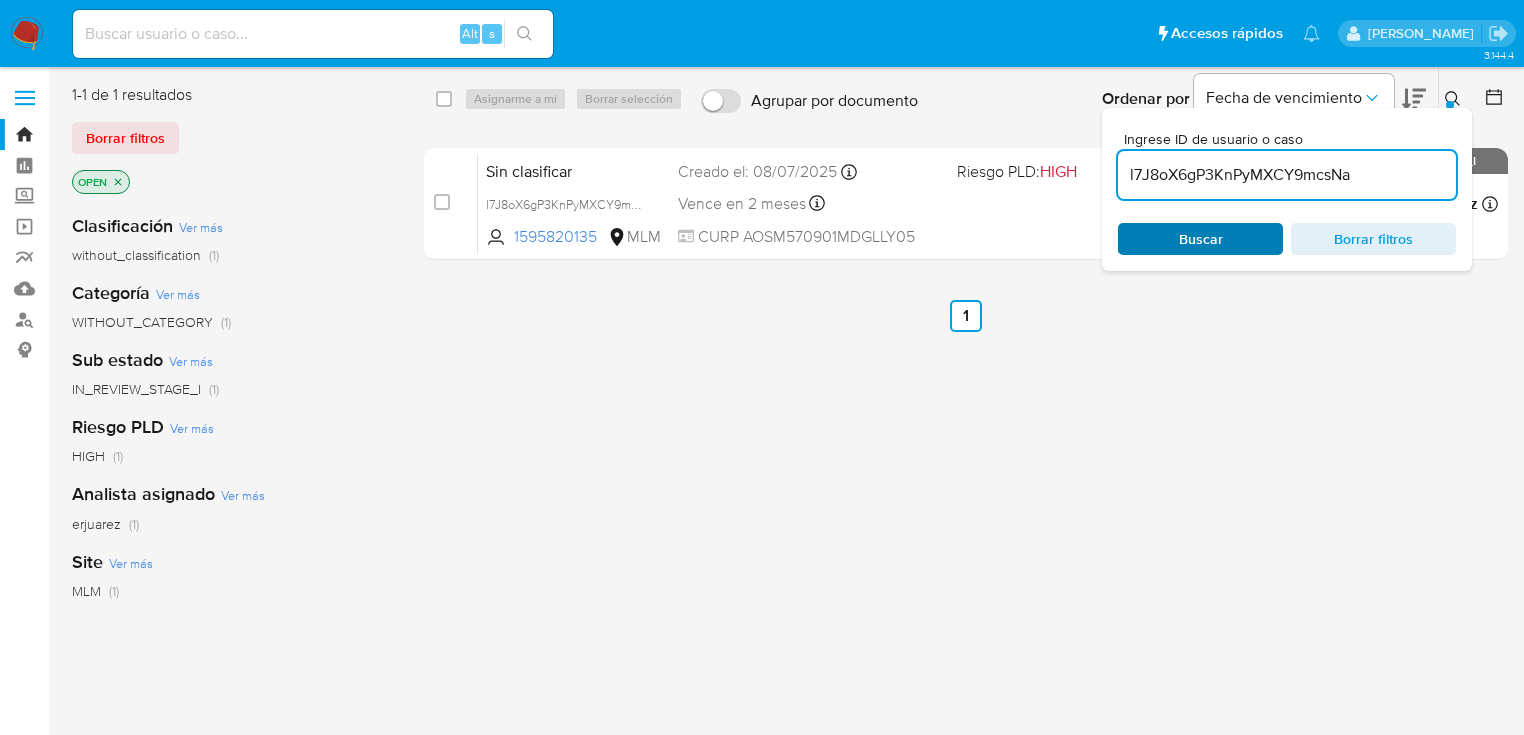 paste on "j5cMfK4tmJ7lSbK4oKP2CSqk" 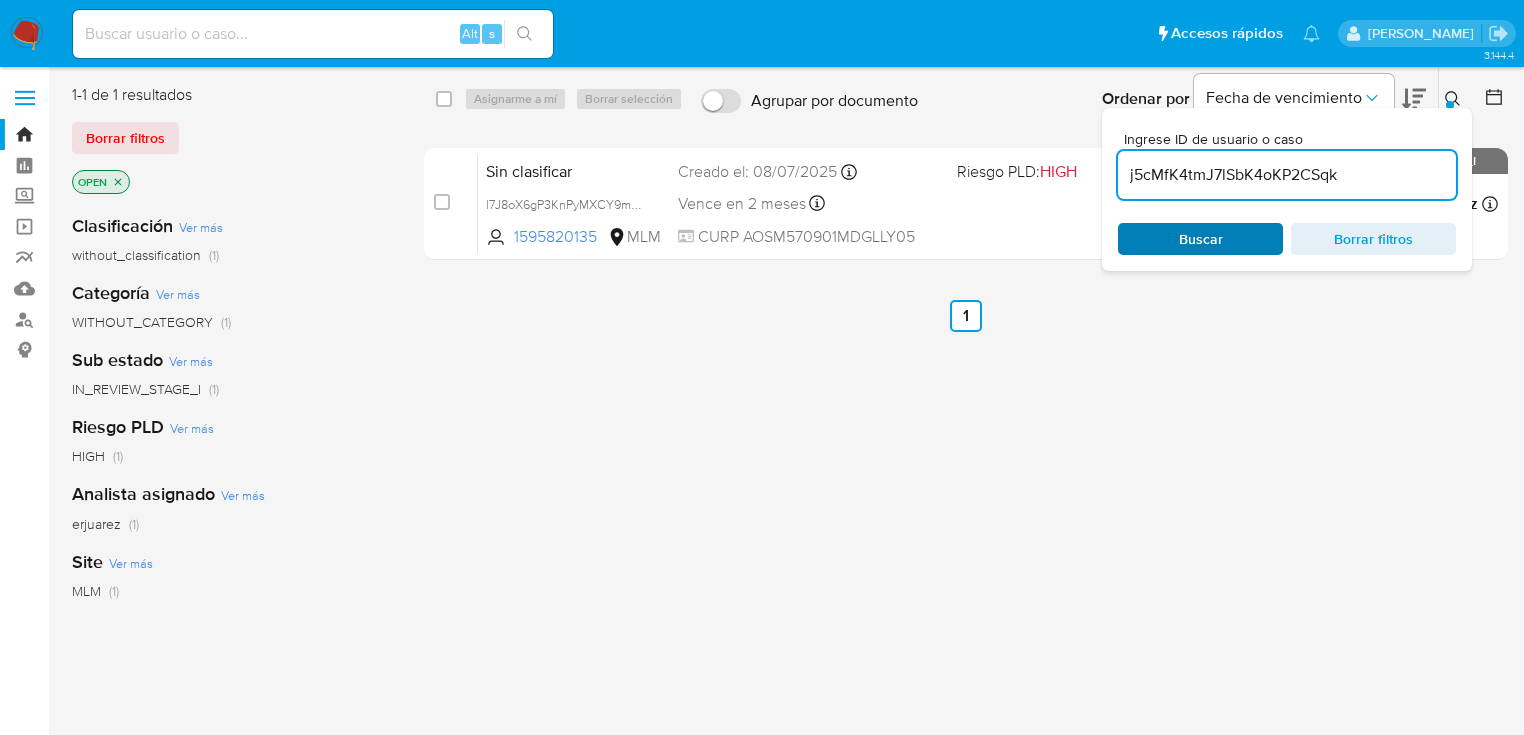type on "j5cMfK4tmJ7lSbK4oKP2CSqk" 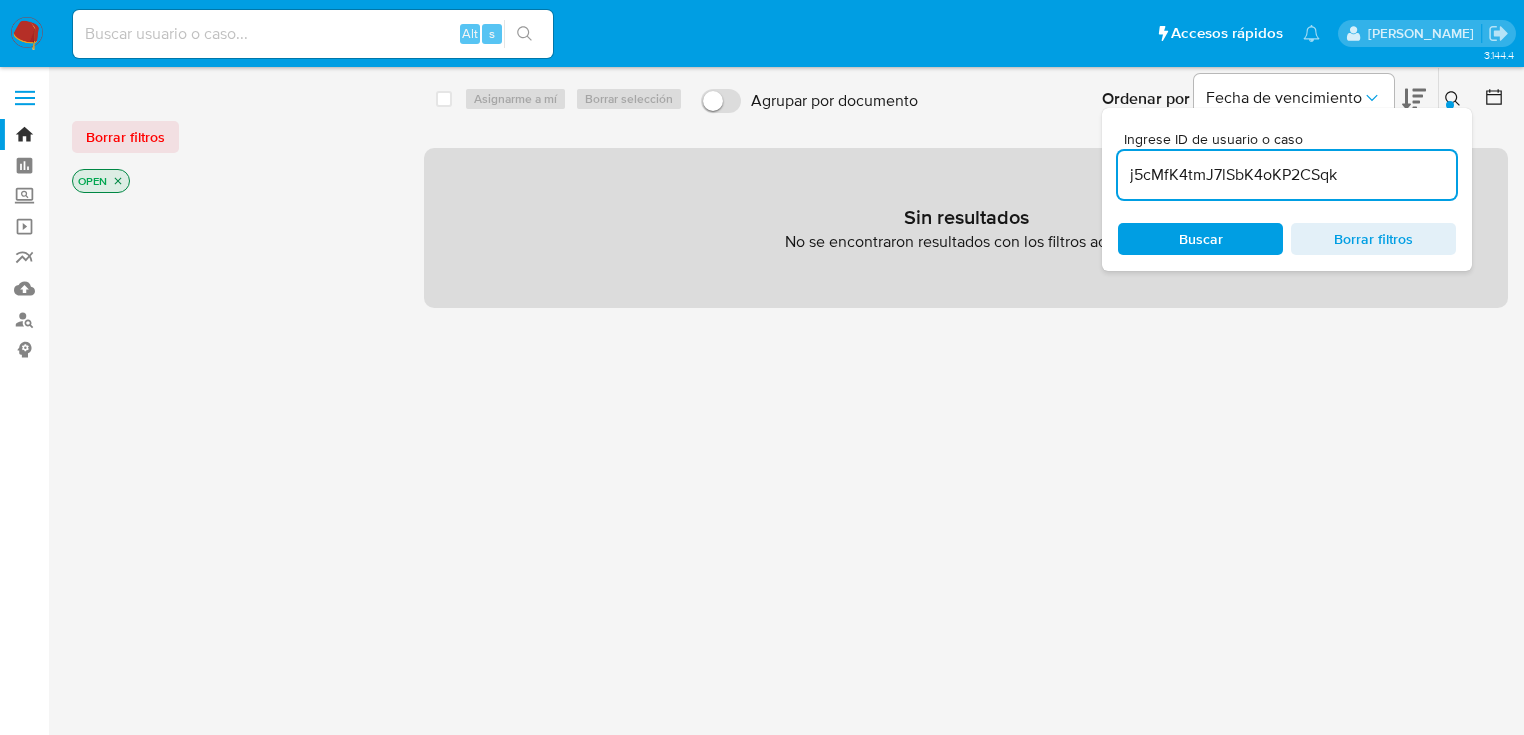 click at bounding box center [313, 34] 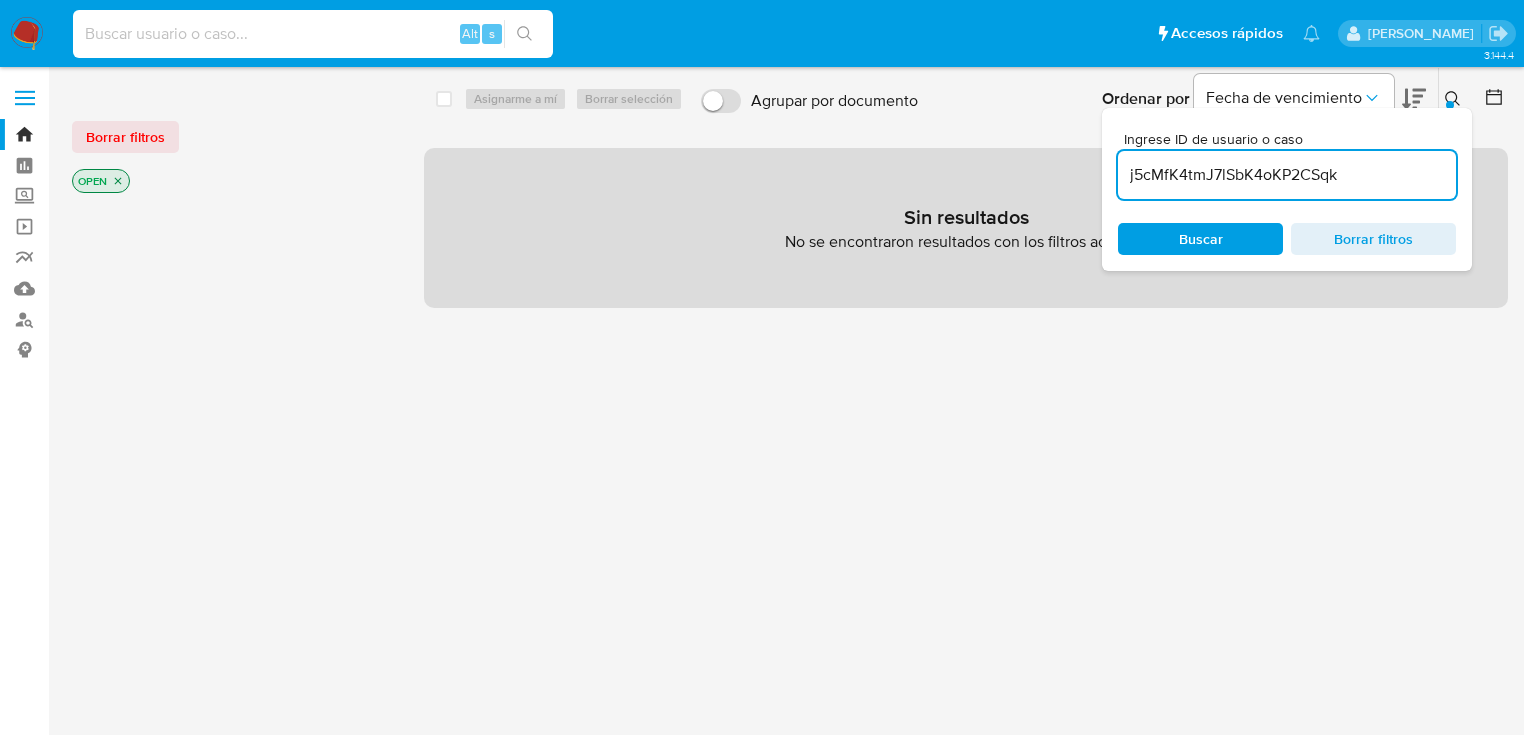 paste on "j5cMfK4tmJ7lSbK4oKP2CSqk" 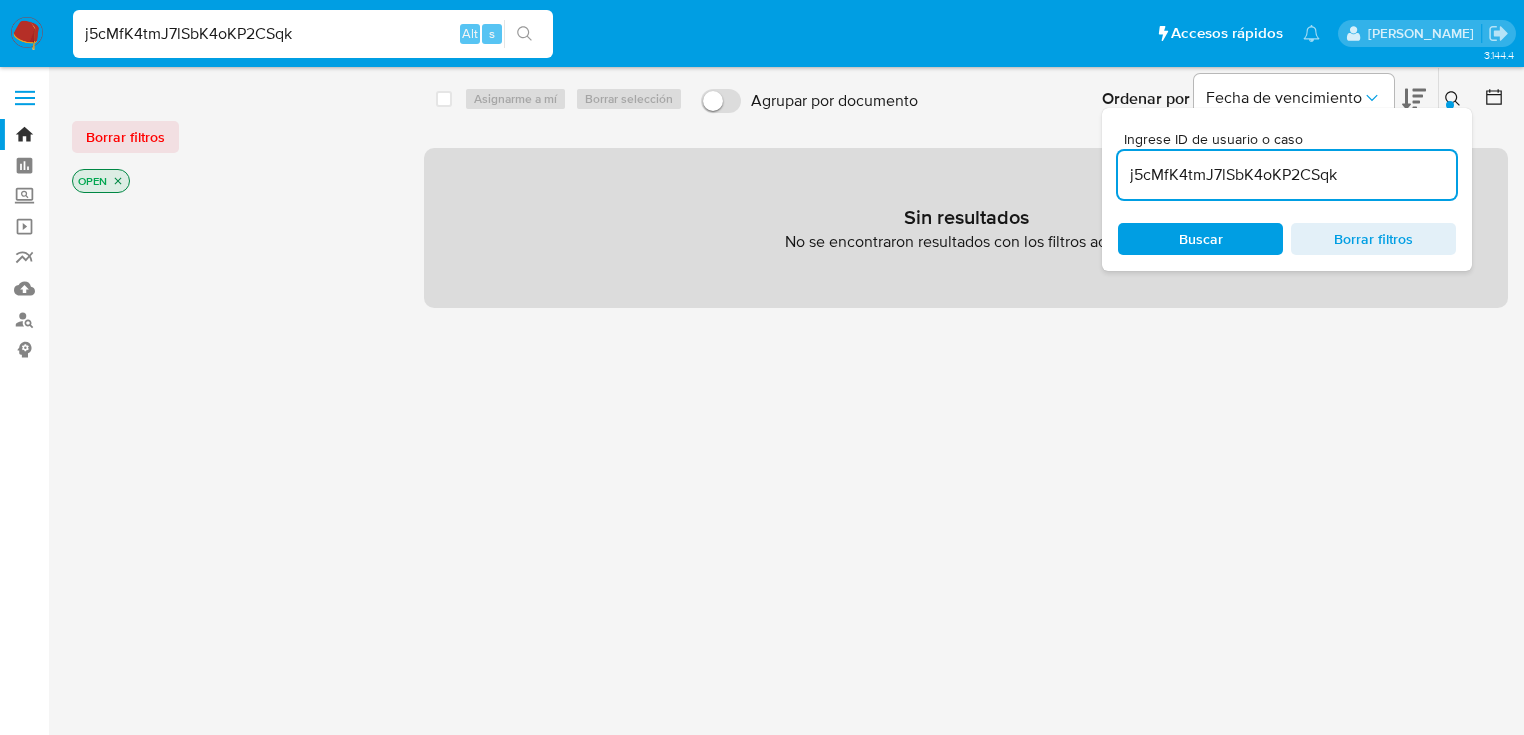type on "j5cMfK4tmJ7lSbK4oKP2CSqk" 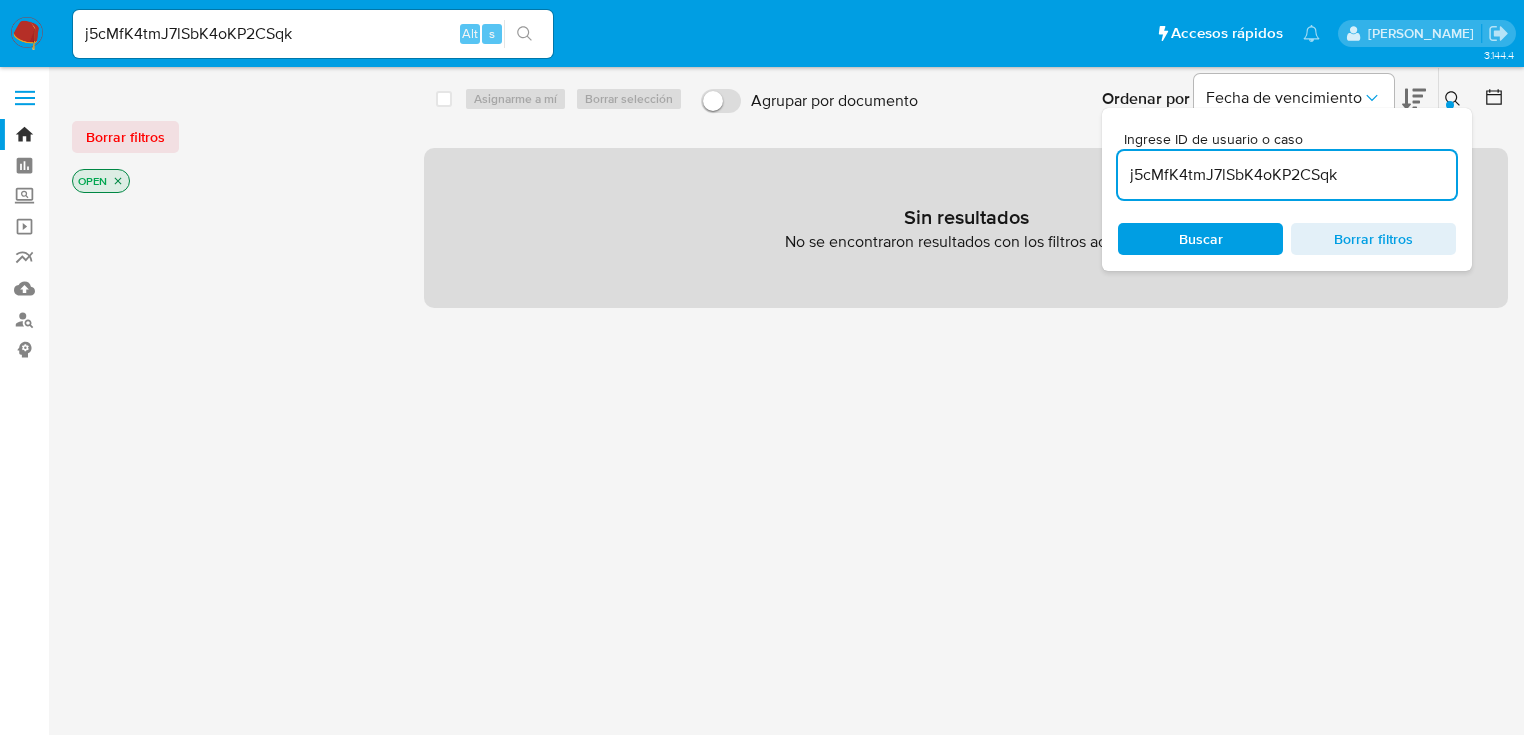 click at bounding box center (524, 34) 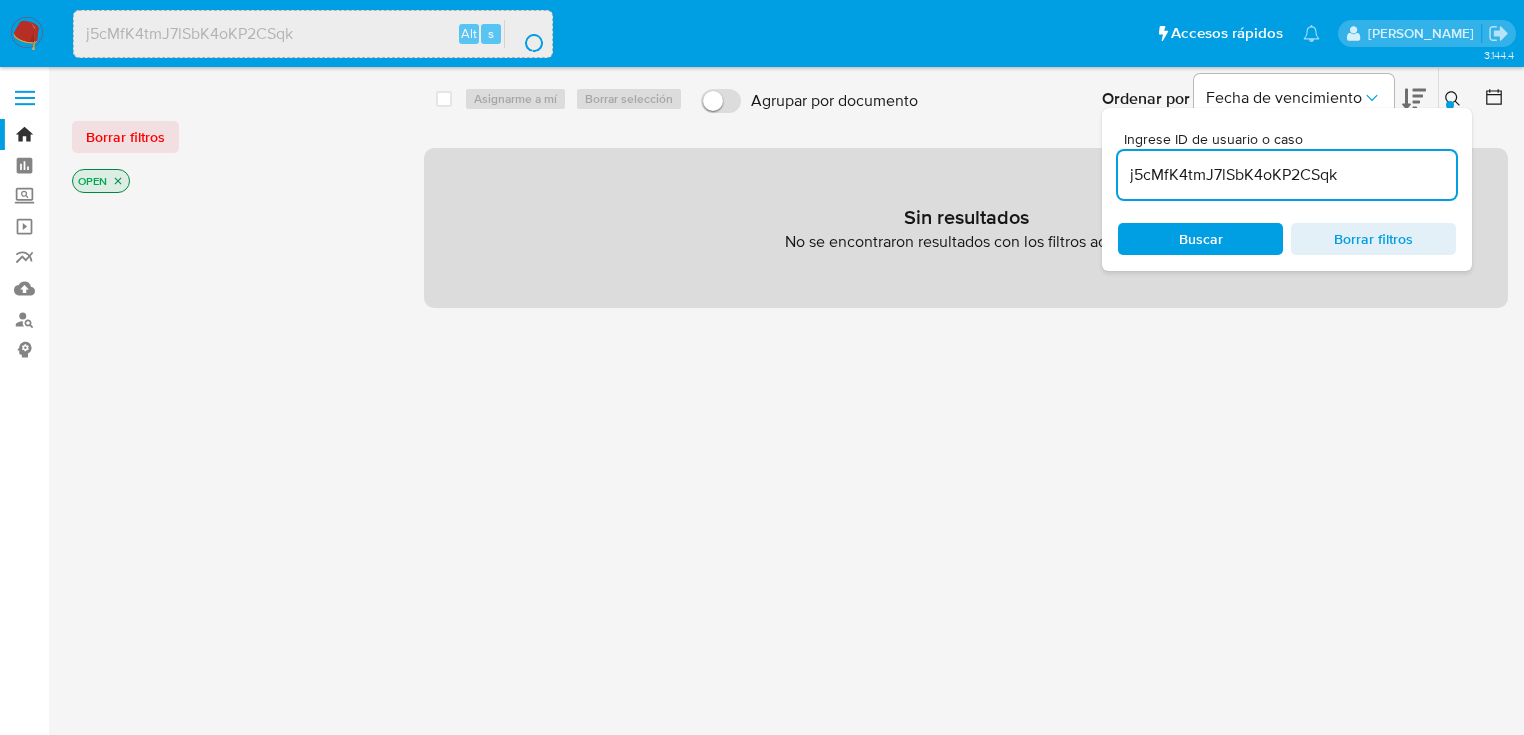 click 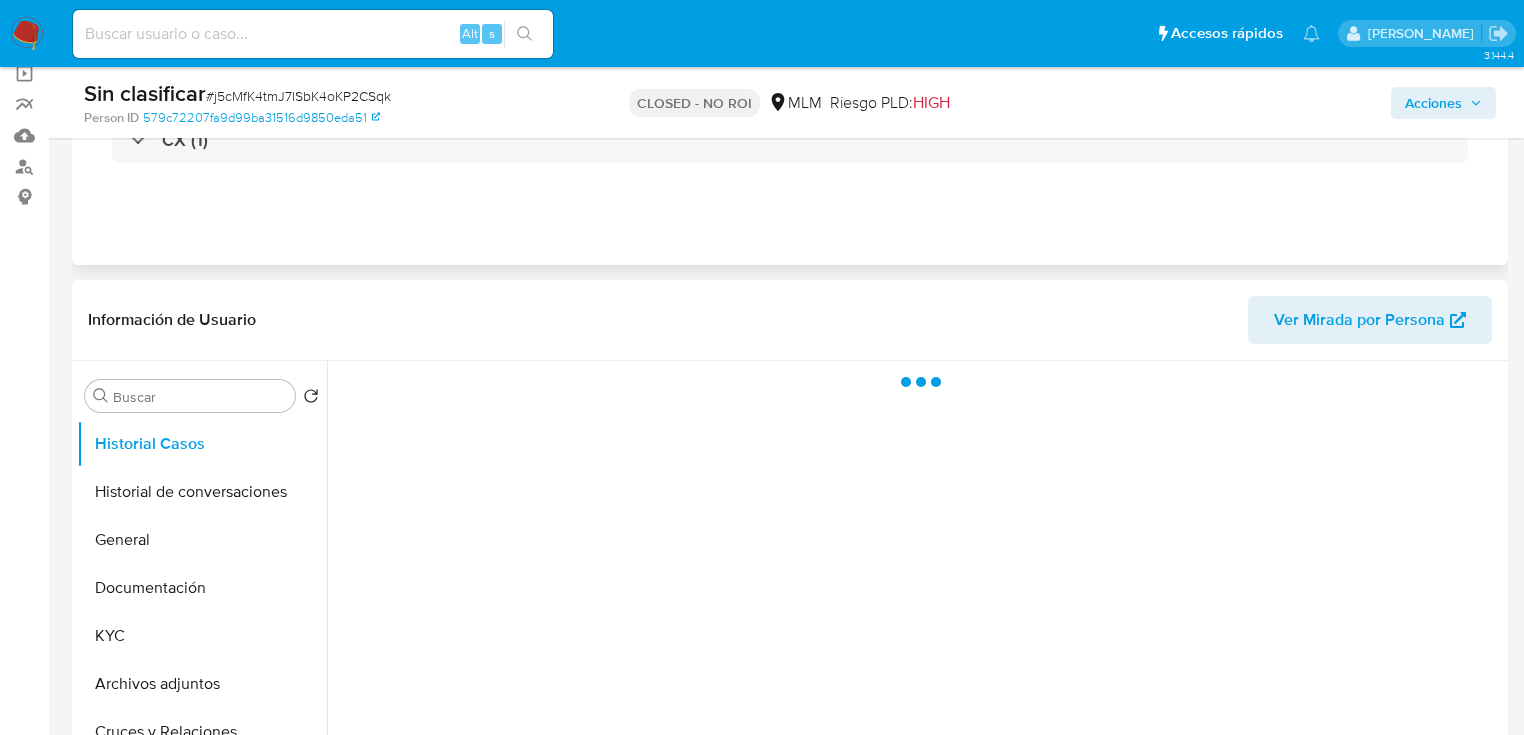 scroll, scrollTop: 240, scrollLeft: 0, axis: vertical 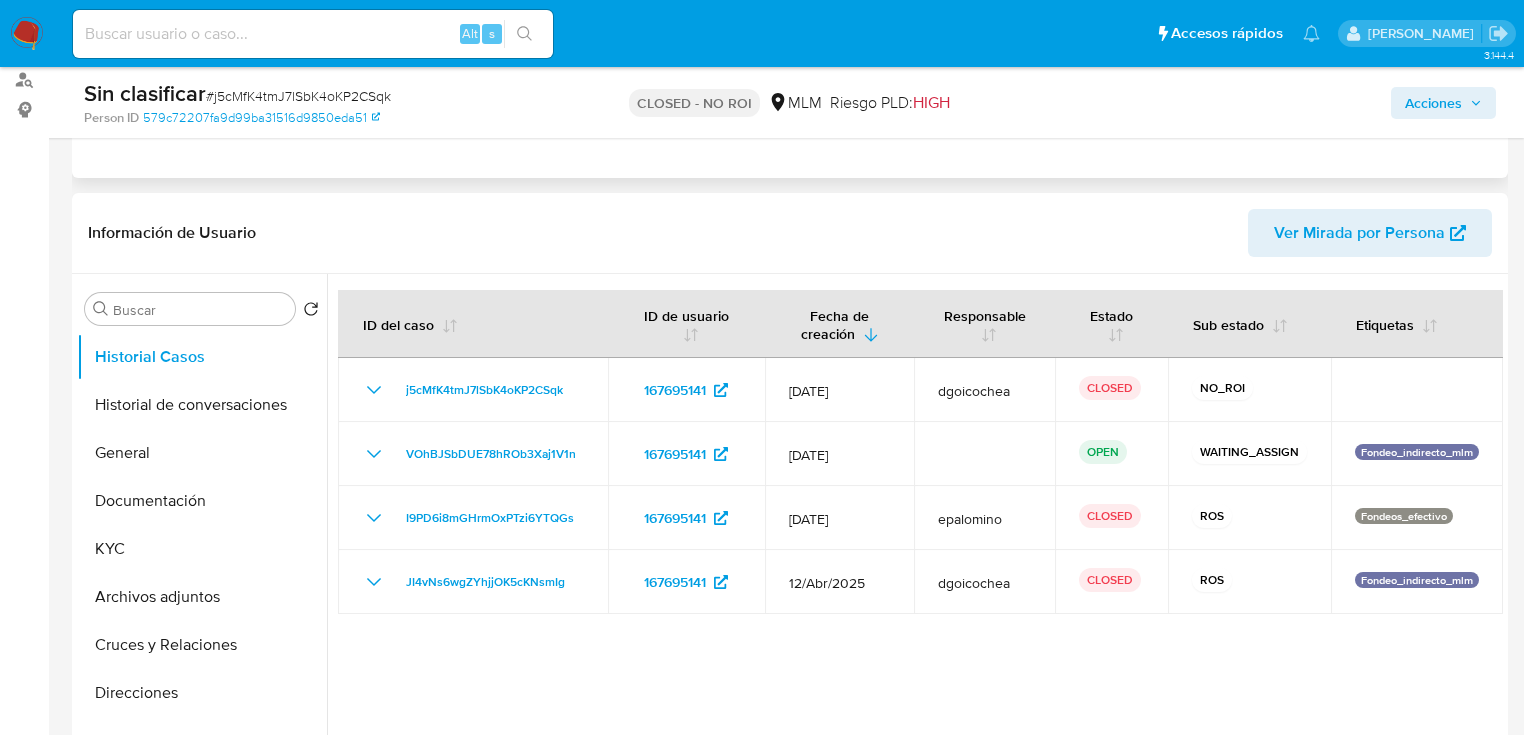 select on "10" 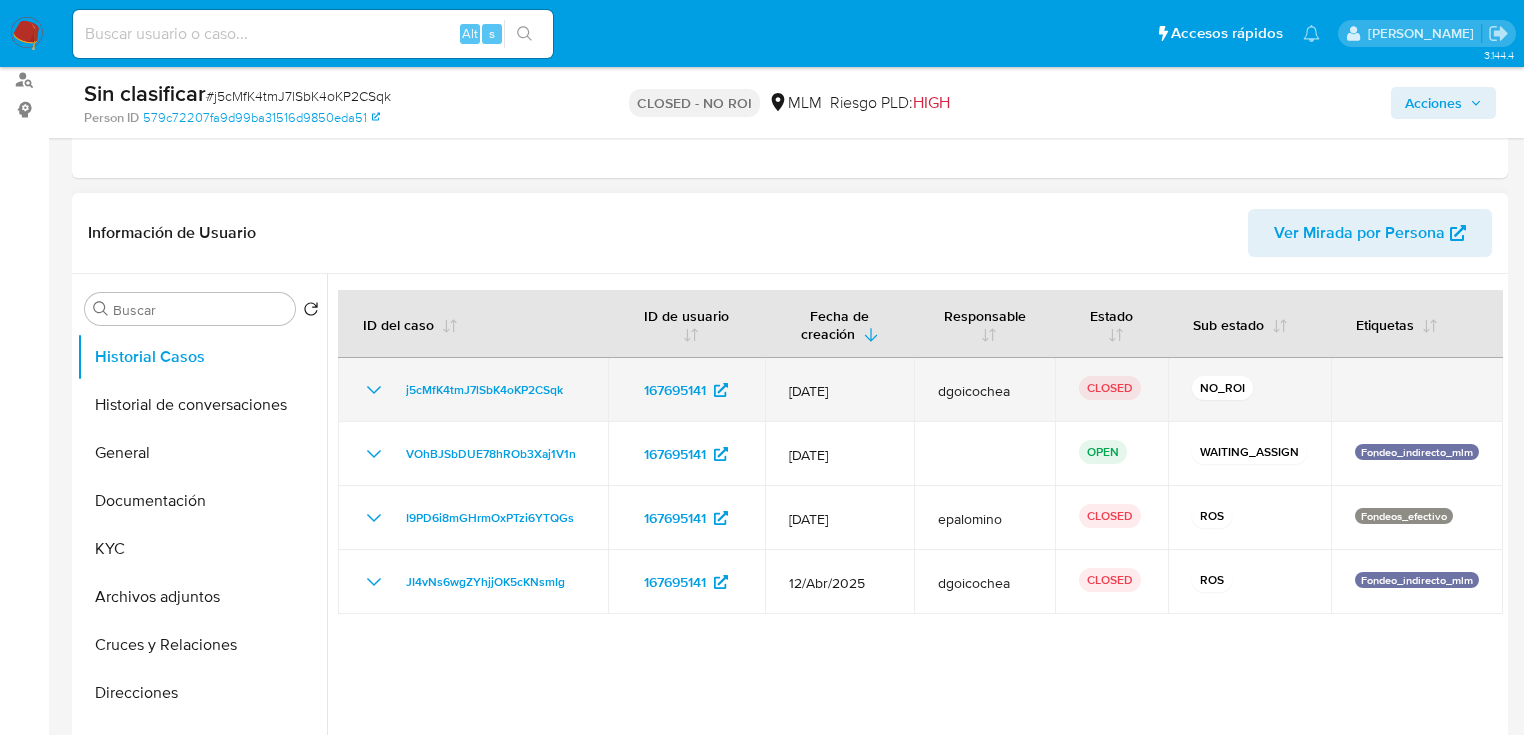 click 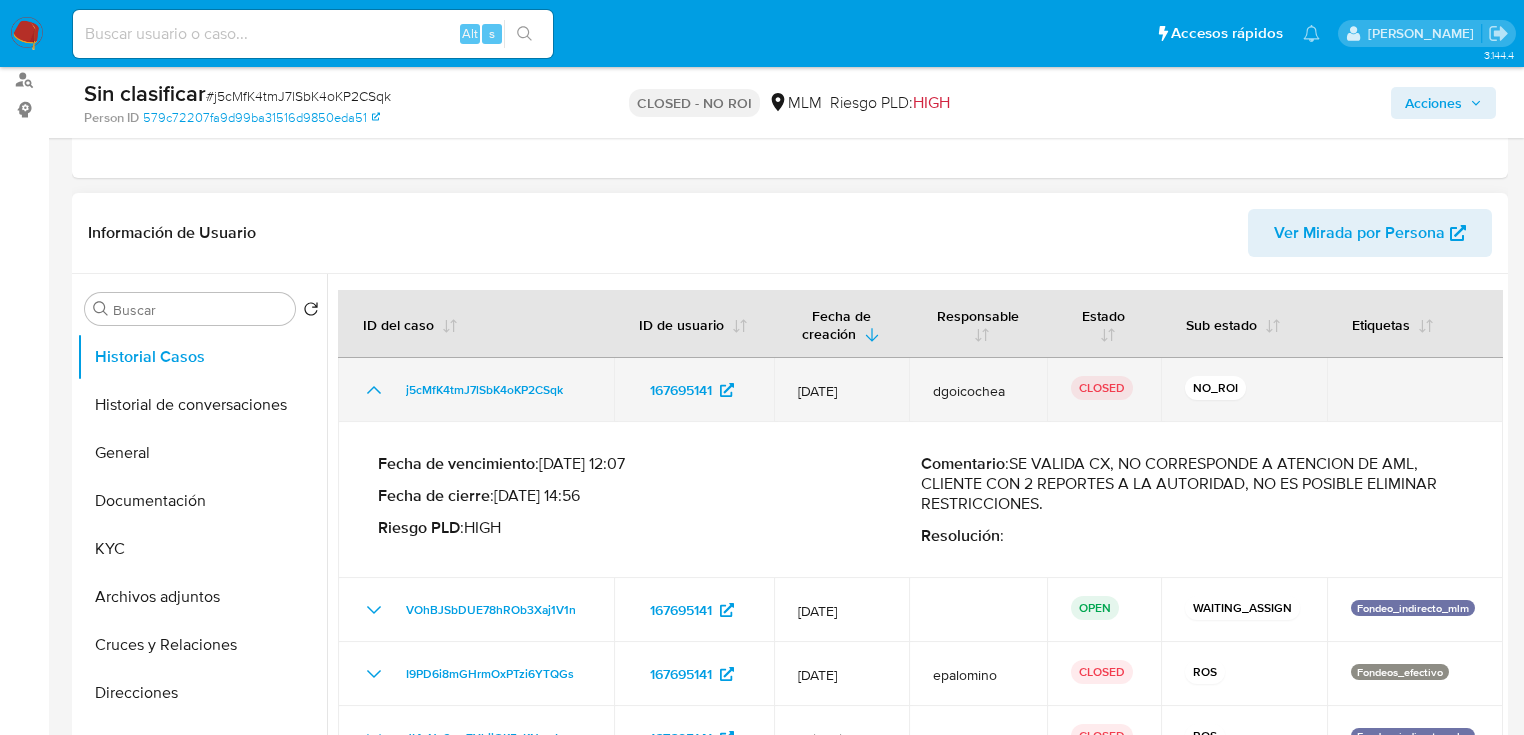 click 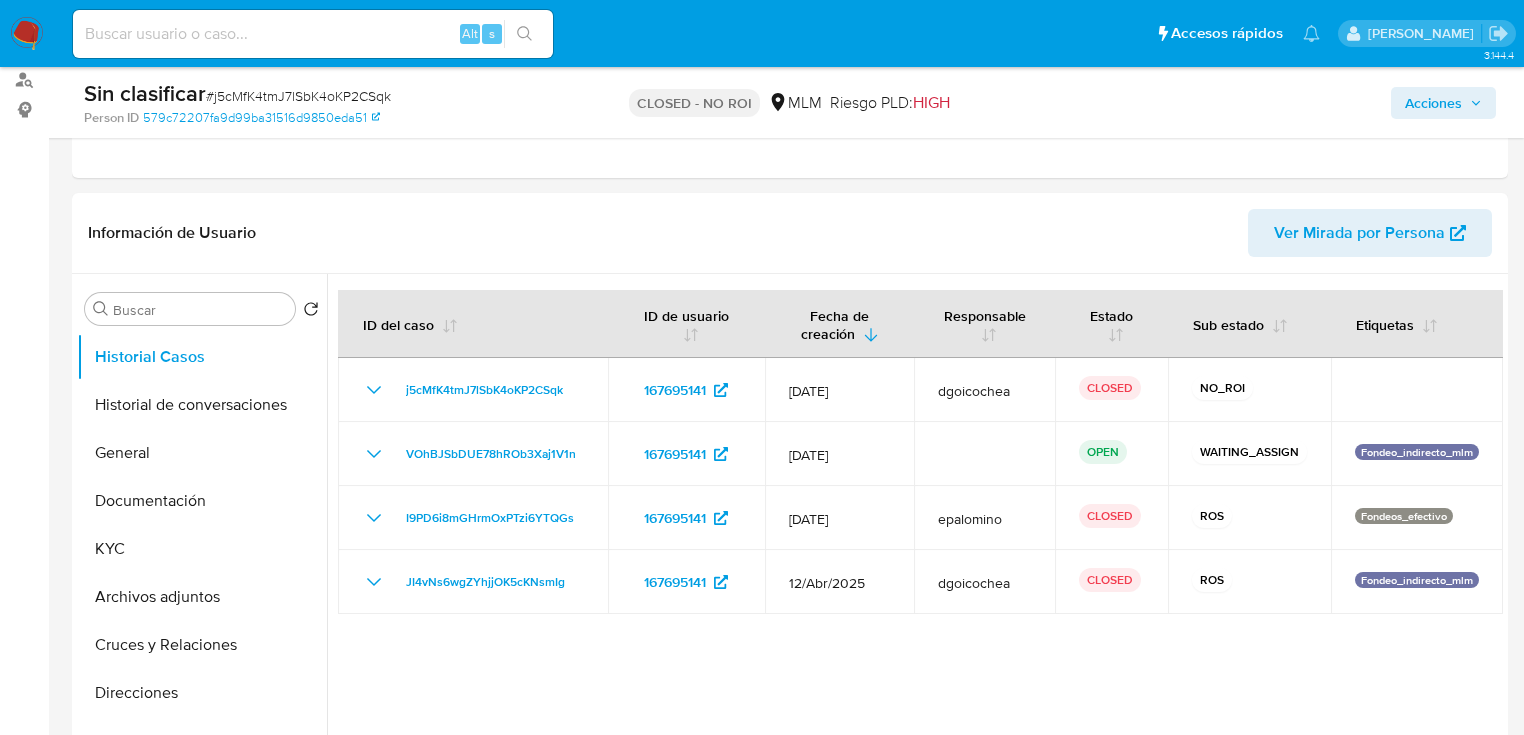 click at bounding box center (27, 34) 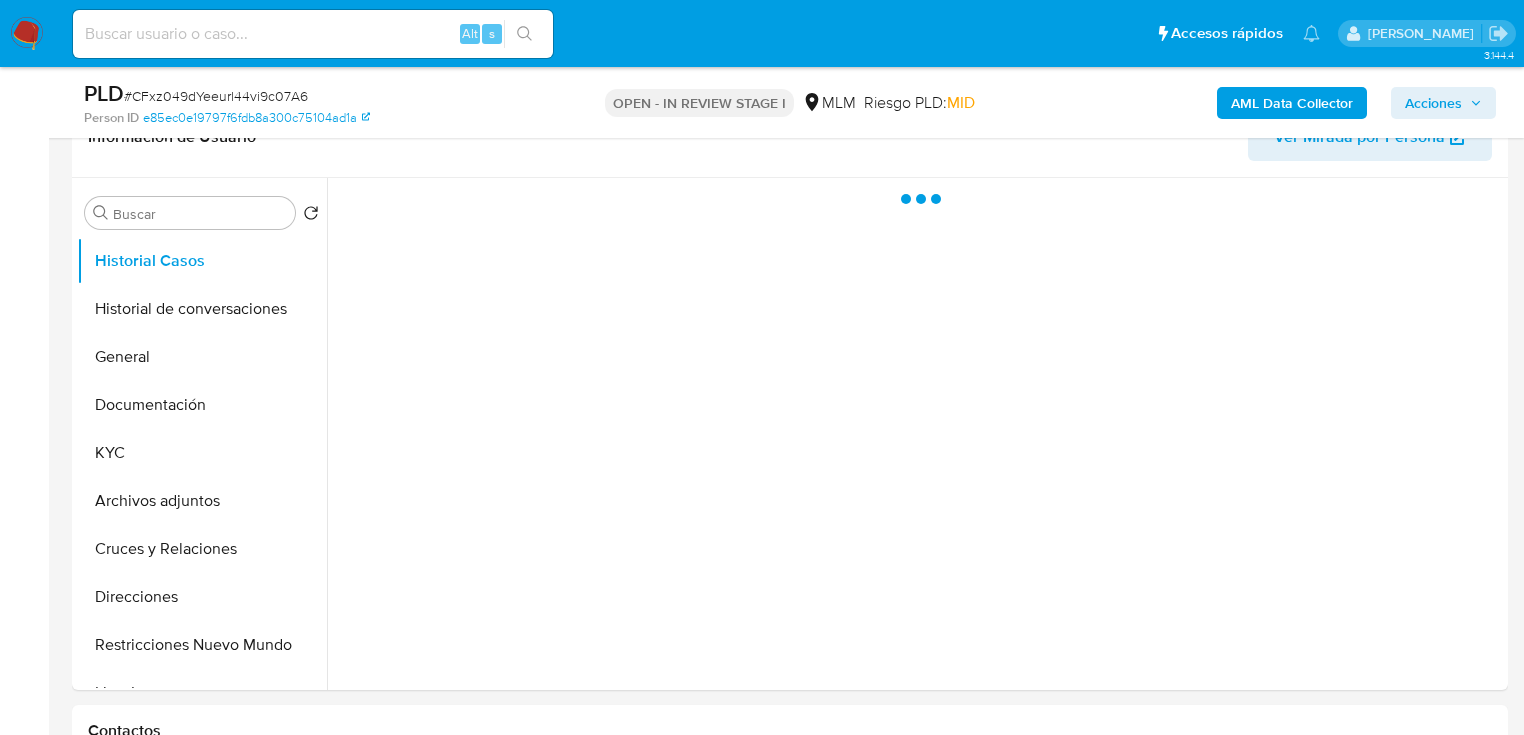 scroll, scrollTop: 480, scrollLeft: 0, axis: vertical 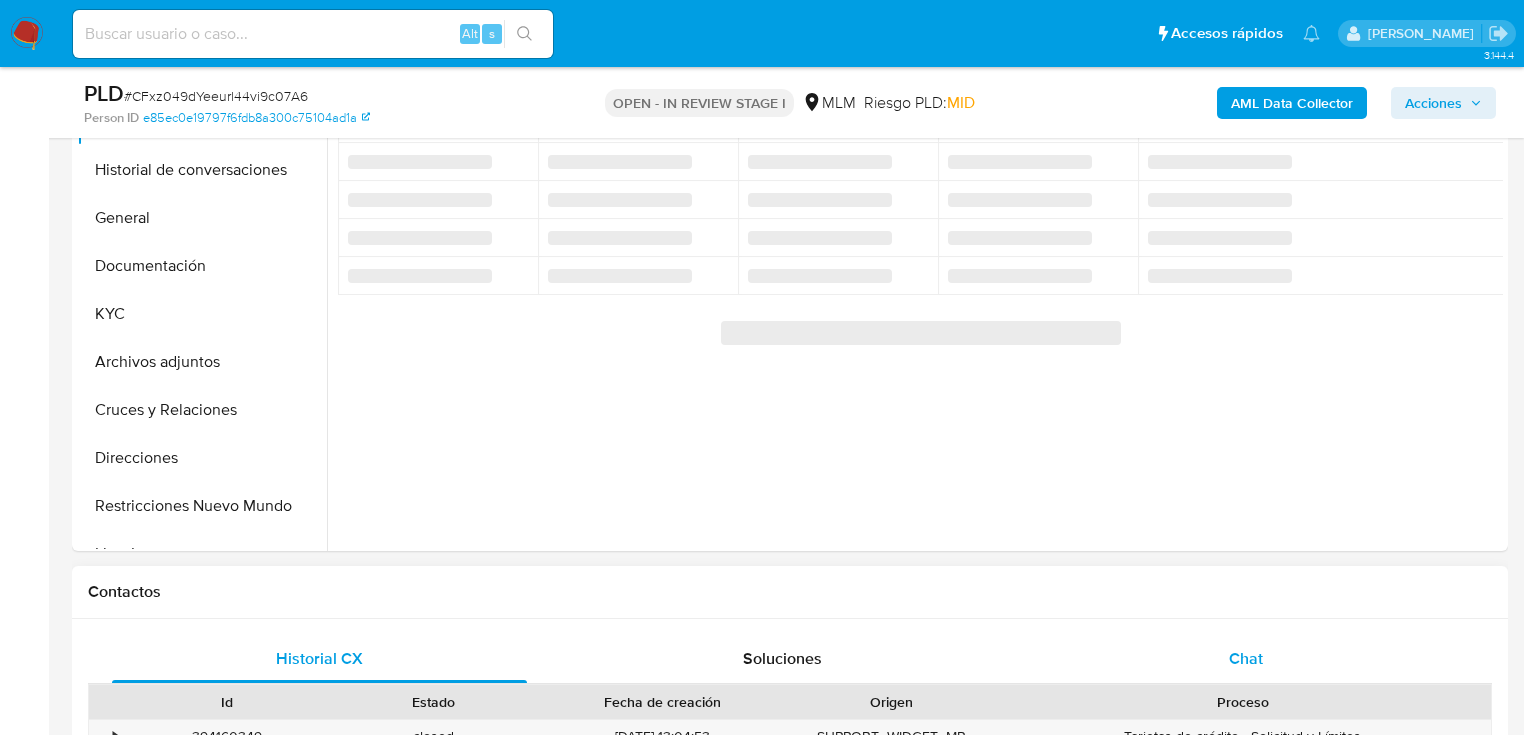 click on "Chat" at bounding box center [1246, 658] 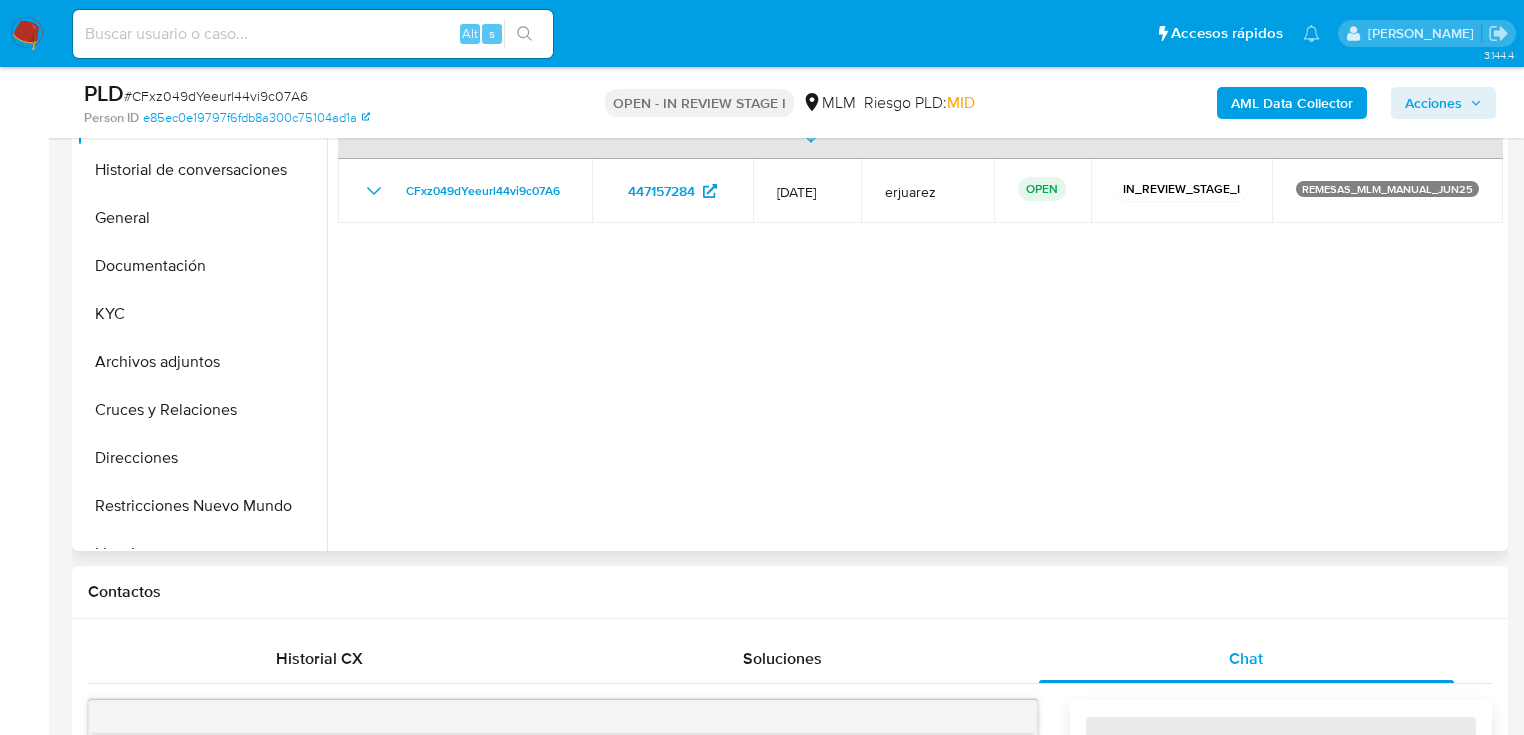 select on "10" 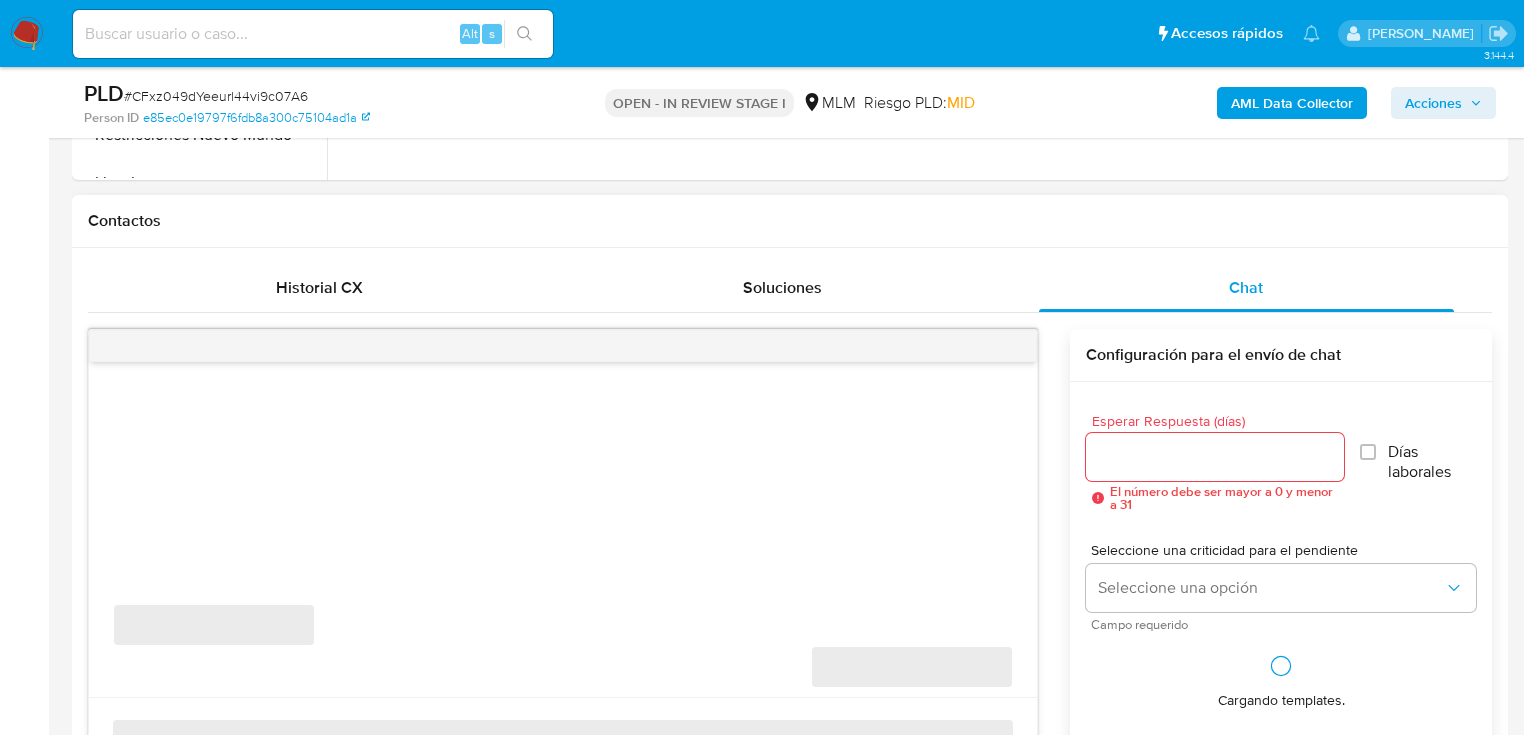 scroll, scrollTop: 880, scrollLeft: 0, axis: vertical 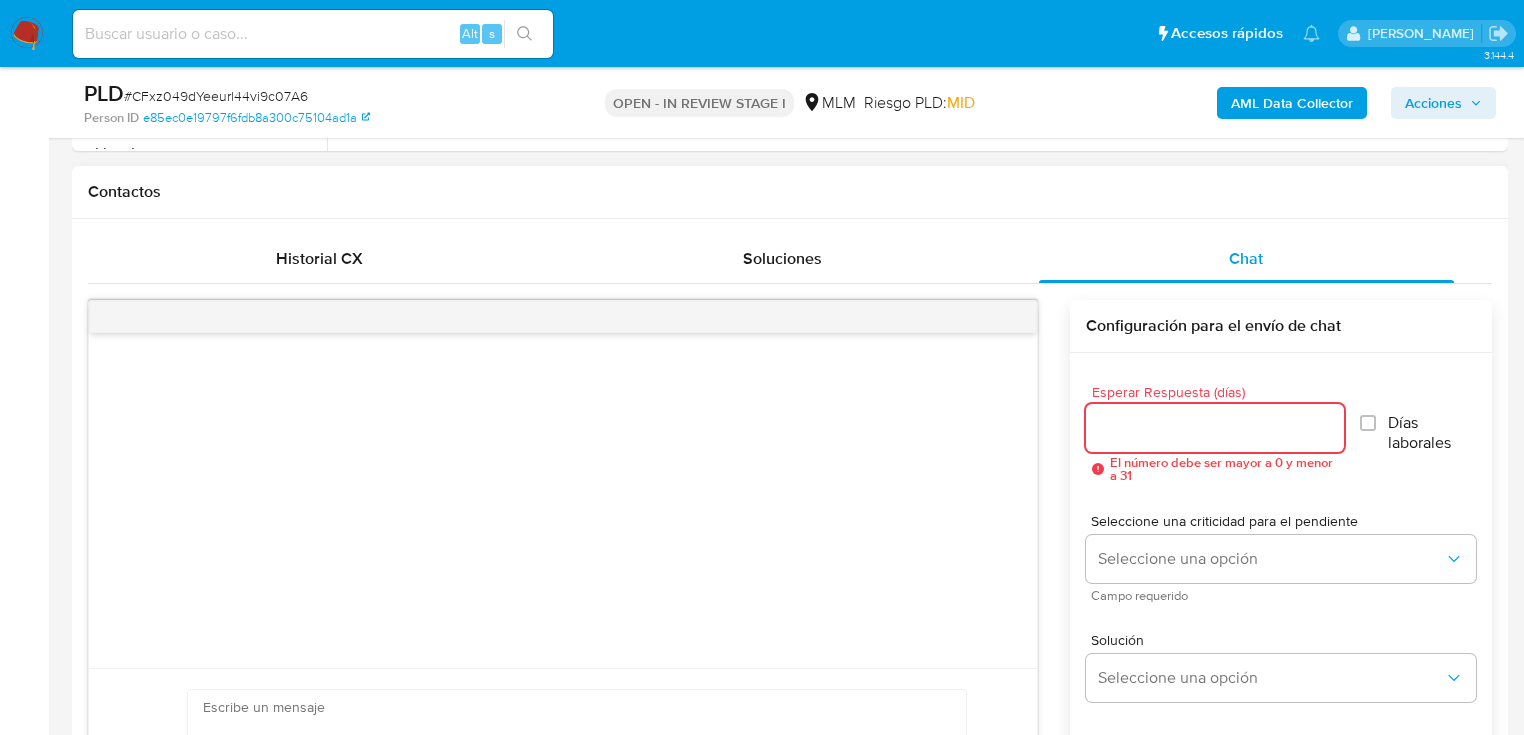 click on "Esperar Respuesta (días)" at bounding box center (1215, 428) 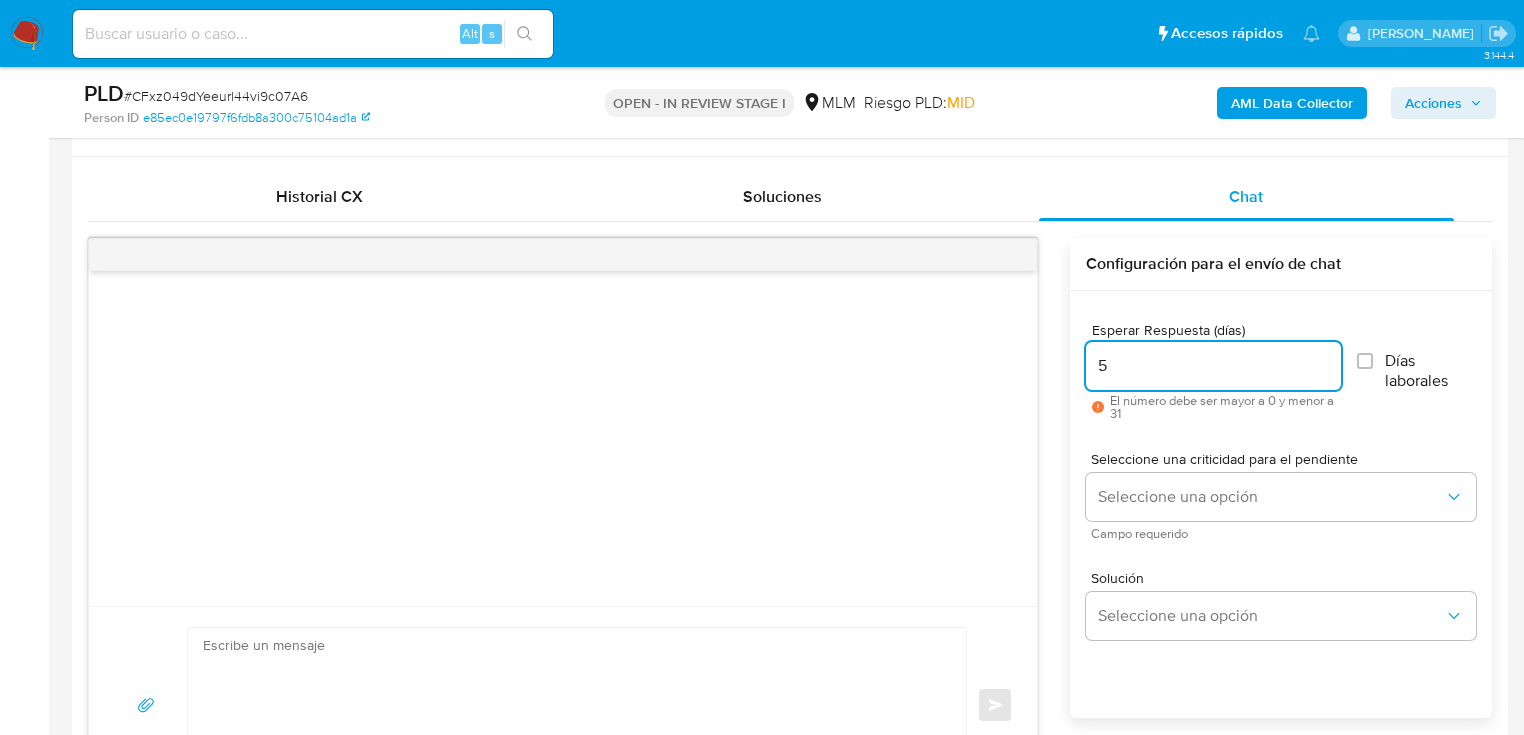 scroll, scrollTop: 1040, scrollLeft: 0, axis: vertical 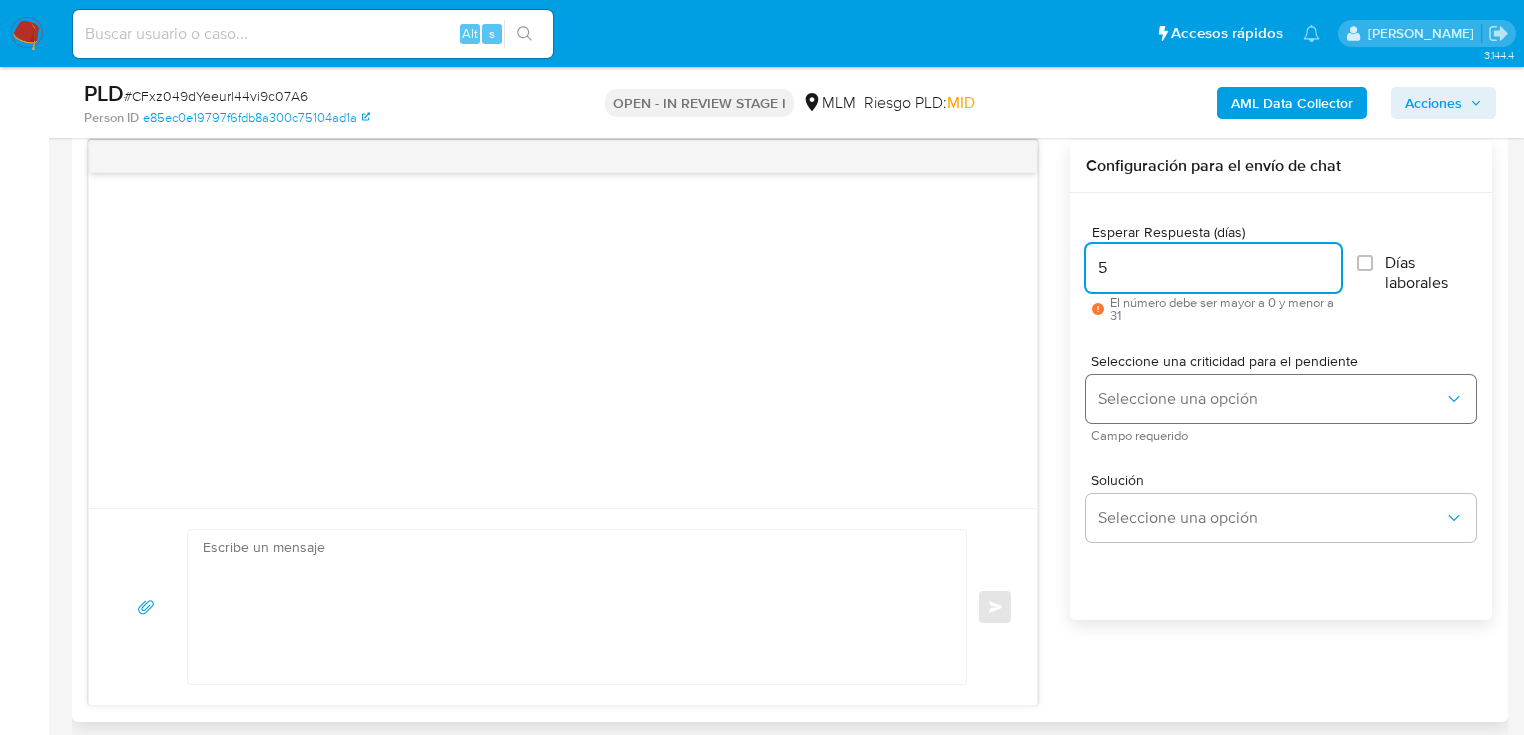 type on "5" 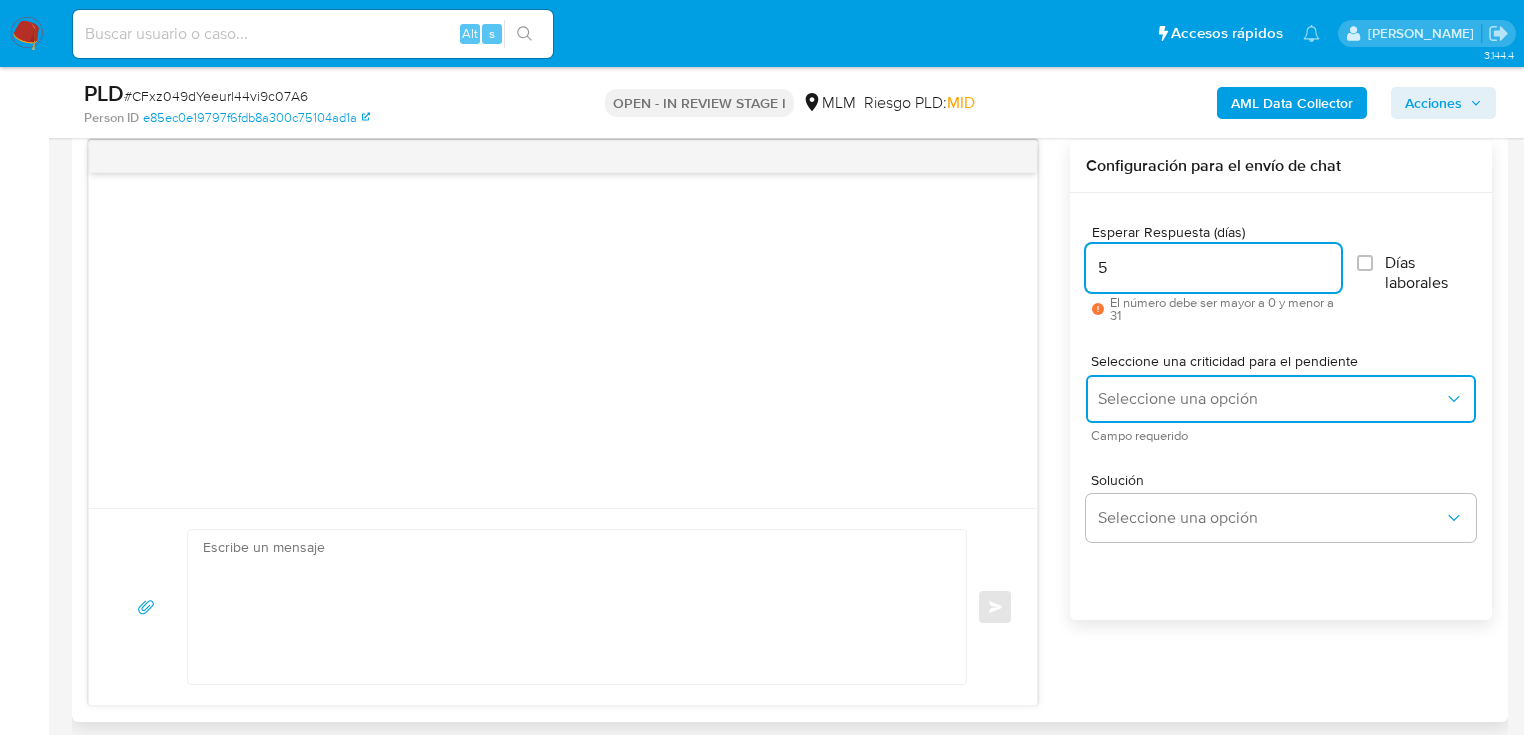 click on "Seleccione una opción" at bounding box center (1281, 399) 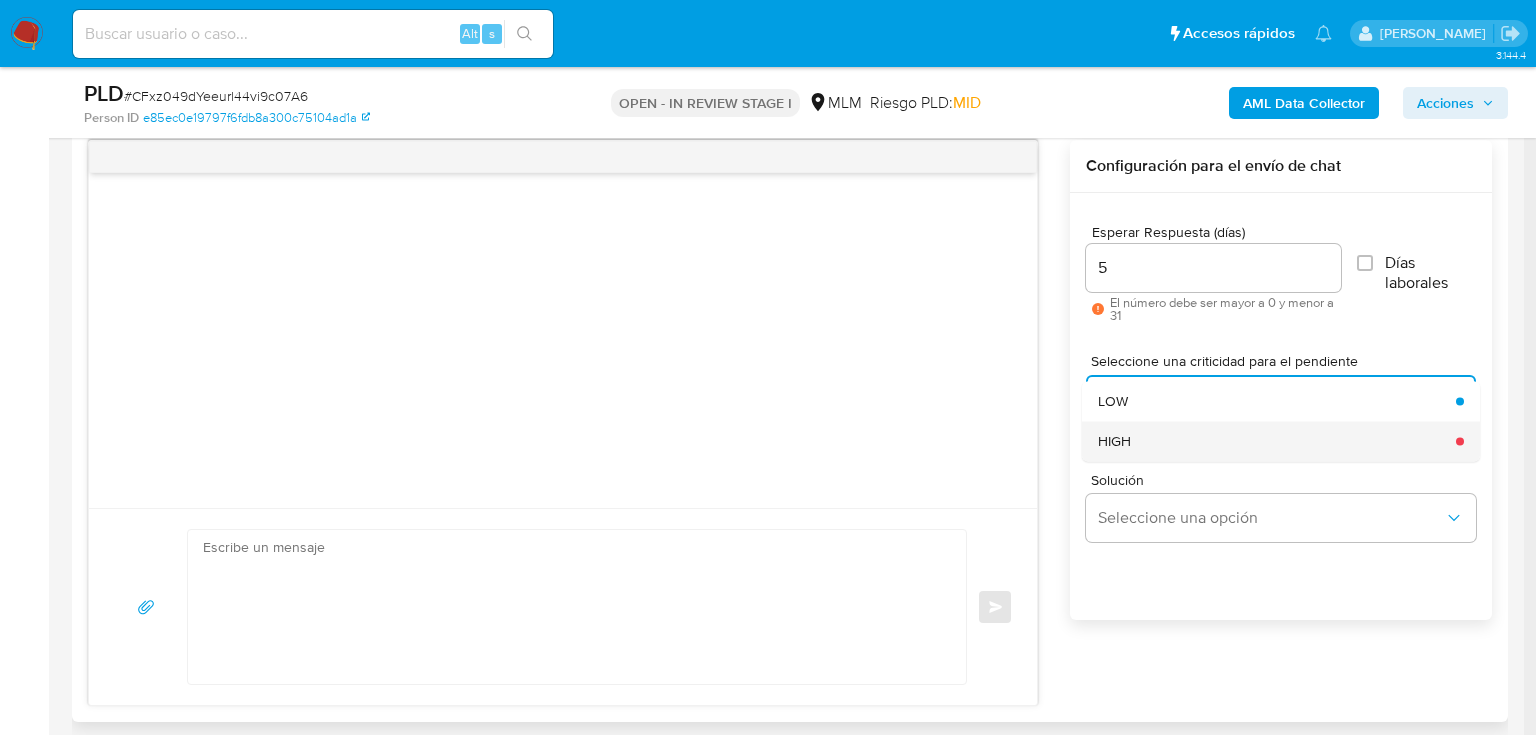 click on "HIGH" at bounding box center [1271, 441] 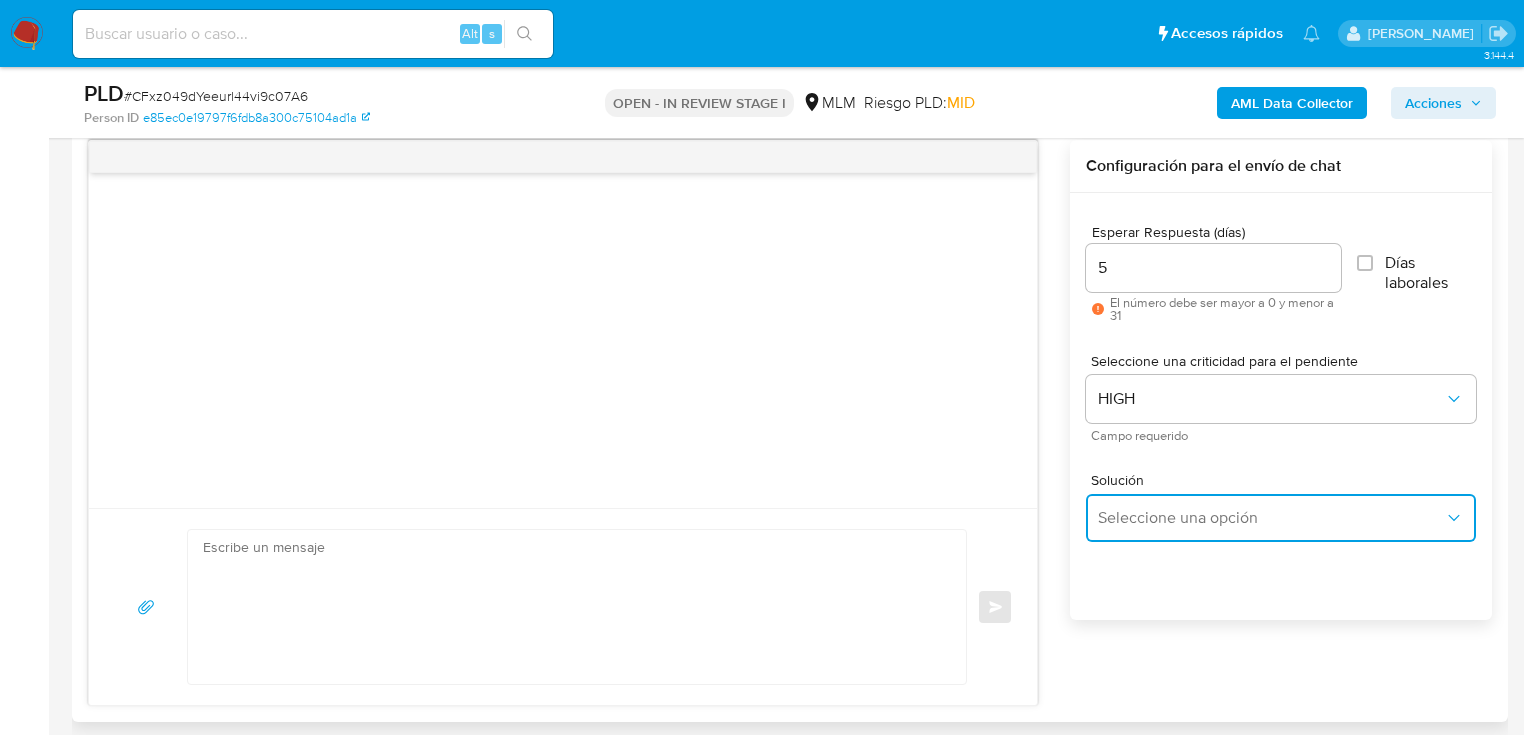 click on "Seleccione una opción" at bounding box center (1281, 518) 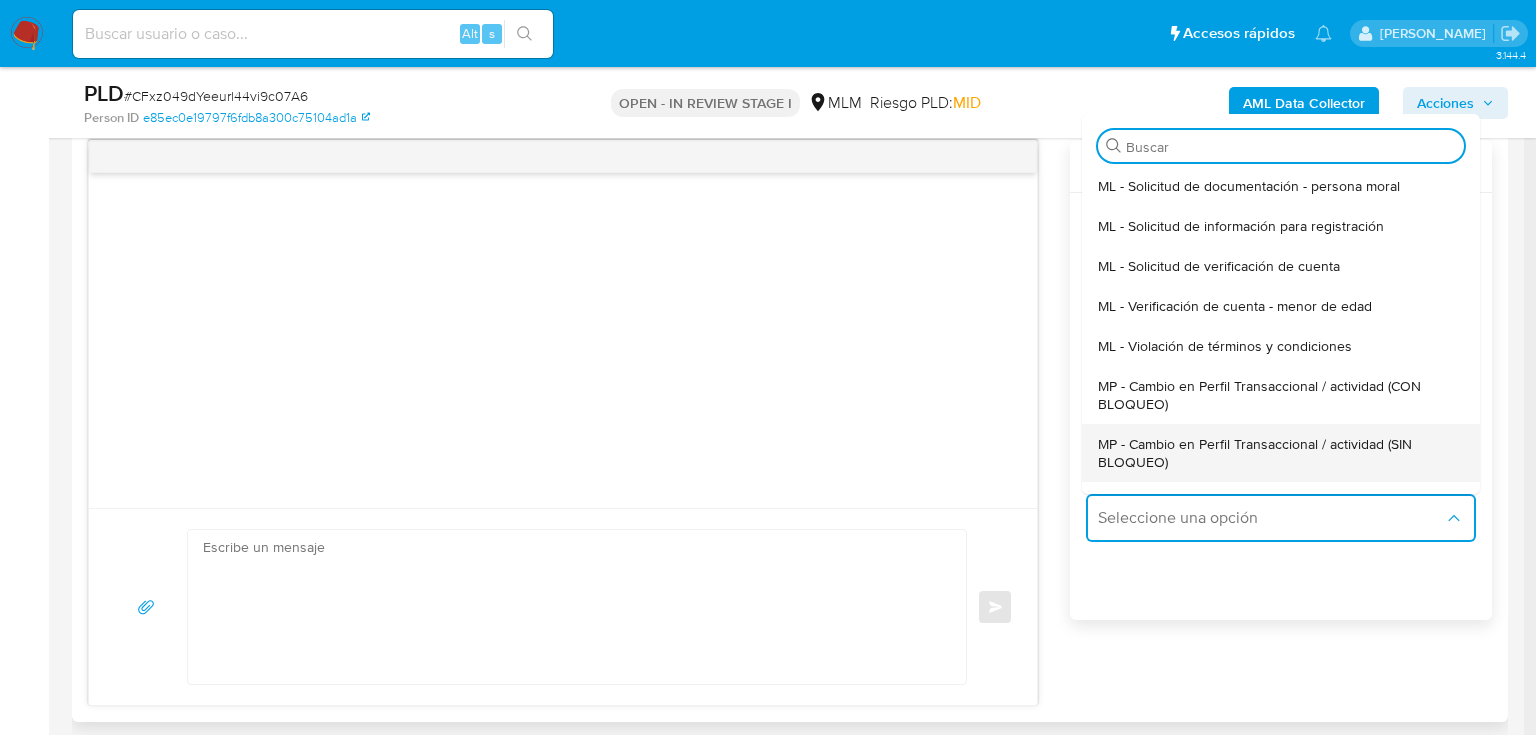 click on "MP - Cambio en Perfil Transaccional / actividad (SIN BLOQUEO)" at bounding box center [1275, 453] 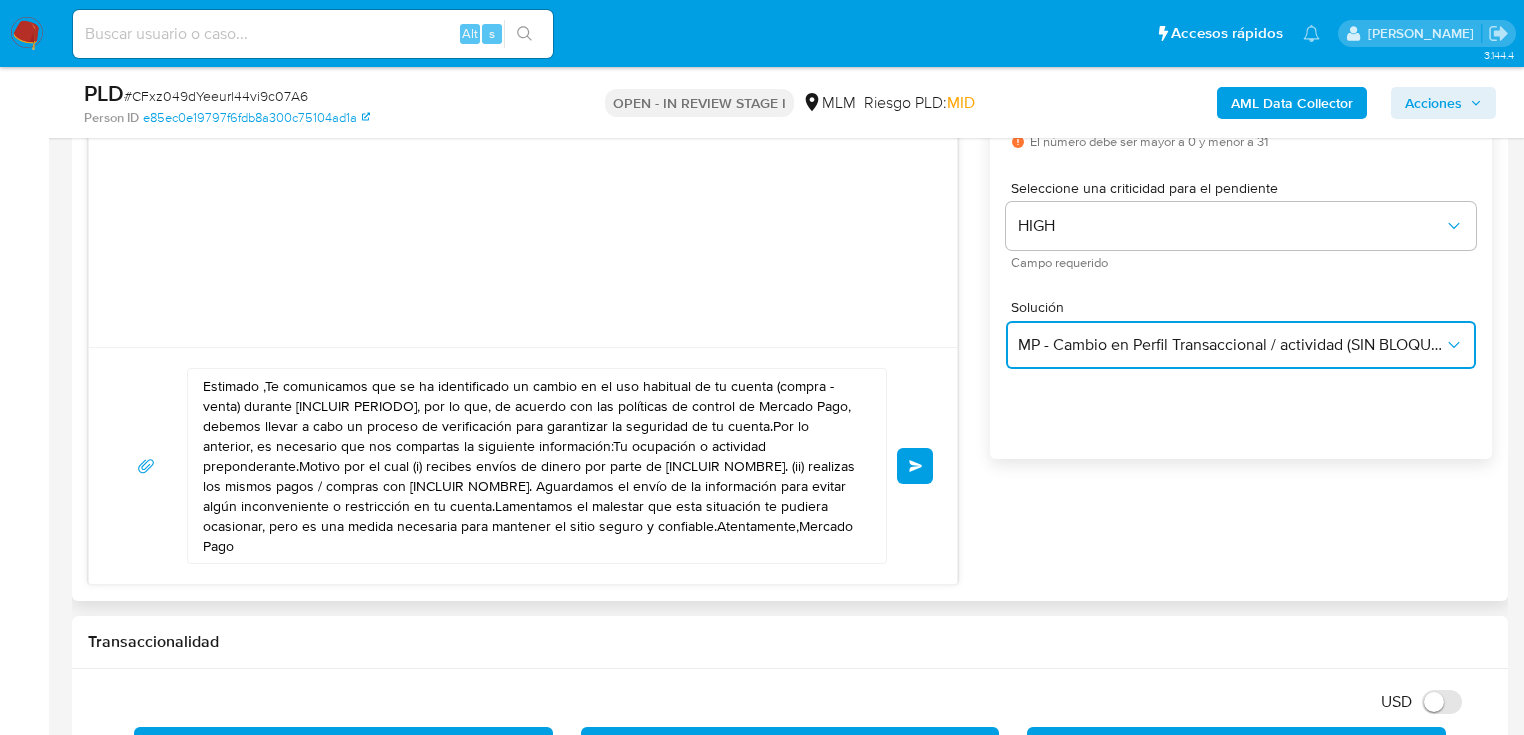 scroll, scrollTop: 1200, scrollLeft: 0, axis: vertical 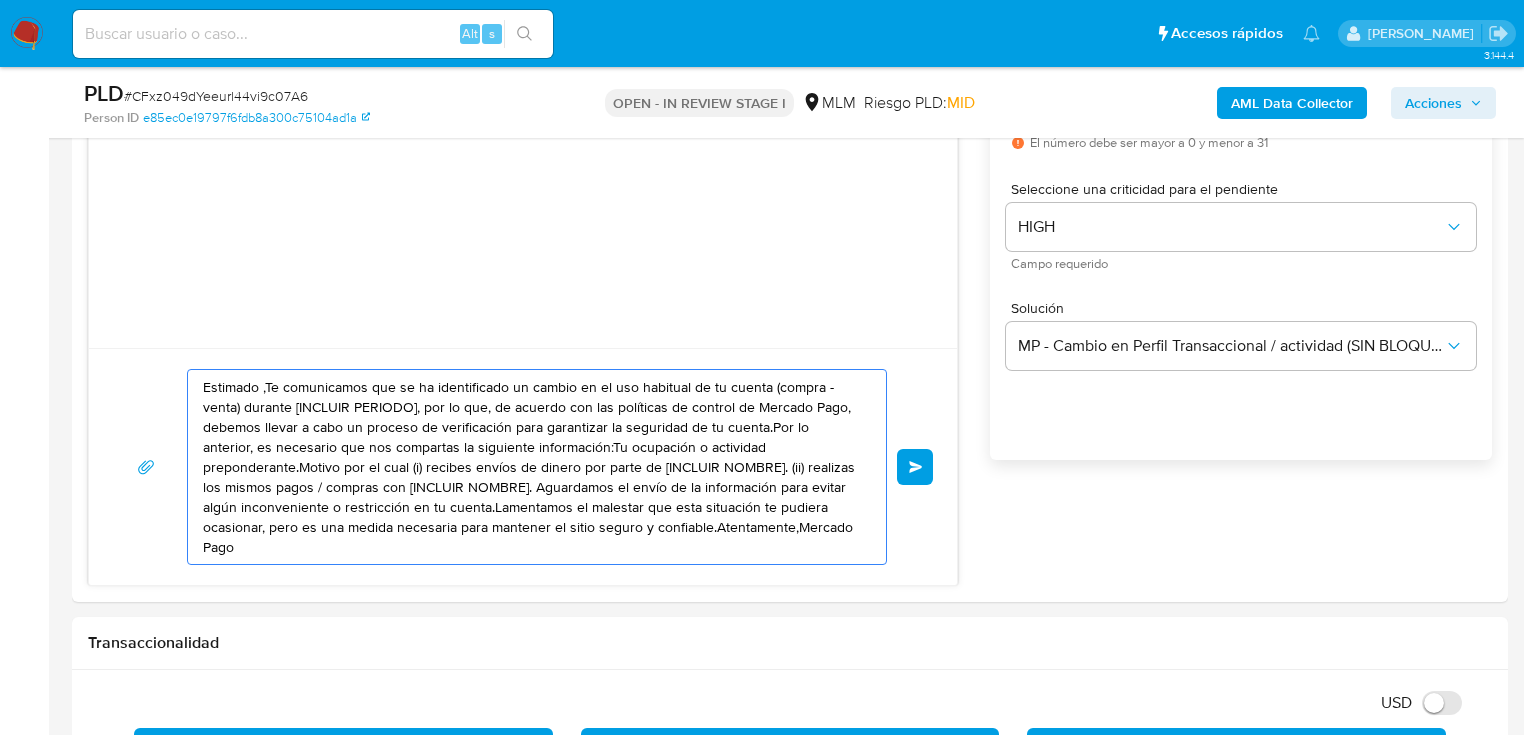 drag, startPoint x: 763, startPoint y: 536, endPoint x: -89, endPoint y: 310, distance: 881.46466 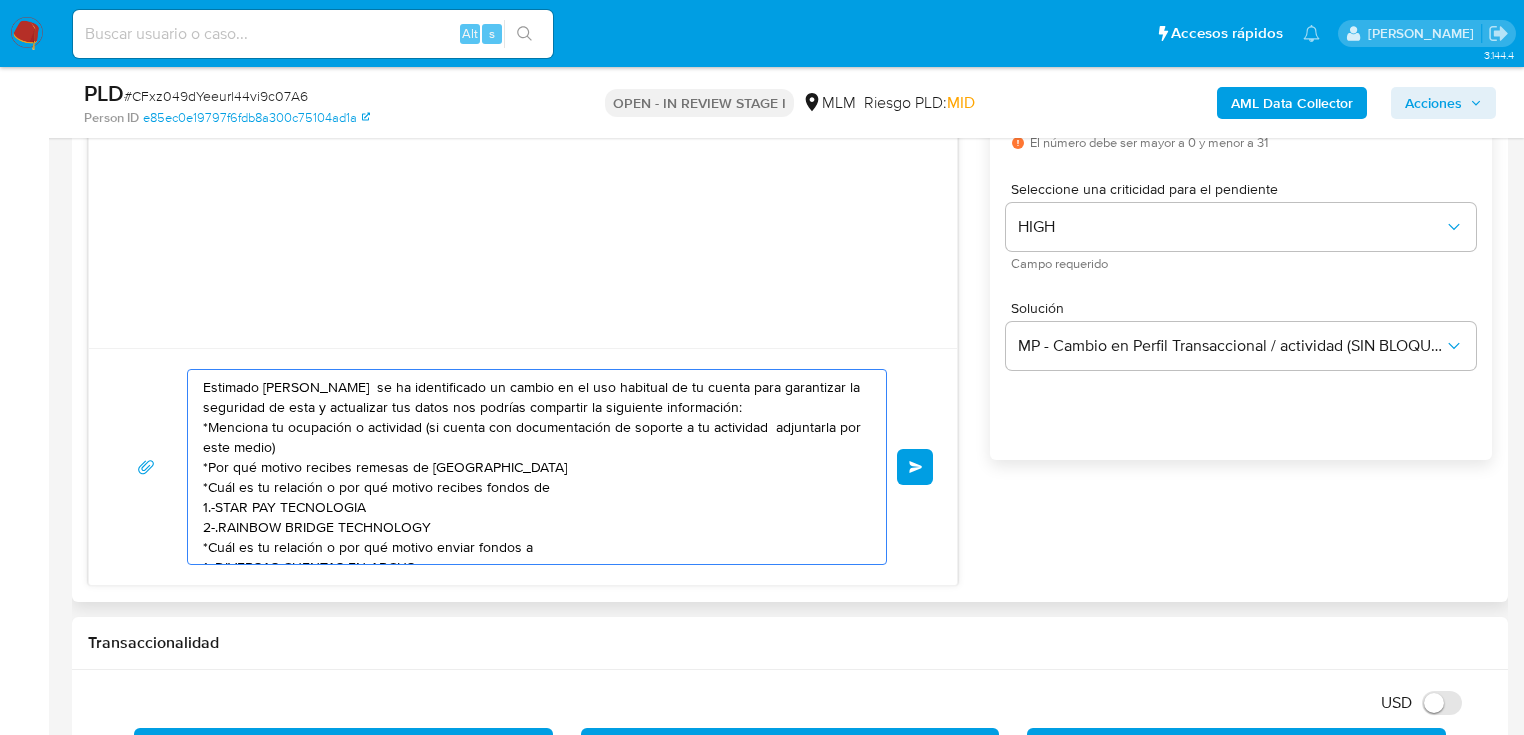 scroll, scrollTop: 127, scrollLeft: 0, axis: vertical 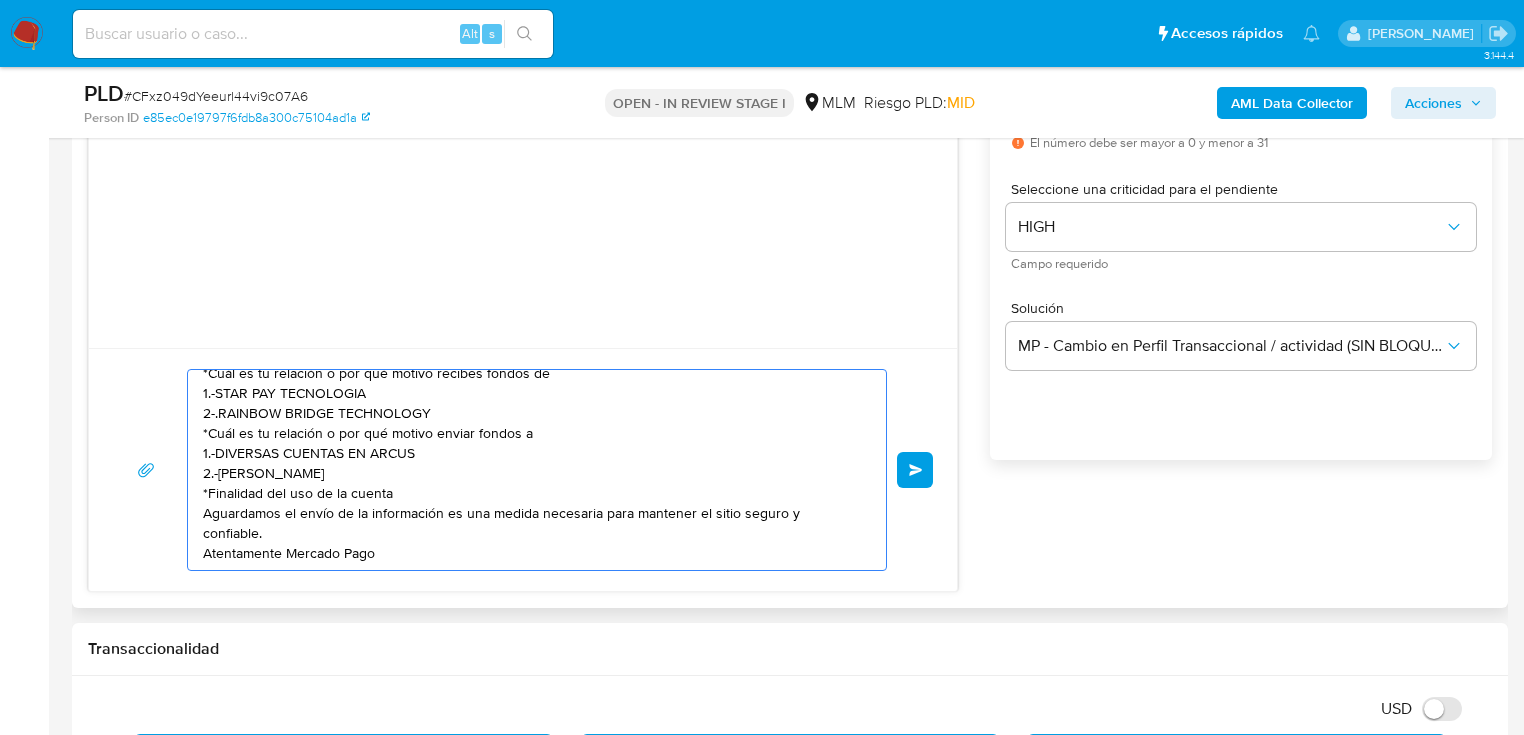 click on "Estimado Alan  se ha identificado un cambio en el uso habitual de tu cuenta para garantizar la seguridad de esta y actualizar tus datos nos podrías compartir la siguiente información:
*Menciona tu ocupación o actividad (si cuenta con documentación de soporte a tu actividad  adjuntarla por este medio)
*Por qué motivo recibes remesas de Estados Unidos
*Cuál es tu relación o por qué motivo recibes fondos de
1.-STAR PAY TECNOLOGIA
2-.RAINBOW BRIDGE TECHNOLOGY
*Cuál es tu relación o por qué motivo enviar fondos a
1.-DIVERSAS CUENTAS EN ARCUS
2.-ERENDIRA GRISELDA BORNIOS SALINAS
*Finalidad del uso de la cuenta
Aguardamos el envío de la información es una medida necesaria para mantener el sitio seguro y confiable.
Atentamente Mercado Pago" at bounding box center (532, 470) 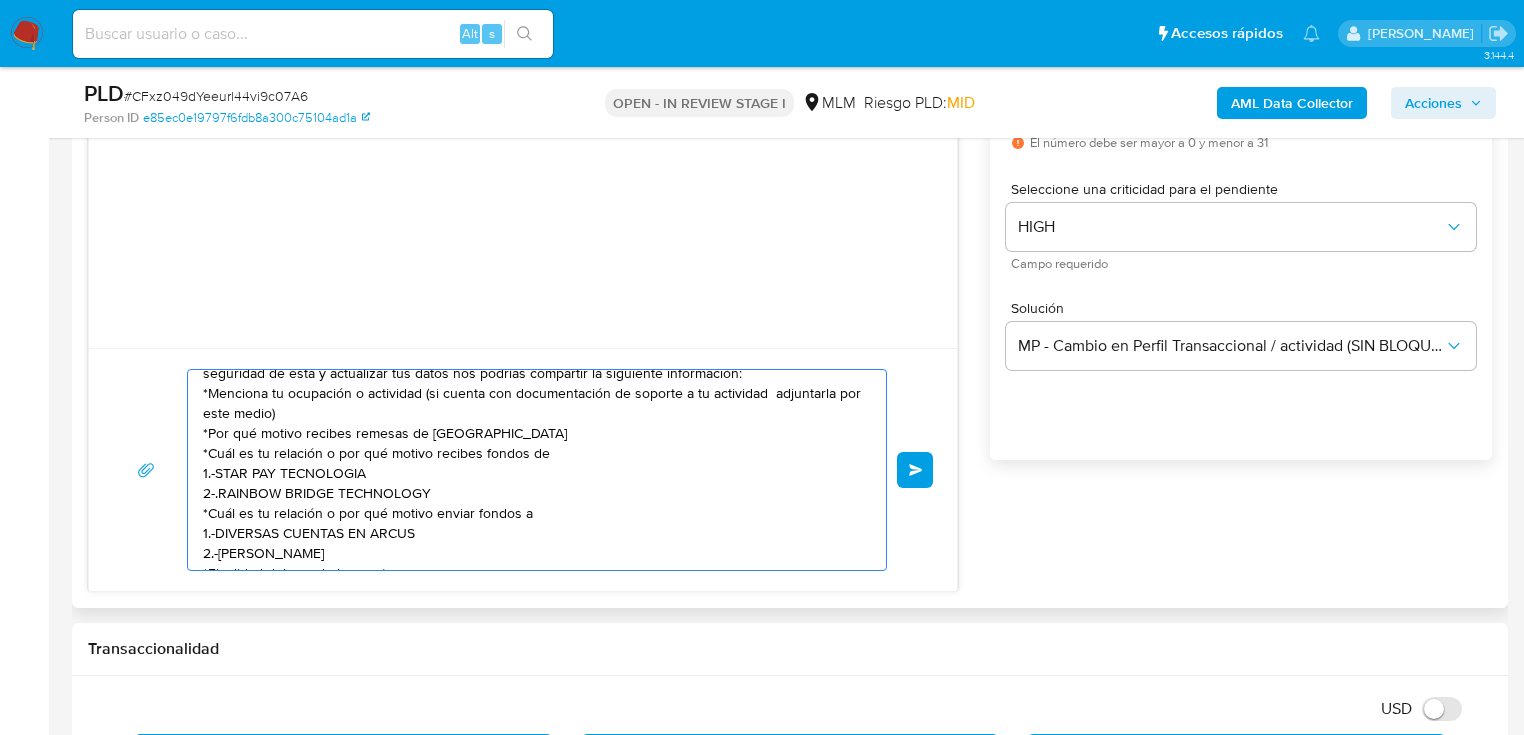 scroll, scrollTop: 0, scrollLeft: 0, axis: both 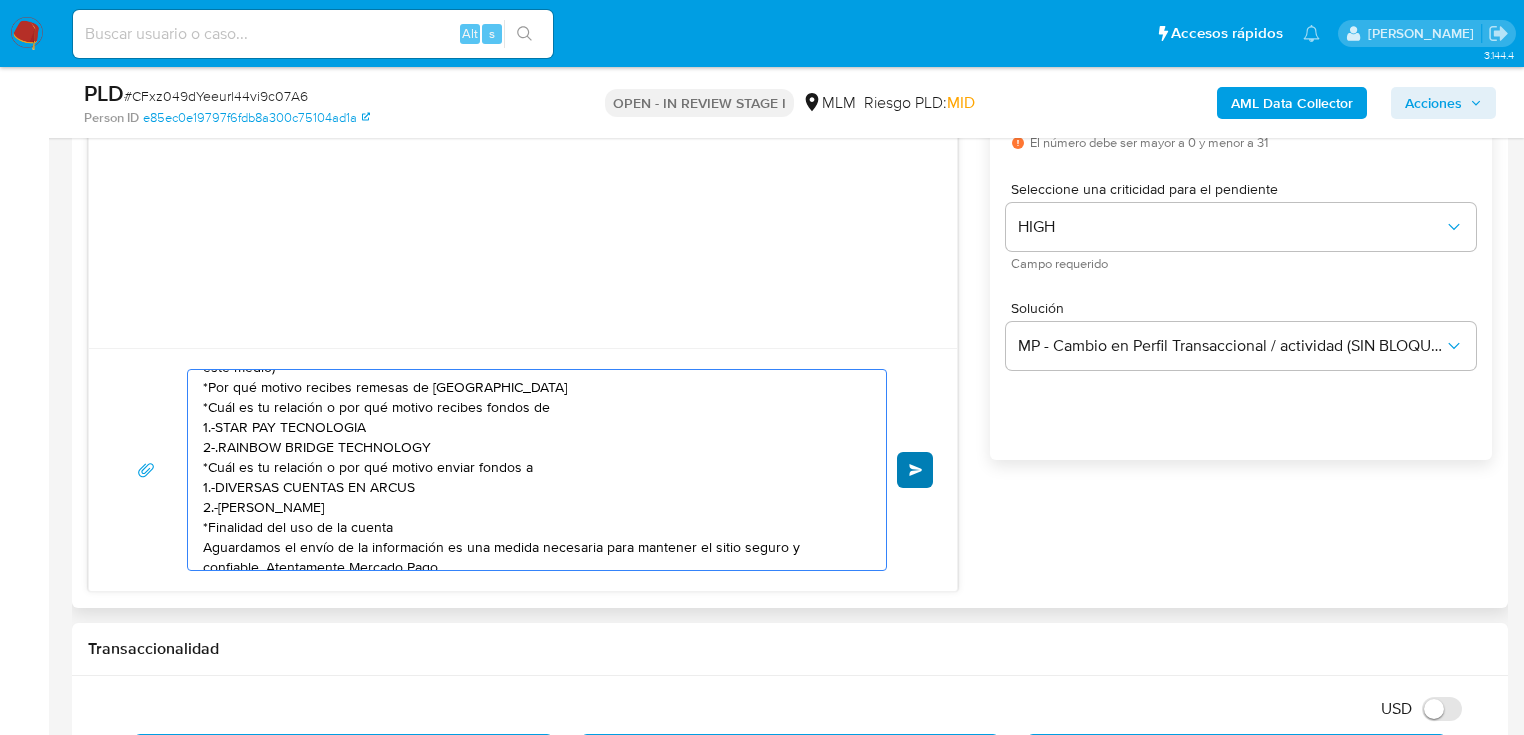 type on "Estimado Alan  se ha identificado un cambio en el uso habitual de tu cuenta para garantizar la seguridad de esta y actualizar tus datos nos podrías compartir la siguiente información:
*Menciona tu ocupación o actividad (si cuenta con documentación de soporte a tu actividad  adjuntarla por este medio)
*Por qué motivo recibes remesas de Estados Unidos
*Cuál es tu relación o por qué motivo recibes fondos de
1.-STAR PAY TECNOLOGIA
2-.RAINBOW BRIDGE TECHNOLOGY
*Cuál es tu relación o por qué motivo enviar fondos a
1.-DIVERSAS CUENTAS EN ARCUS
2.-ERENDIRA GRISELDA BORNIOS SALINAS
*Finalidad del uso de la cuenta
Aguardamos el envío de la información es una medida necesaria para mantener el sitio seguro y confiable. Atentamente Mercado Pago" 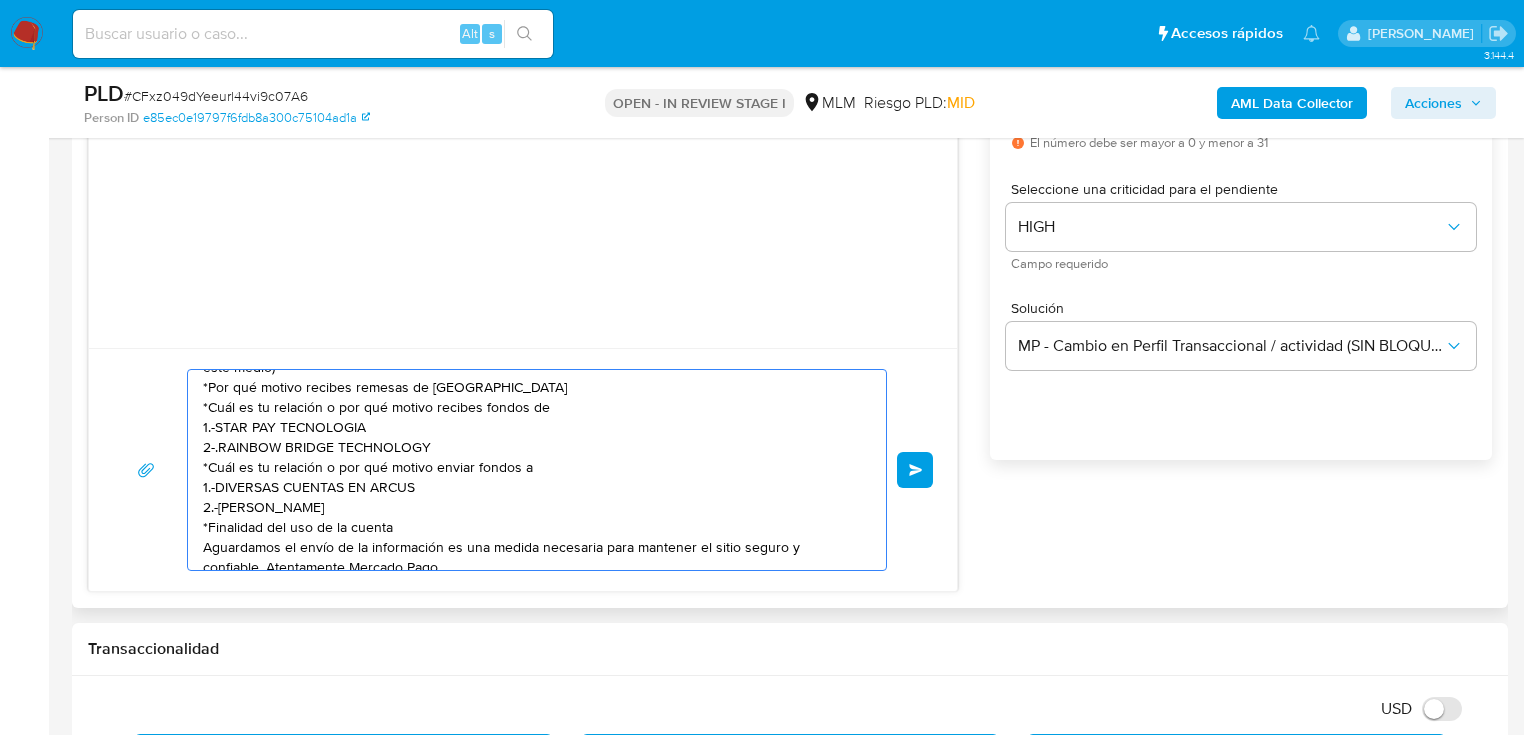click on "Enviar" at bounding box center (916, 470) 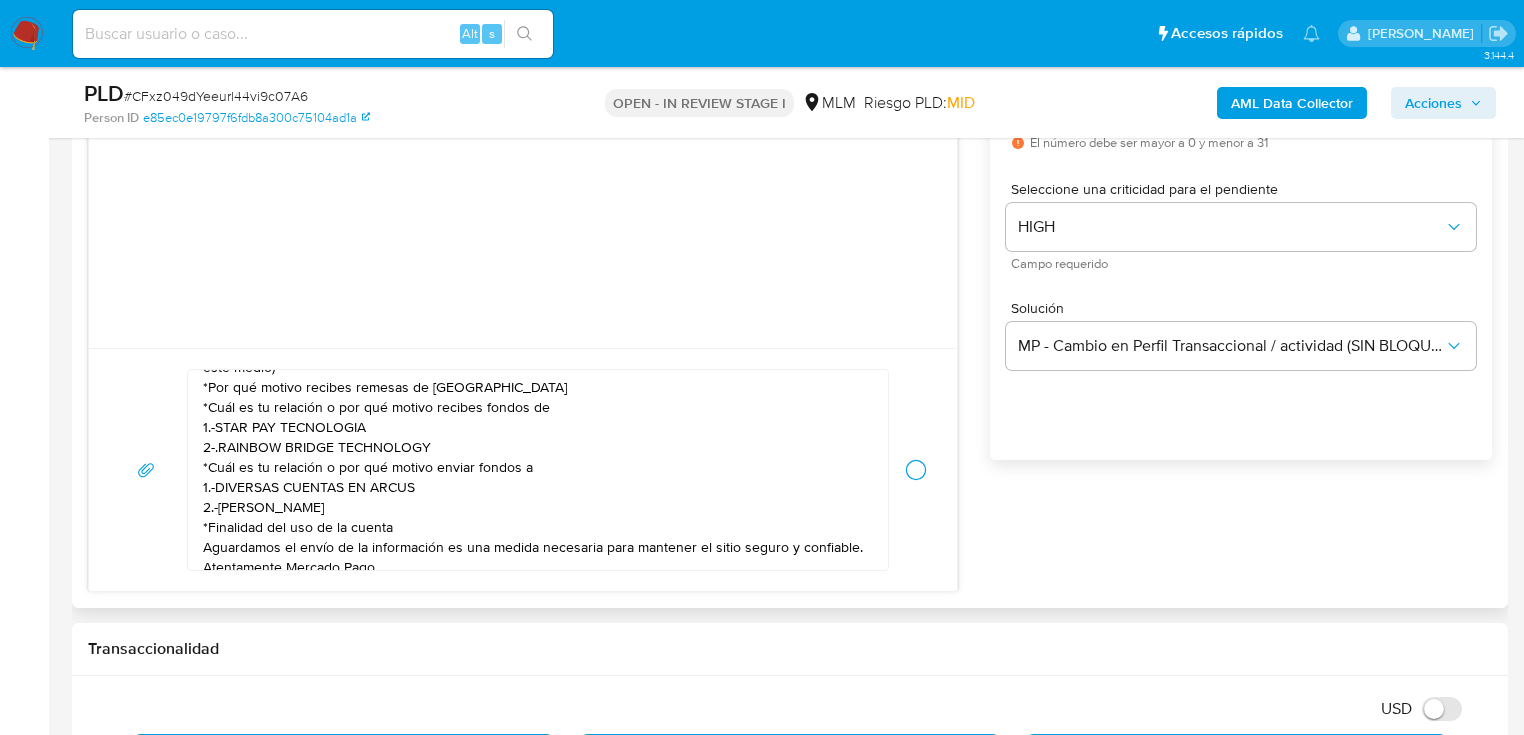 type 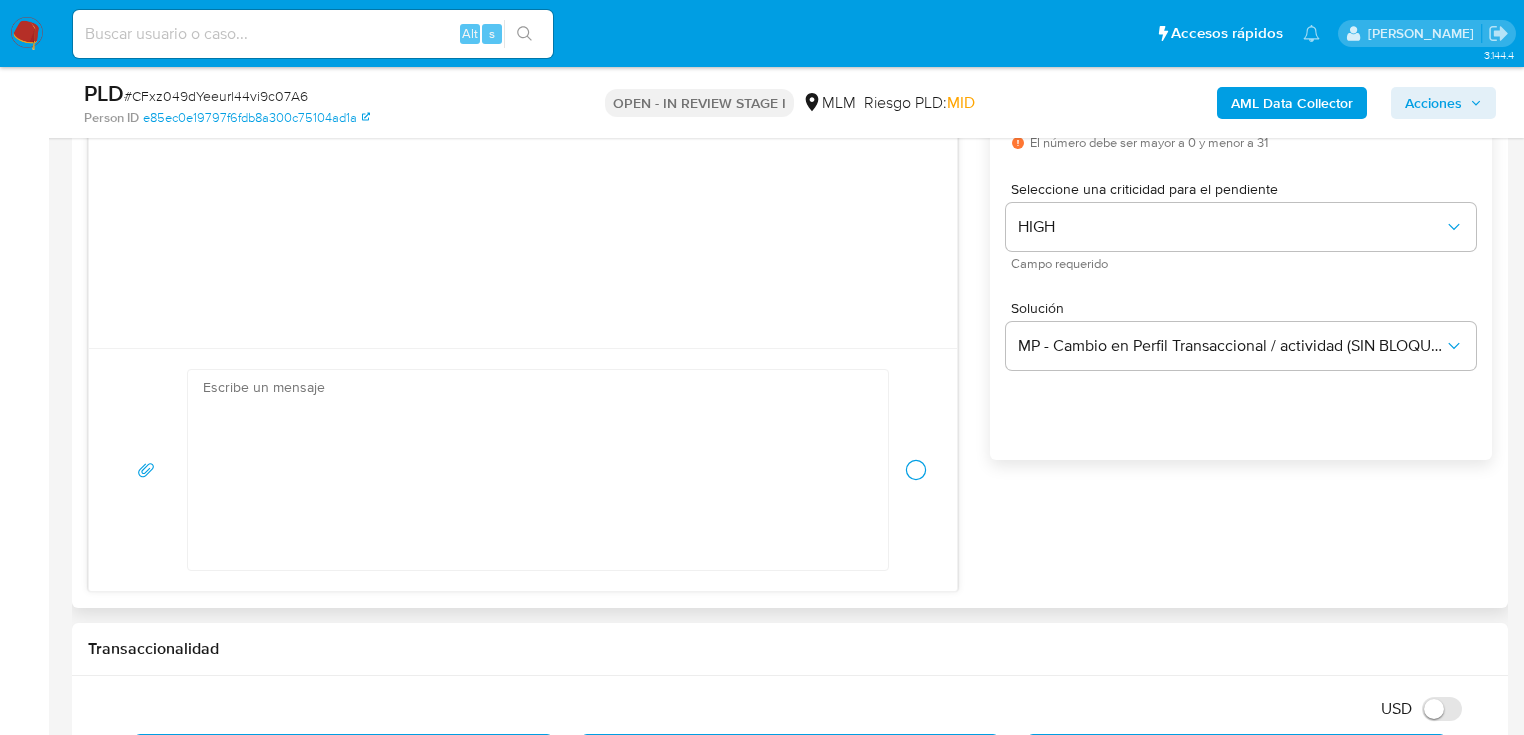 scroll, scrollTop: 52, scrollLeft: 0, axis: vertical 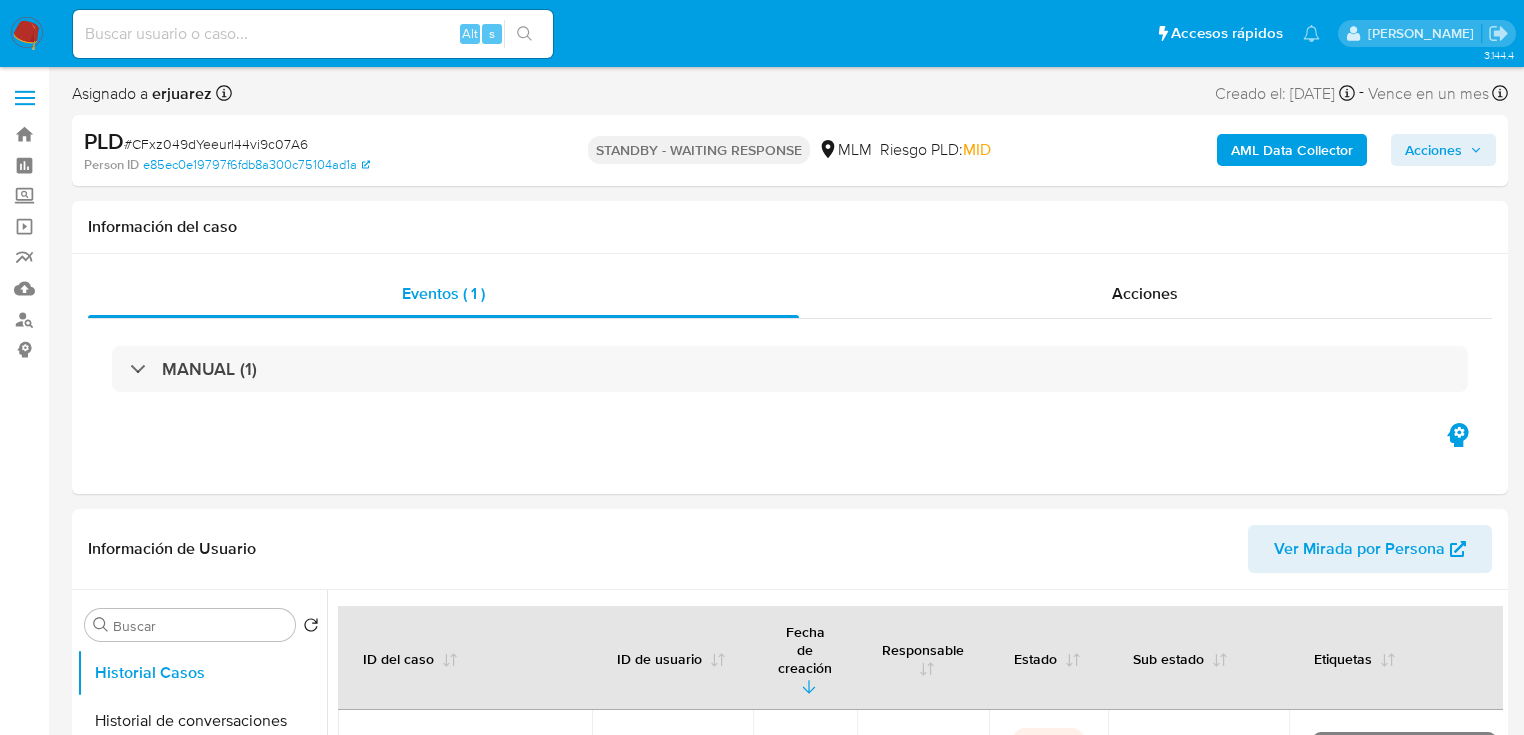 select on "10" 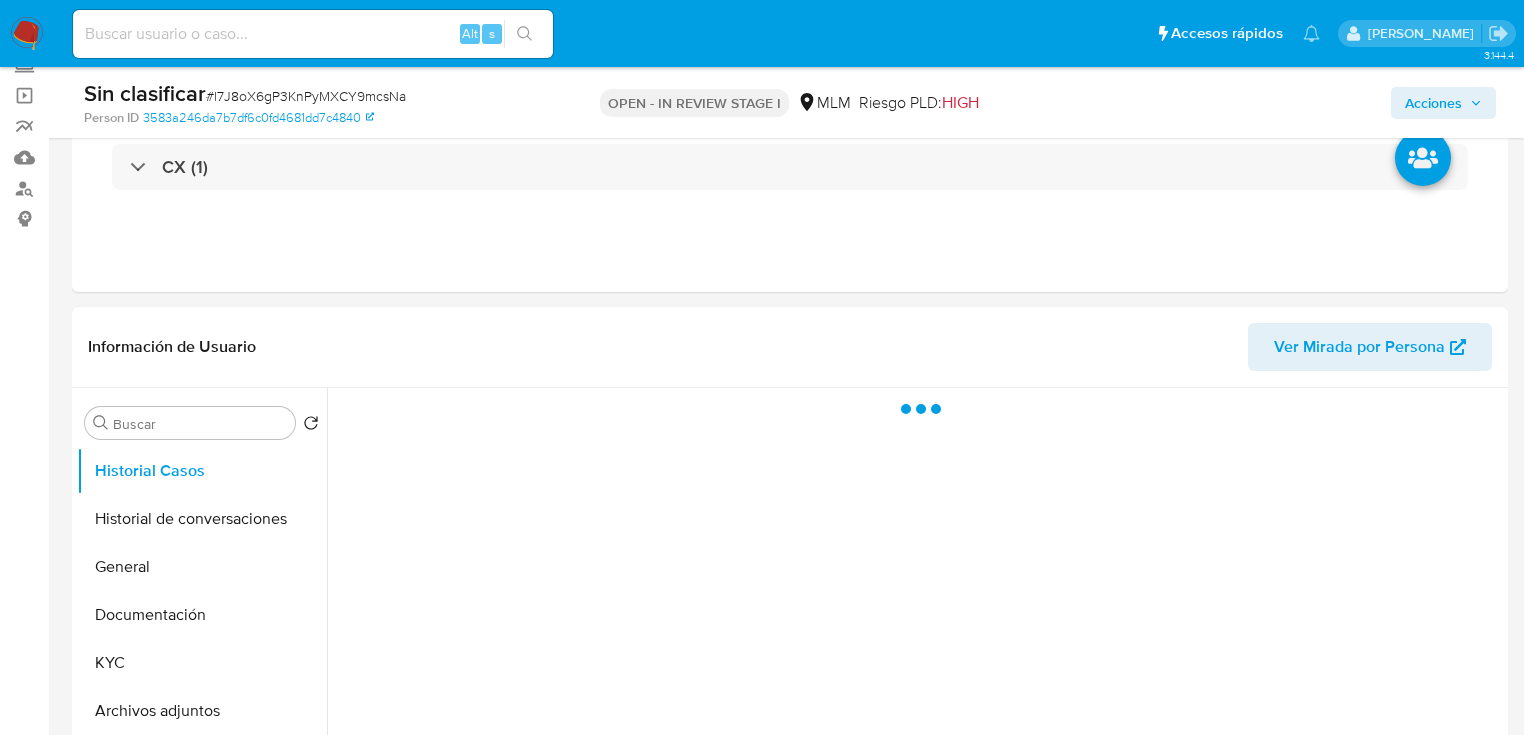 scroll, scrollTop: 320, scrollLeft: 0, axis: vertical 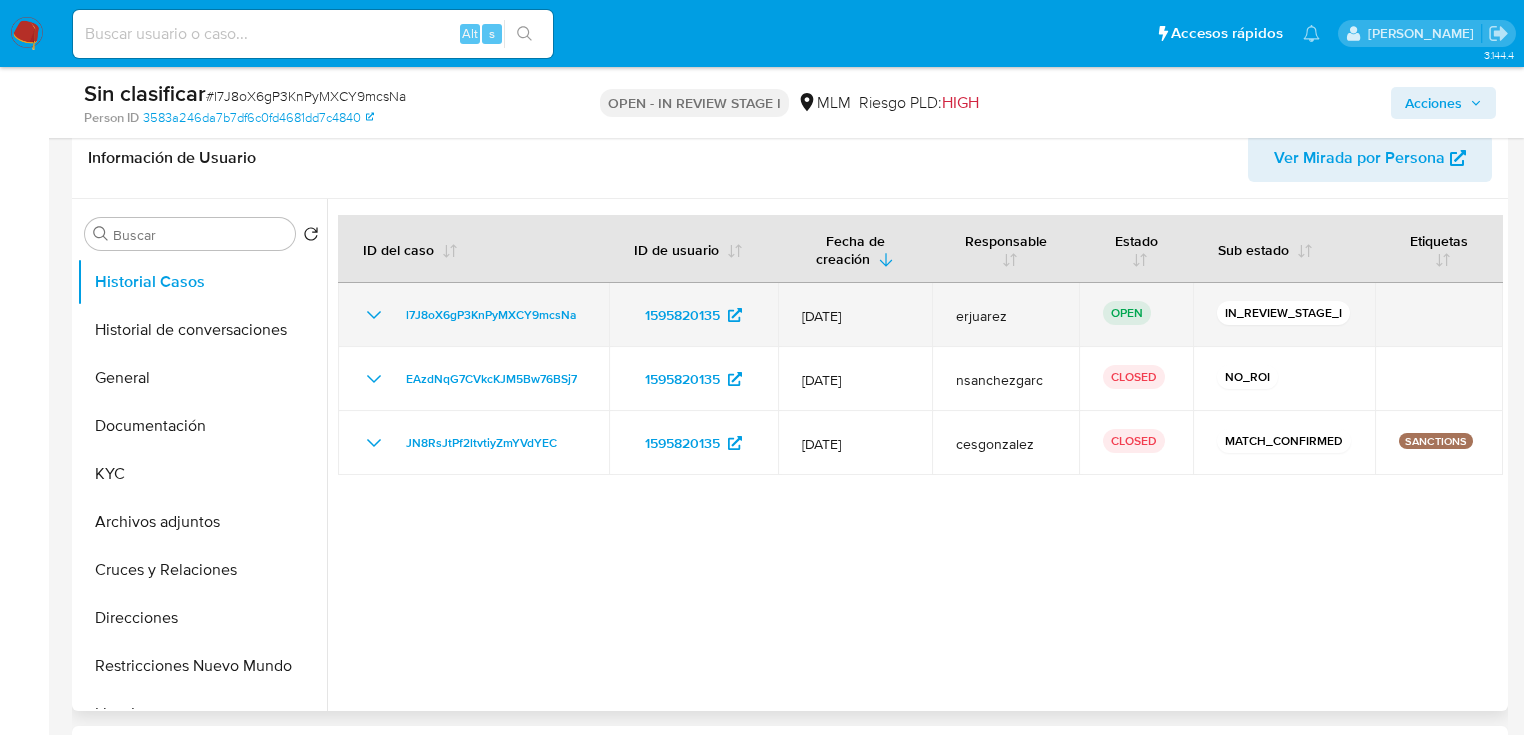 select on "10" 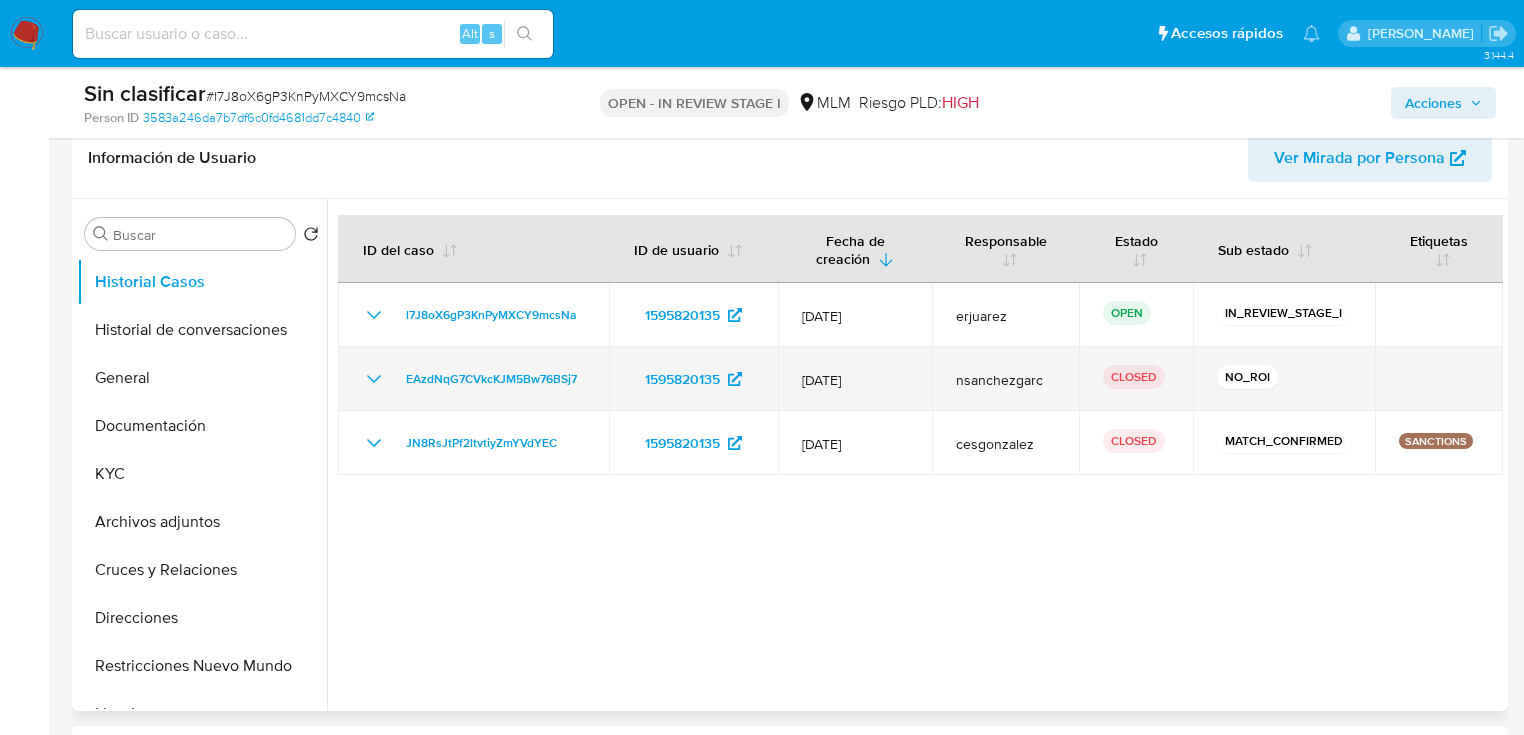 click 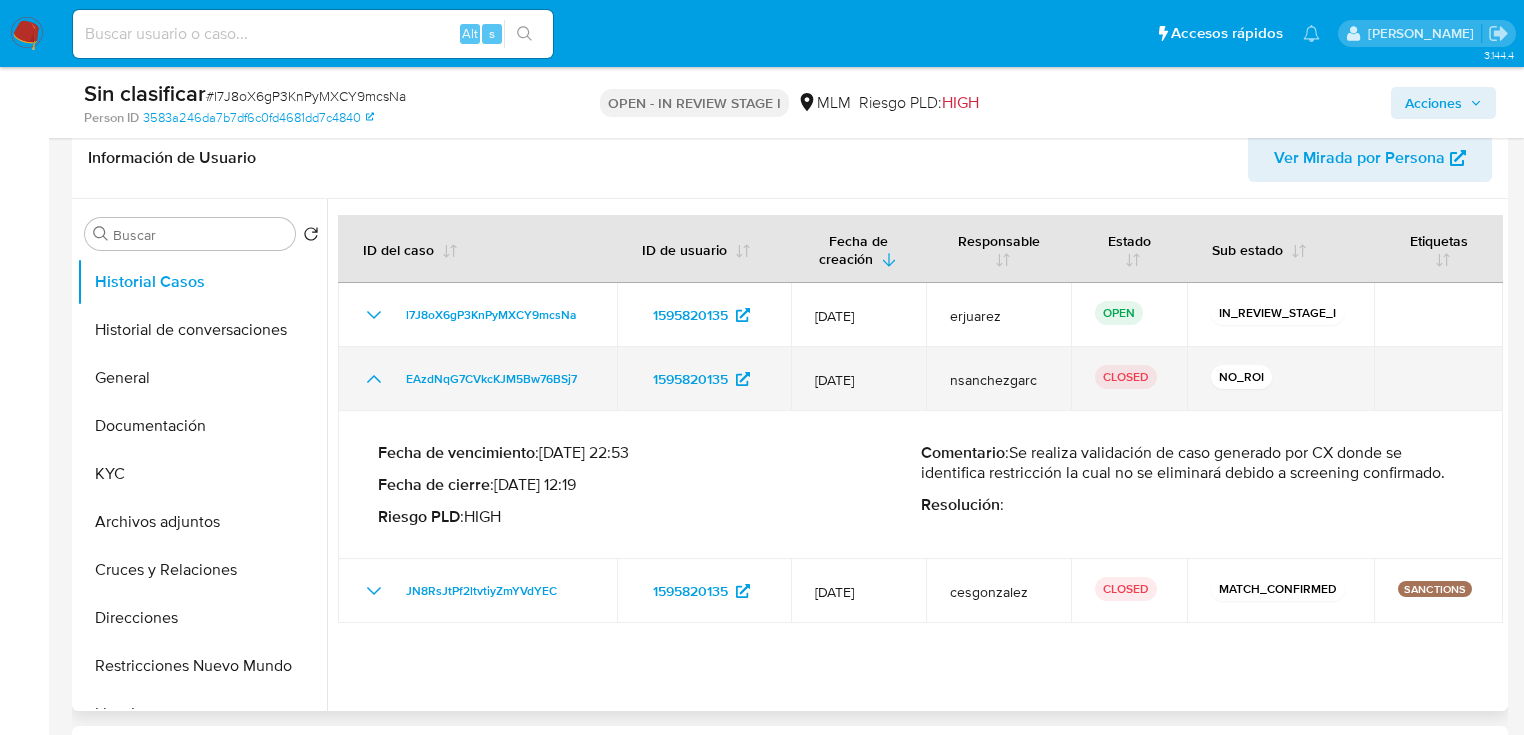 click at bounding box center [374, 379] 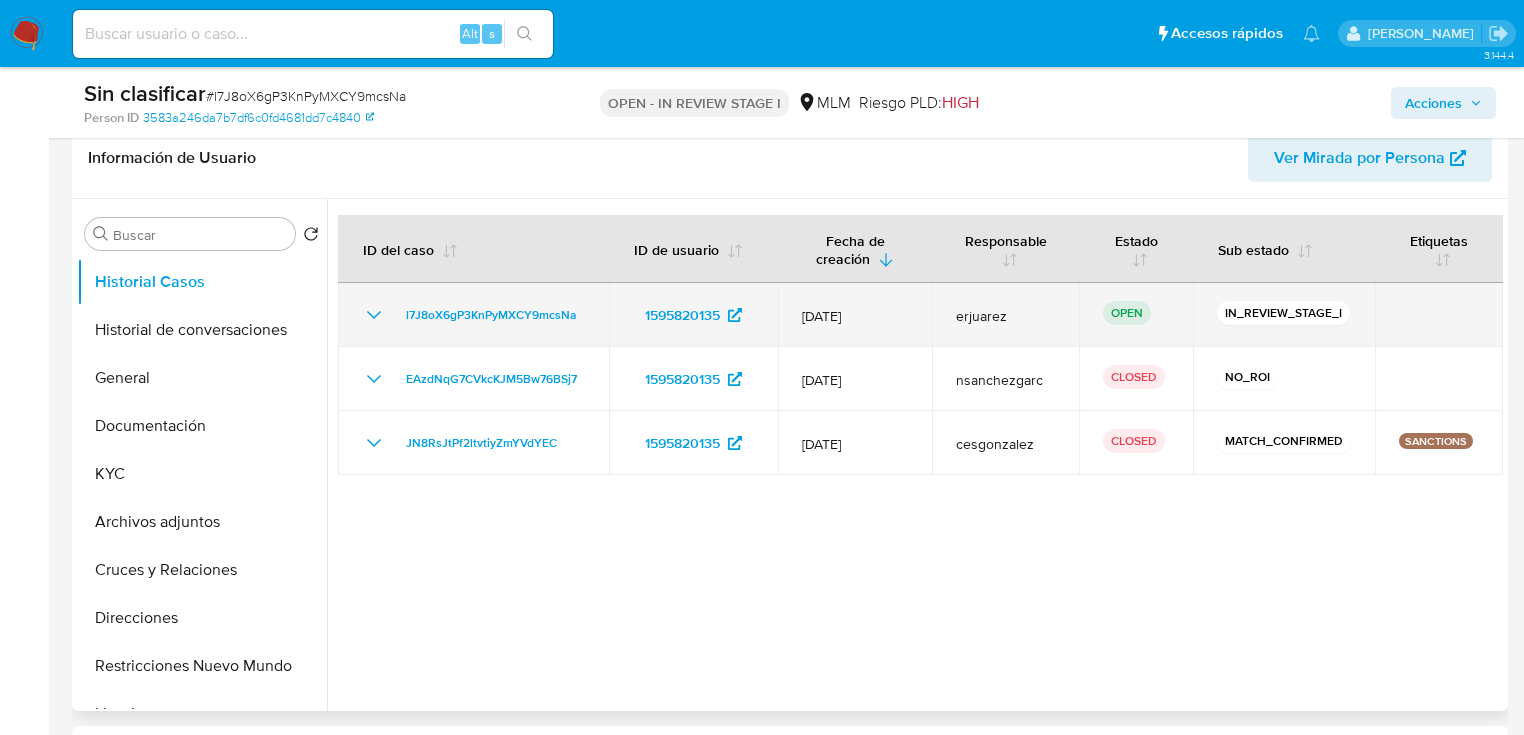 drag, startPoint x: 594, startPoint y: 306, endPoint x: 19, endPoint y: 436, distance: 589.5125 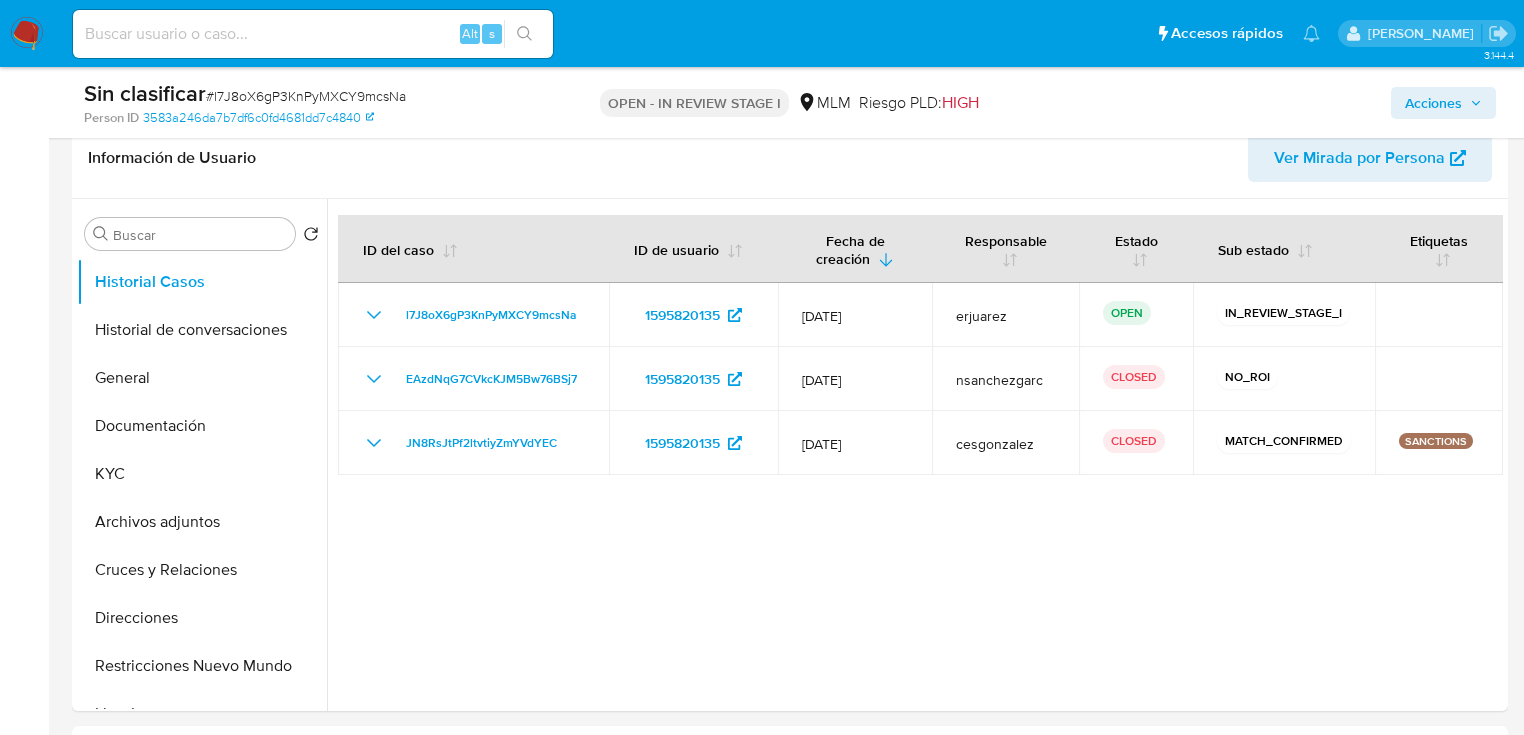 click on "l7J8oX6gP3KnPyMXCY9mcsNa" at bounding box center (473, 315) 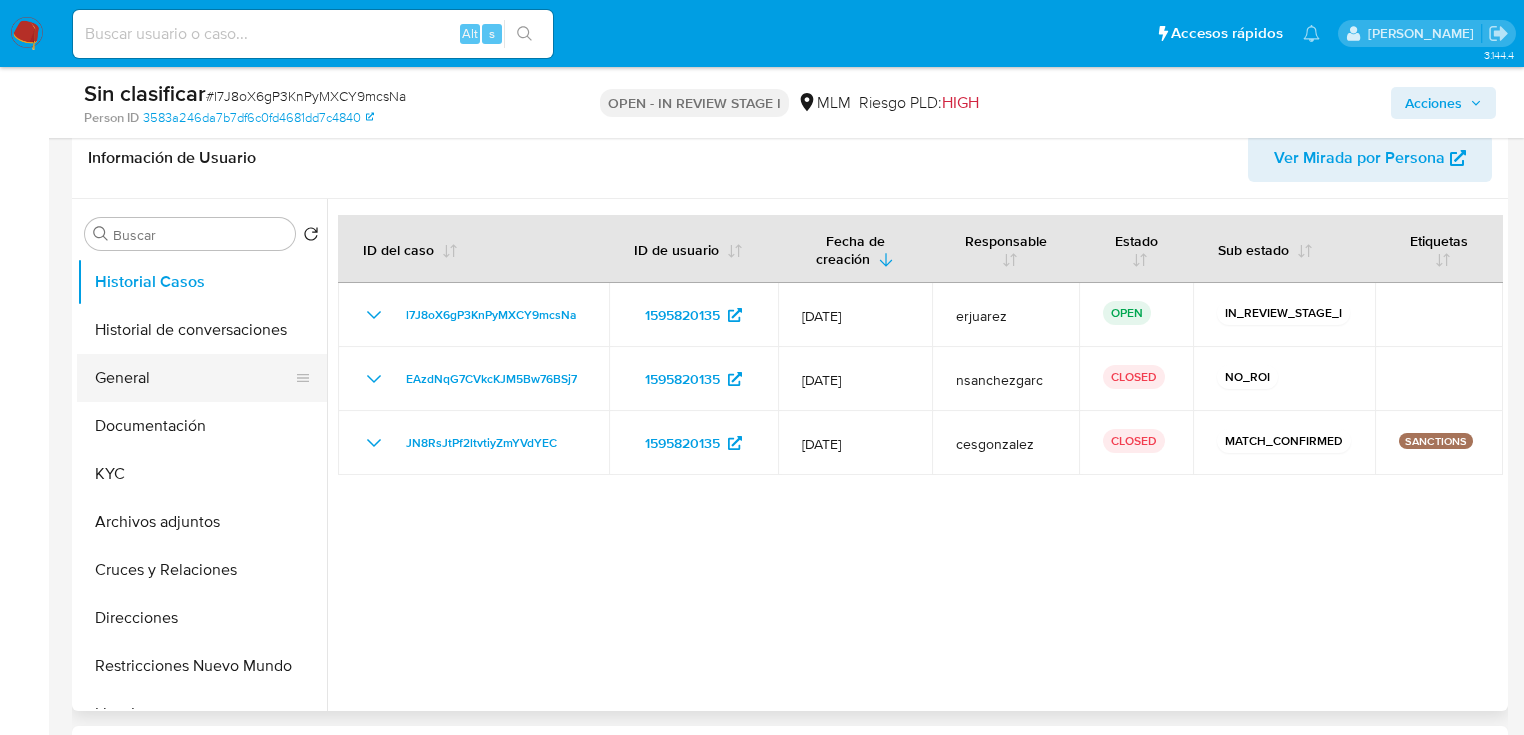 drag, startPoint x: 167, startPoint y: 386, endPoint x: 181, endPoint y: 374, distance: 18.439089 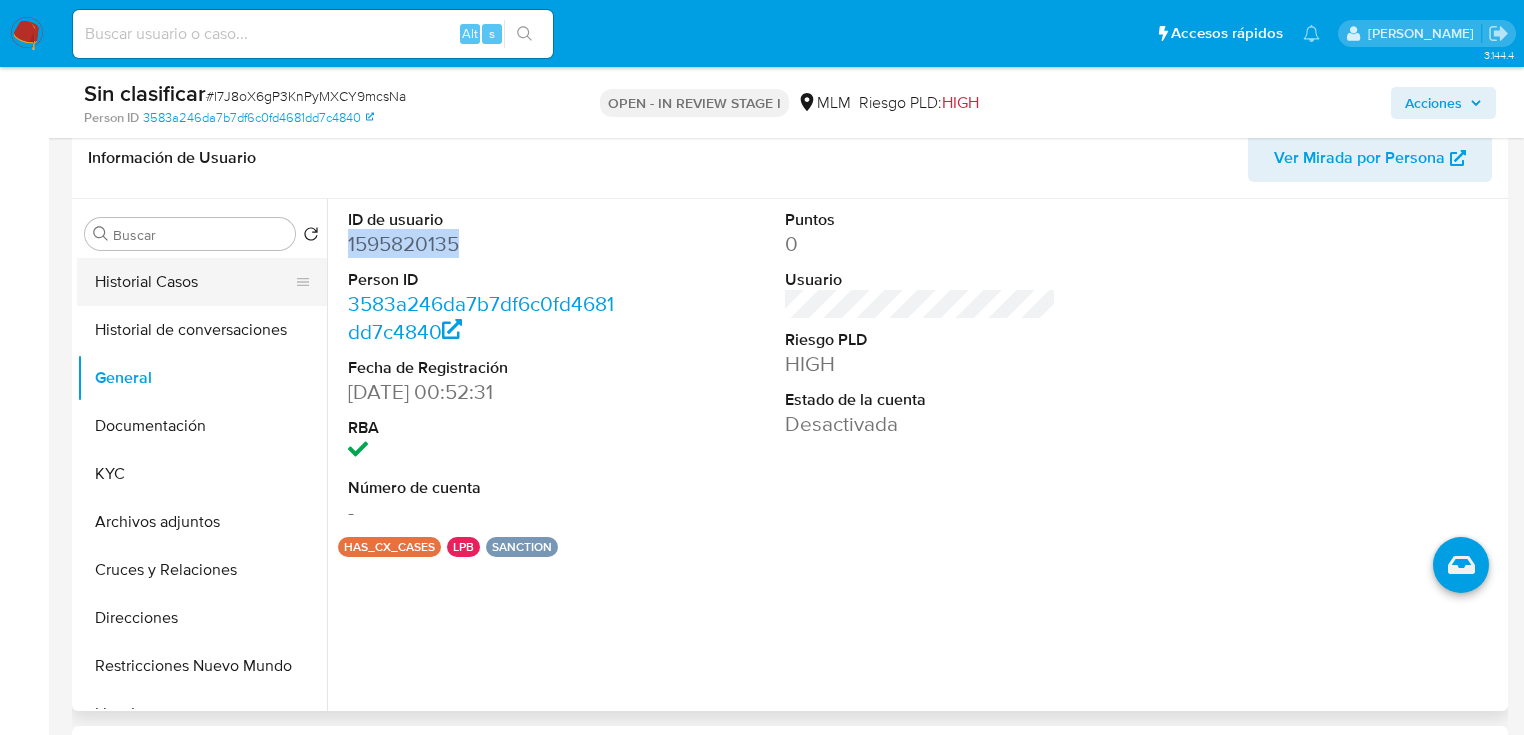 drag, startPoint x: 467, startPoint y: 247, endPoint x: 180, endPoint y: 293, distance: 290.66302 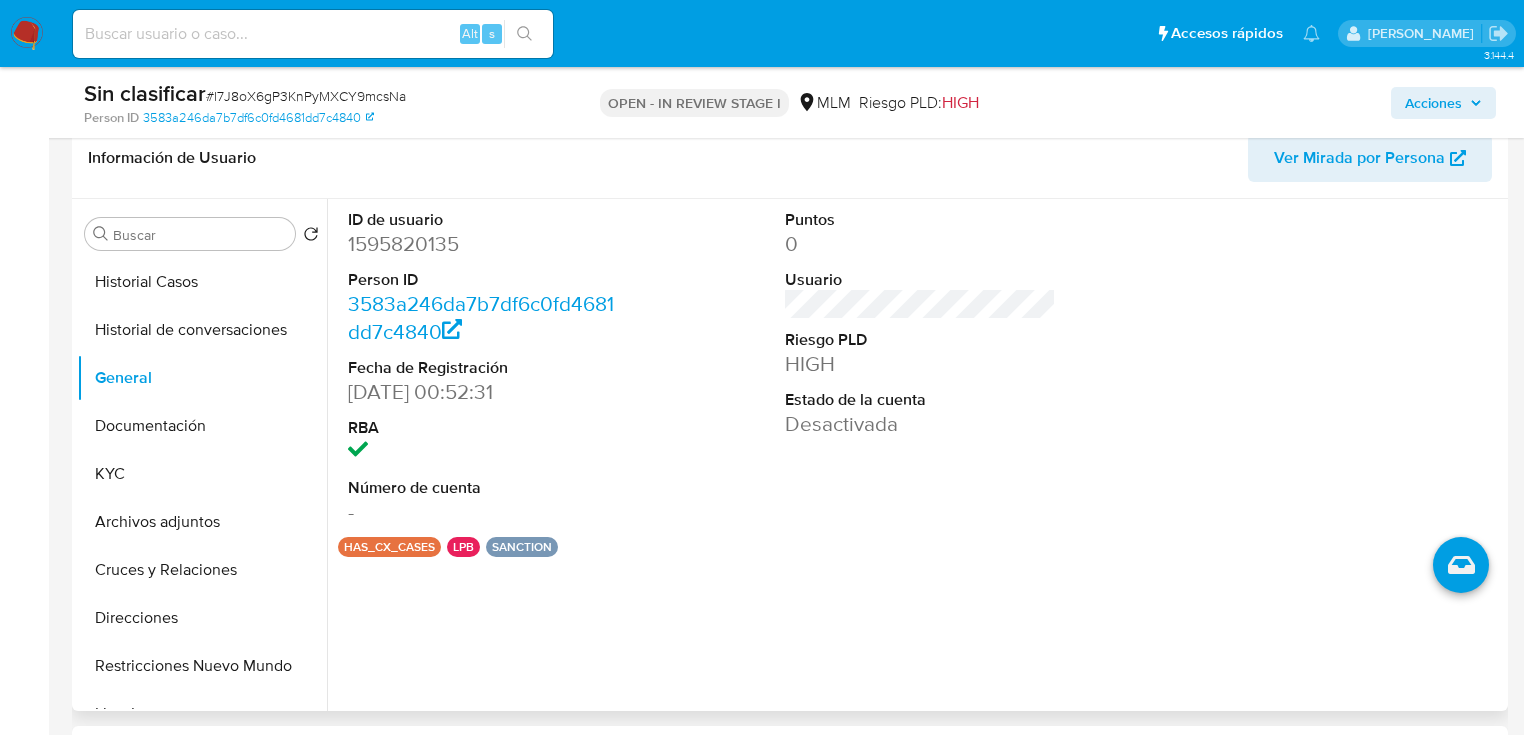 click on "ID de usuario 1595820135 Person ID 3583a246da7b7df6c0fd4681dd7c4840 Fecha de Registración 17/12/2023 00:52:31 RBA Número de cuenta - Puntos 0 Usuario Riesgo PLD HIGH Estado de la cuenta Desactivada has_cx_cases lpb sanction" at bounding box center [915, 455] 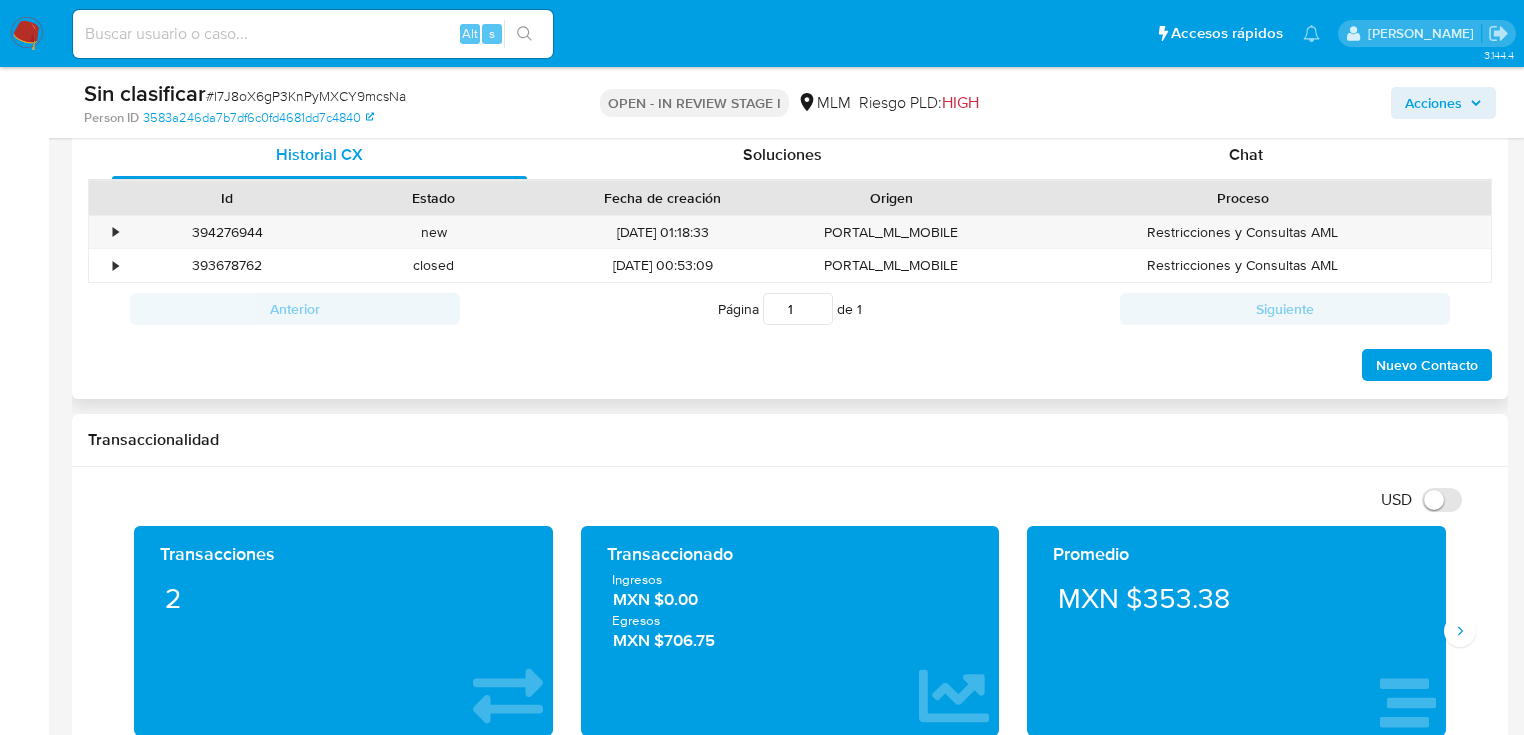 scroll, scrollTop: 880, scrollLeft: 0, axis: vertical 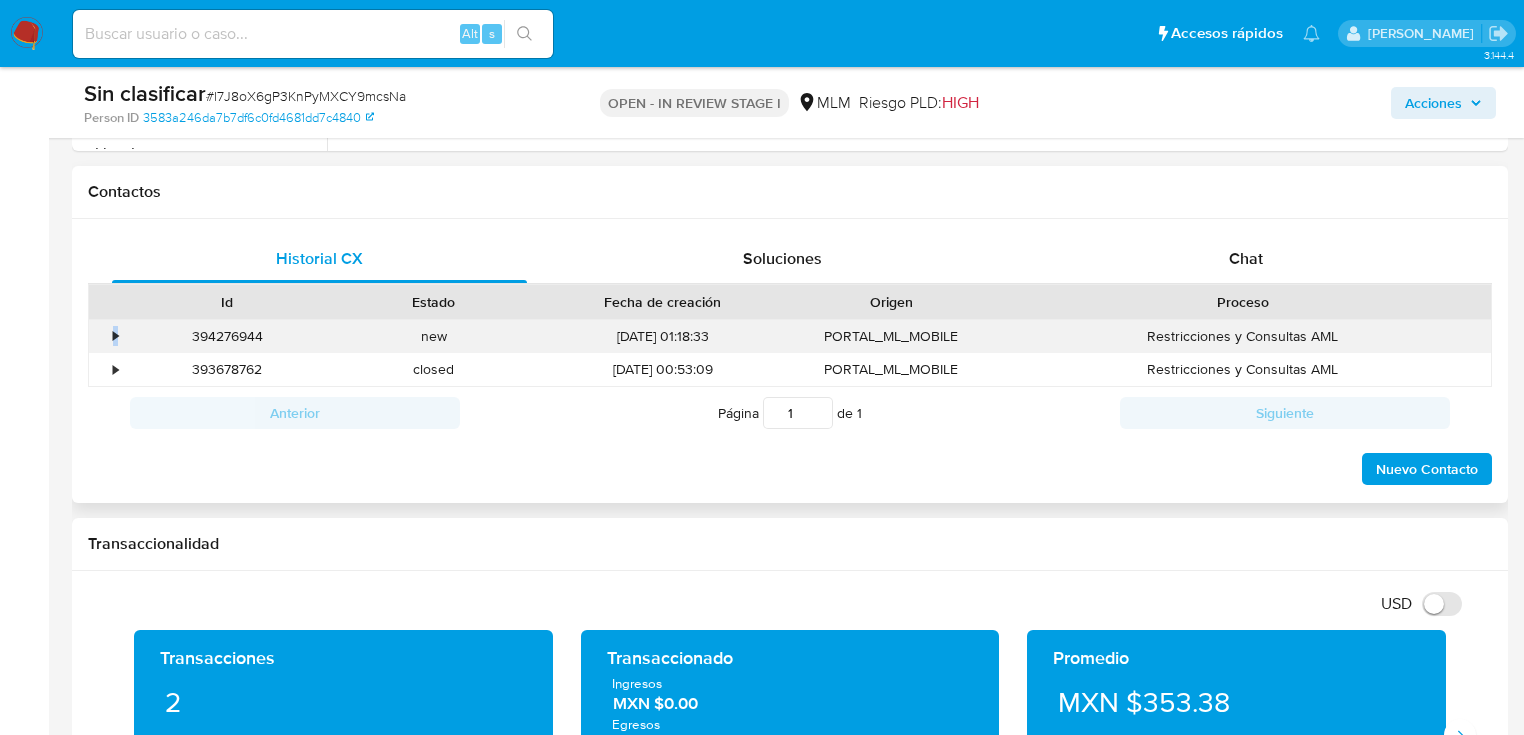 click on "•" at bounding box center (106, 336) 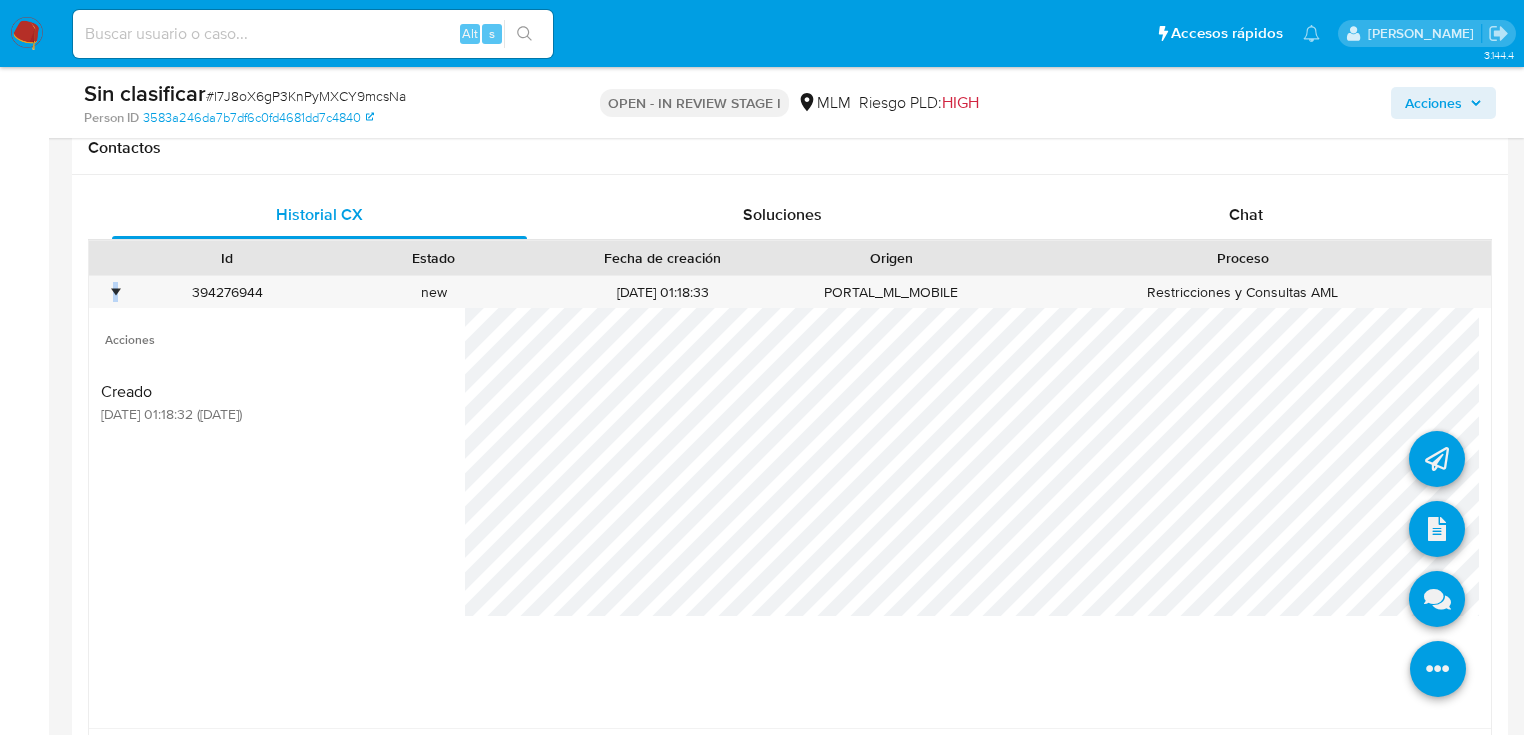 scroll, scrollTop: 960, scrollLeft: 0, axis: vertical 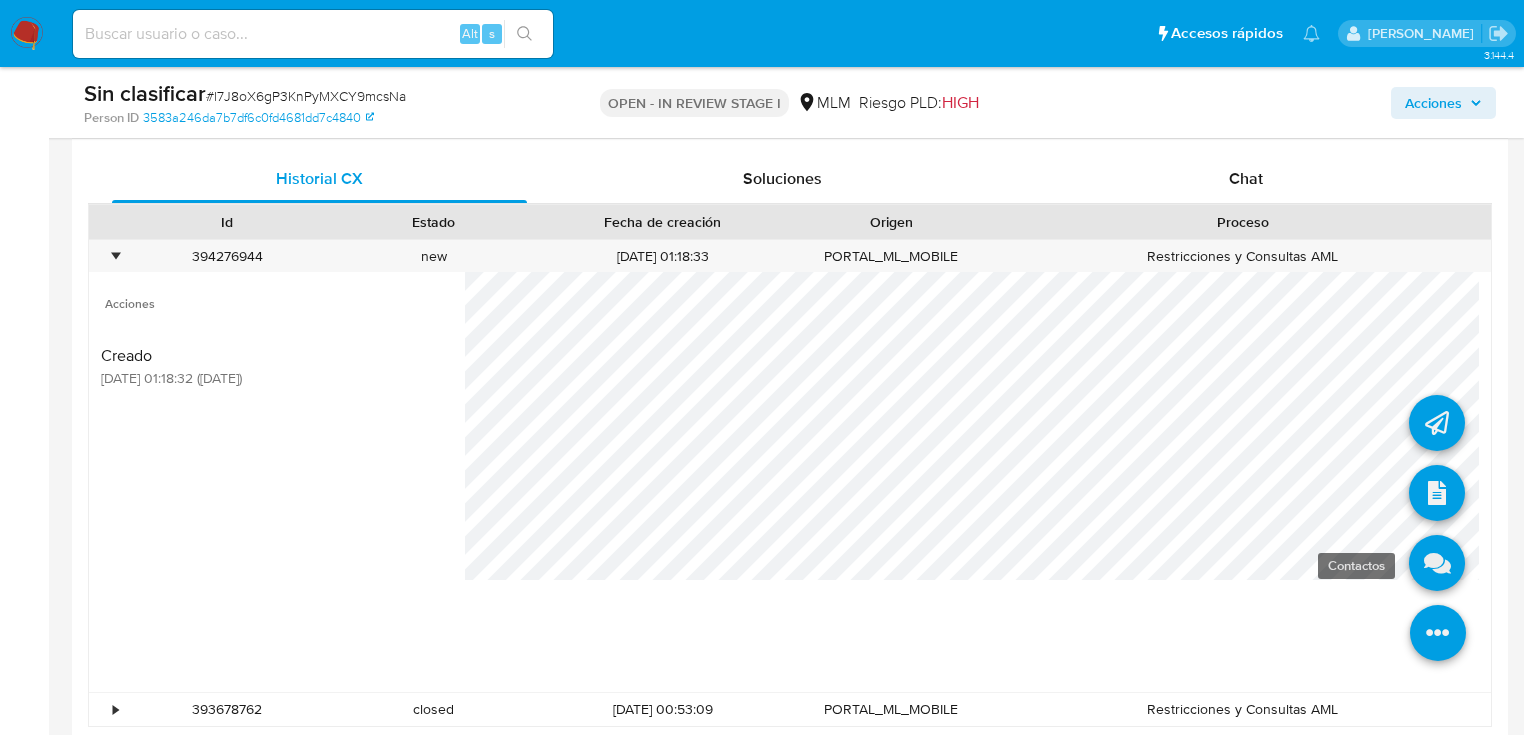 click at bounding box center [1437, 563] 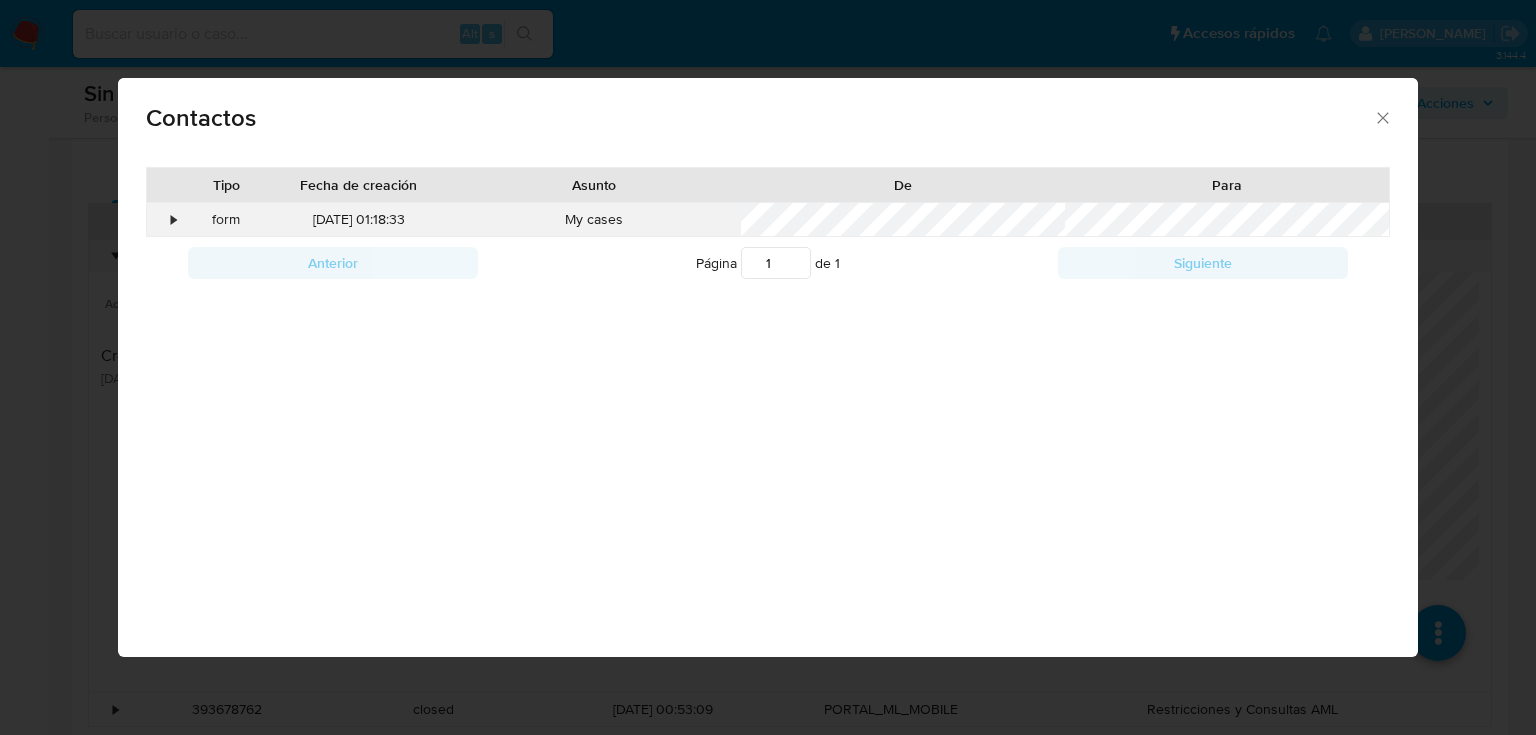 click on "•" at bounding box center [173, 220] 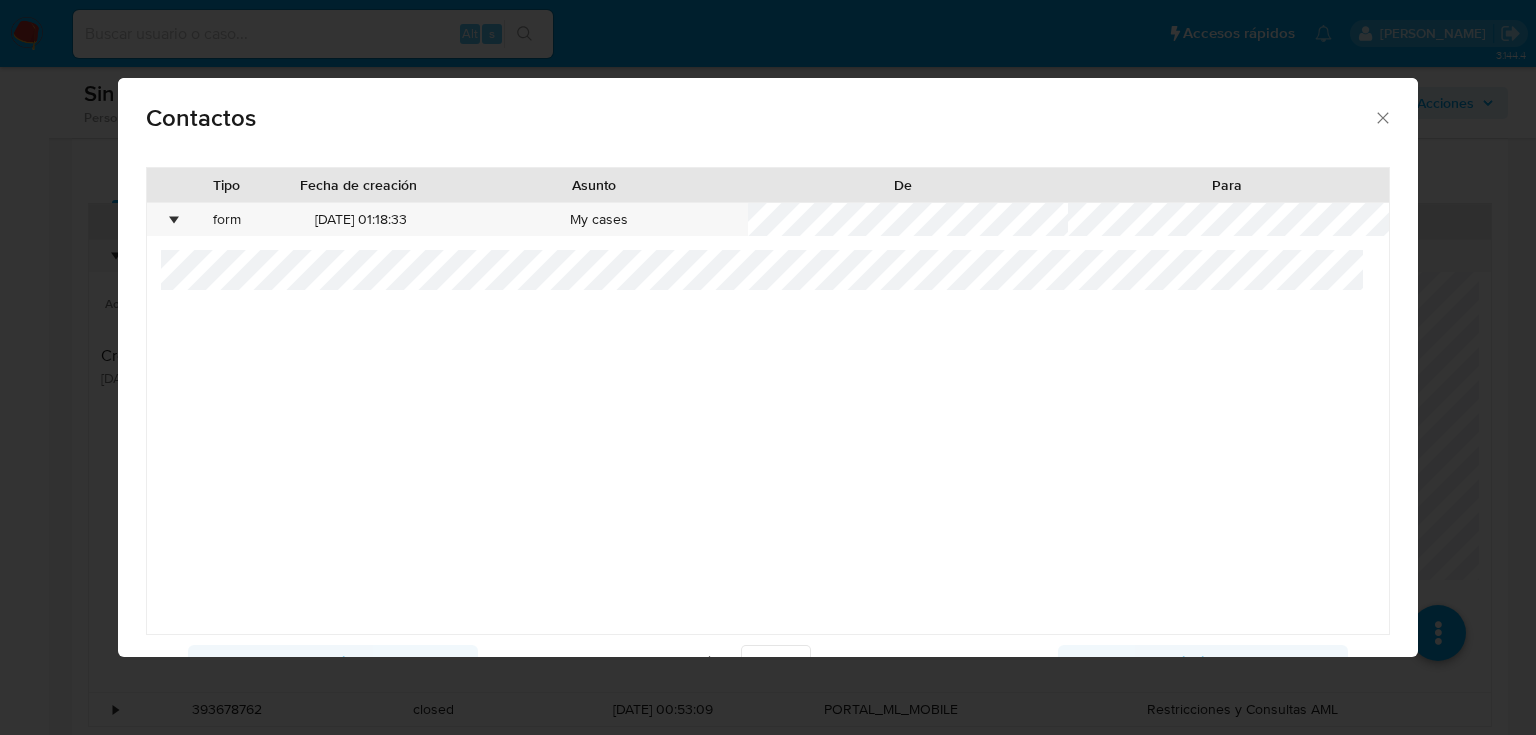 click on "Contactos Tipo Fecha de creación Asunto De Para • form 09/07/2025 01:18:33 My cases Anterior Página   1   de   1 Siguiente Cargando..." at bounding box center [768, 367] 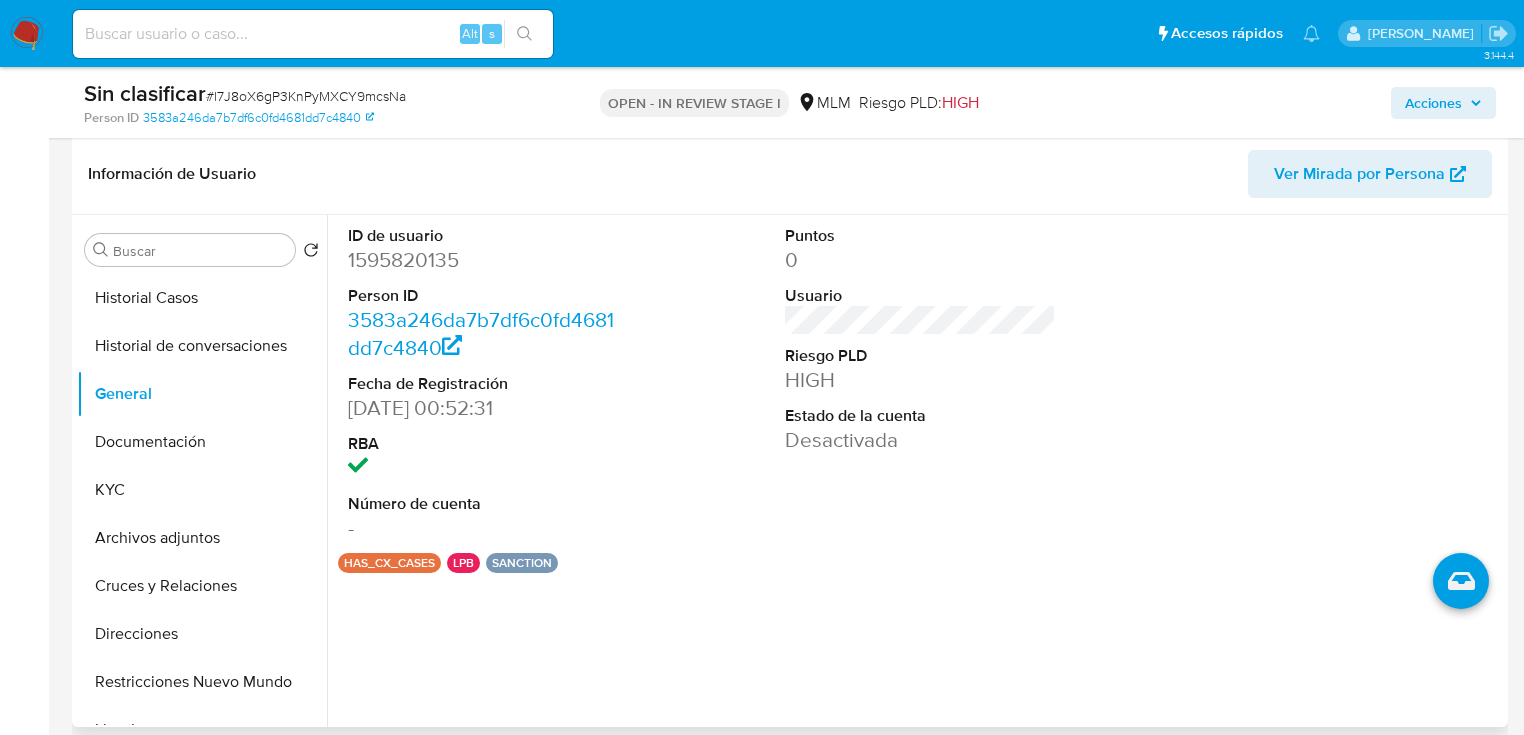 scroll, scrollTop: 160, scrollLeft: 0, axis: vertical 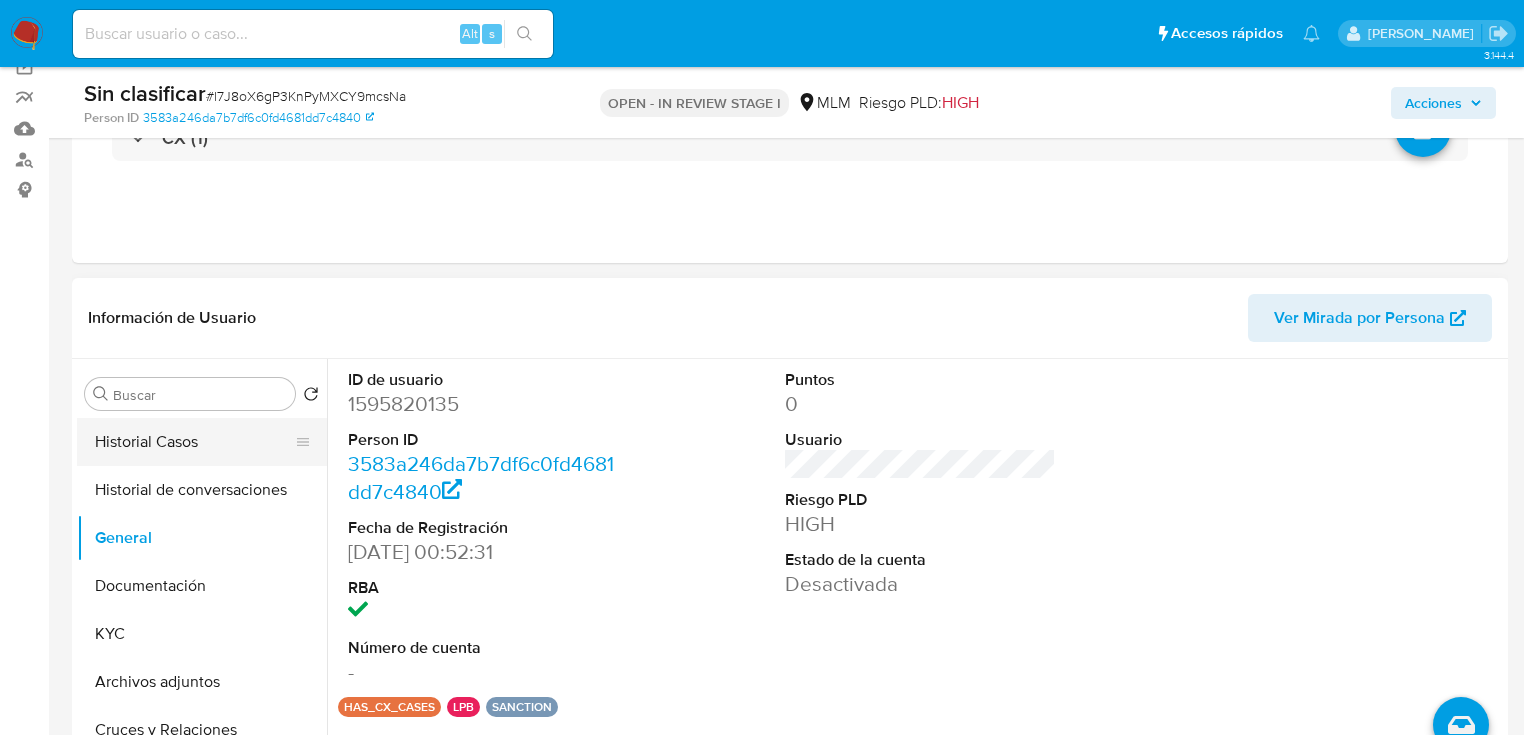 click on "Historial Casos" at bounding box center (194, 442) 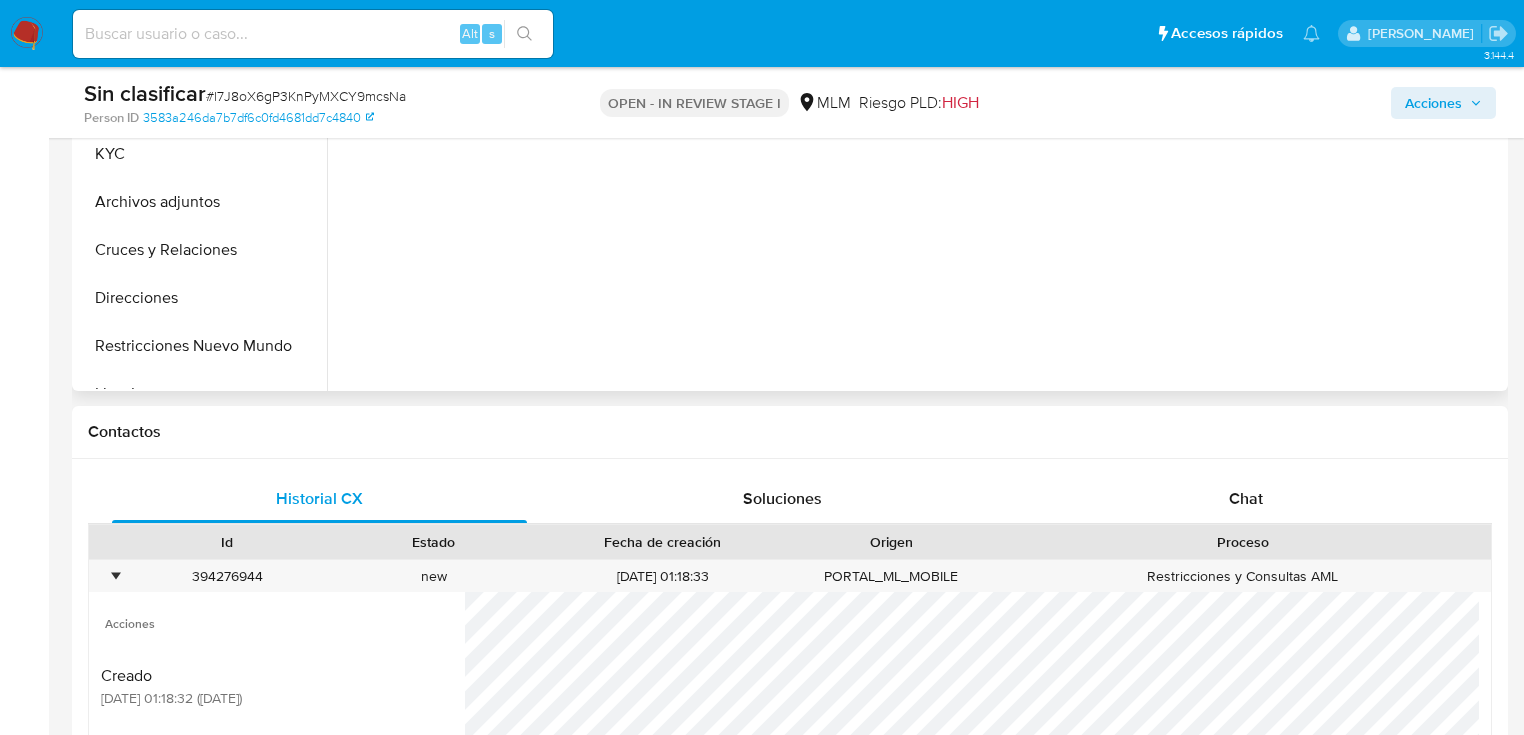 scroll, scrollTop: 400, scrollLeft: 0, axis: vertical 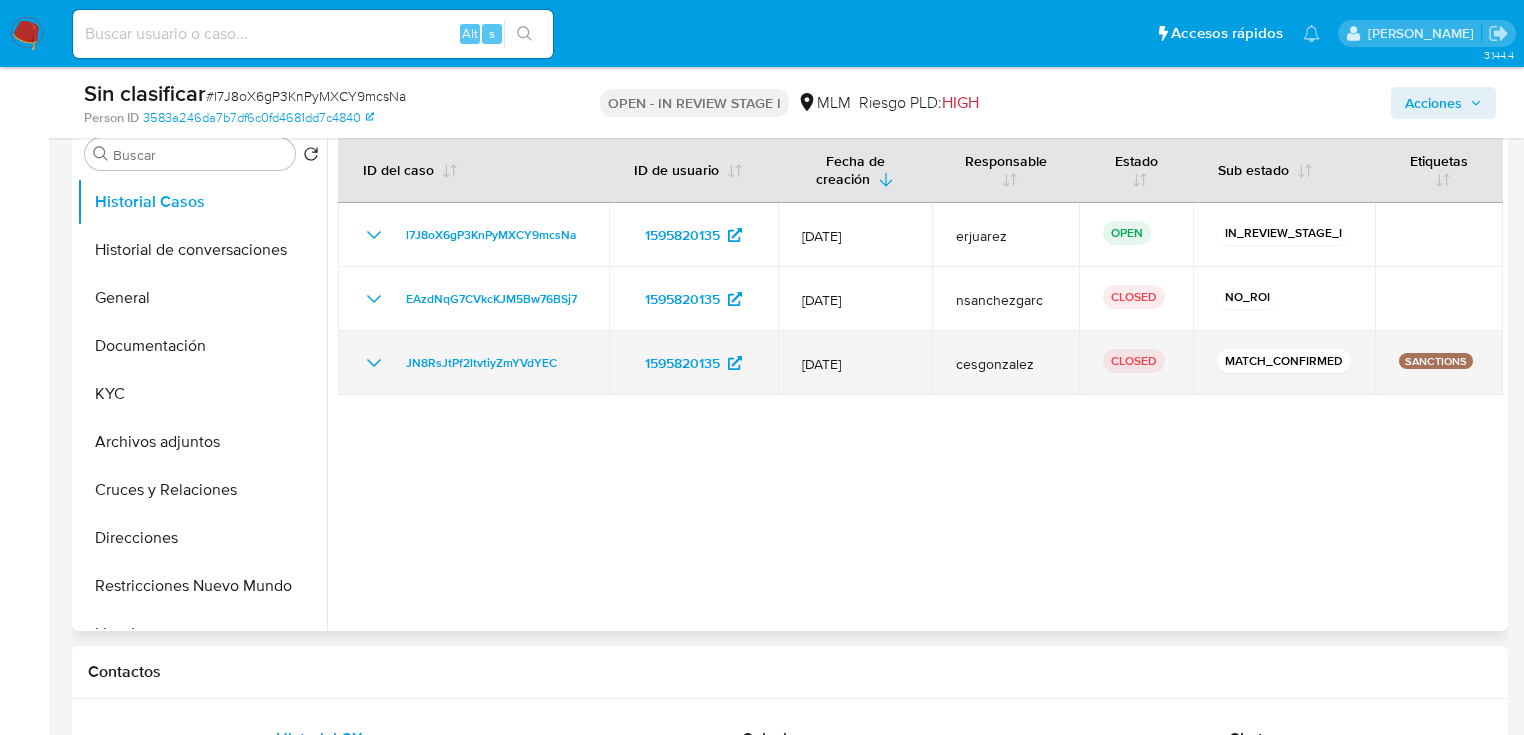 click 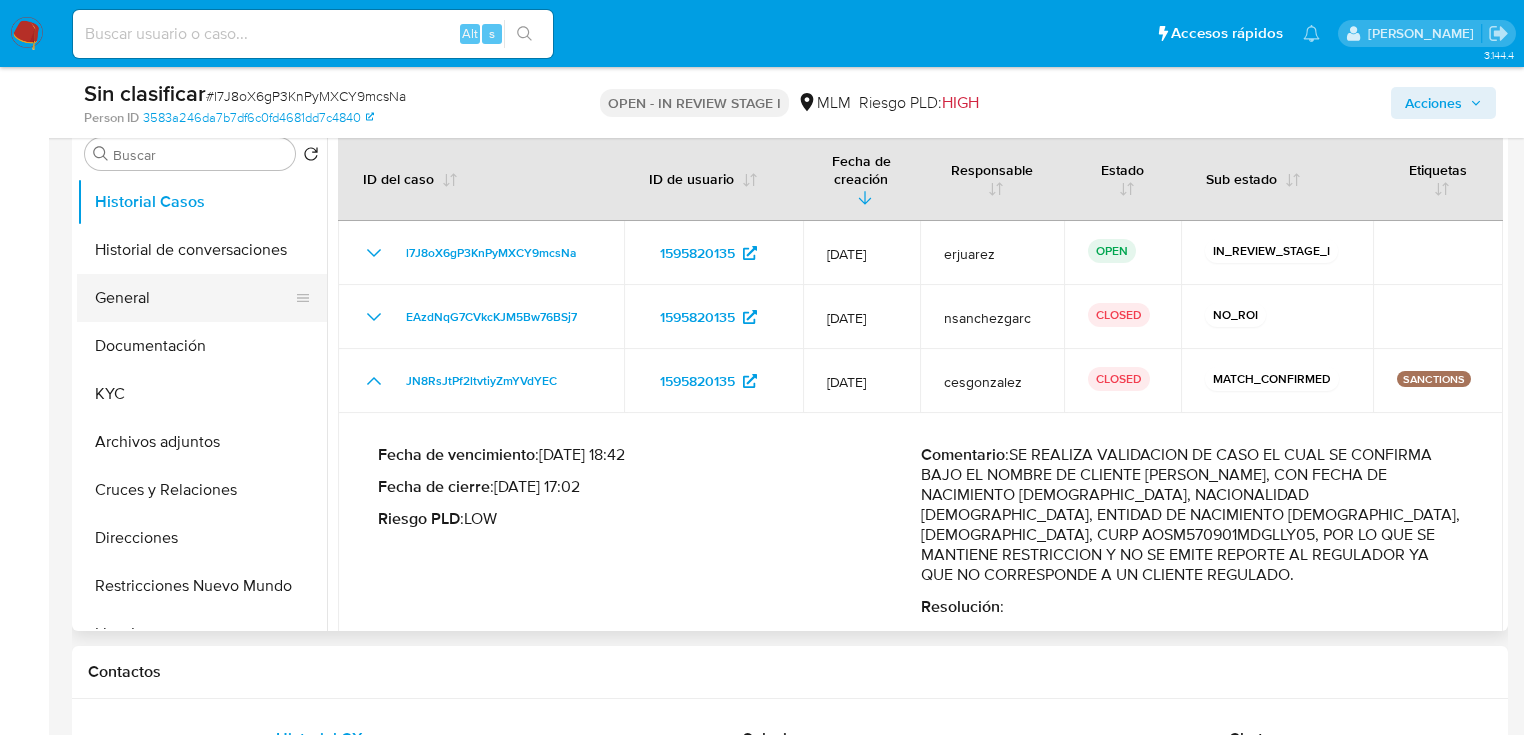 click on "General" at bounding box center (194, 298) 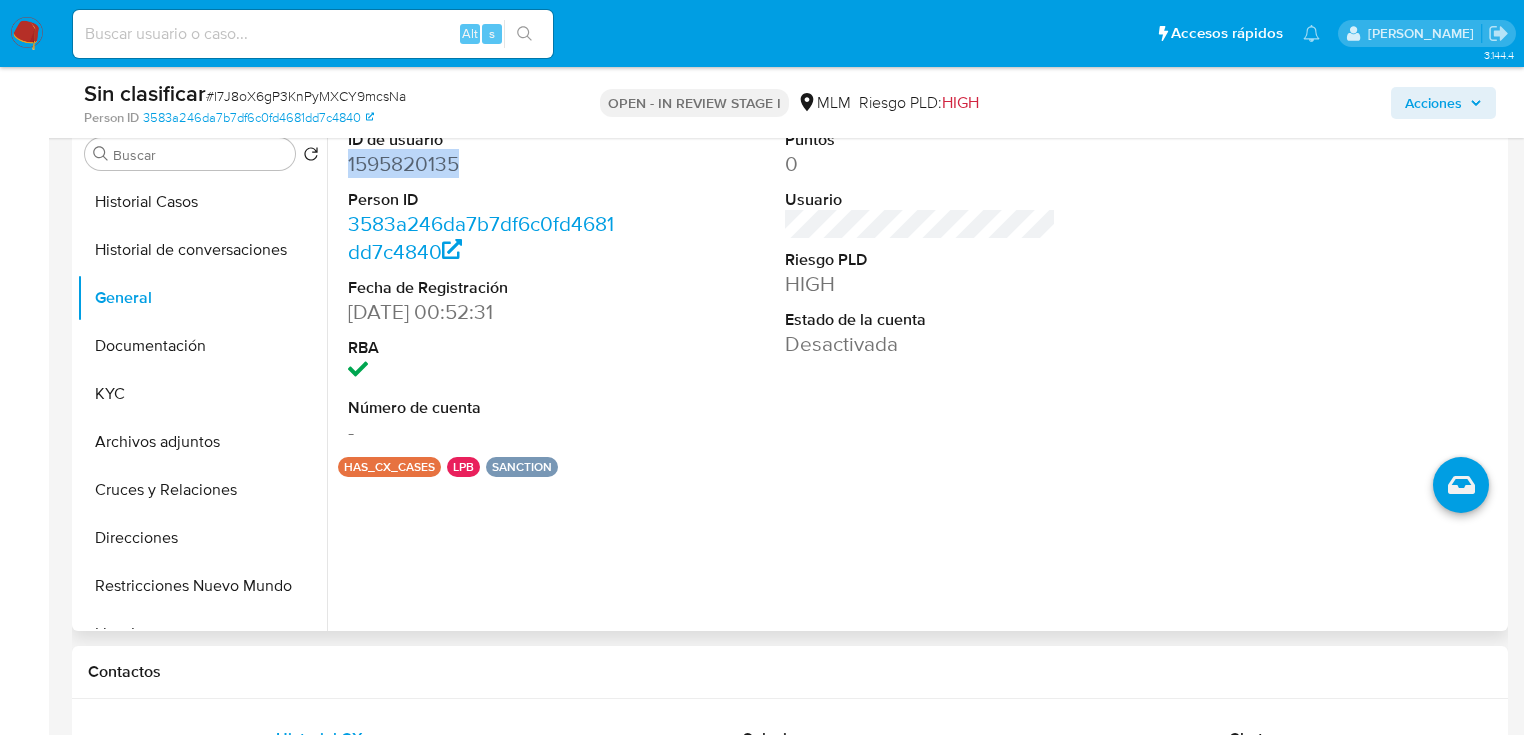 drag, startPoint x: 478, startPoint y: 176, endPoint x: 341, endPoint y: 170, distance: 137.13132 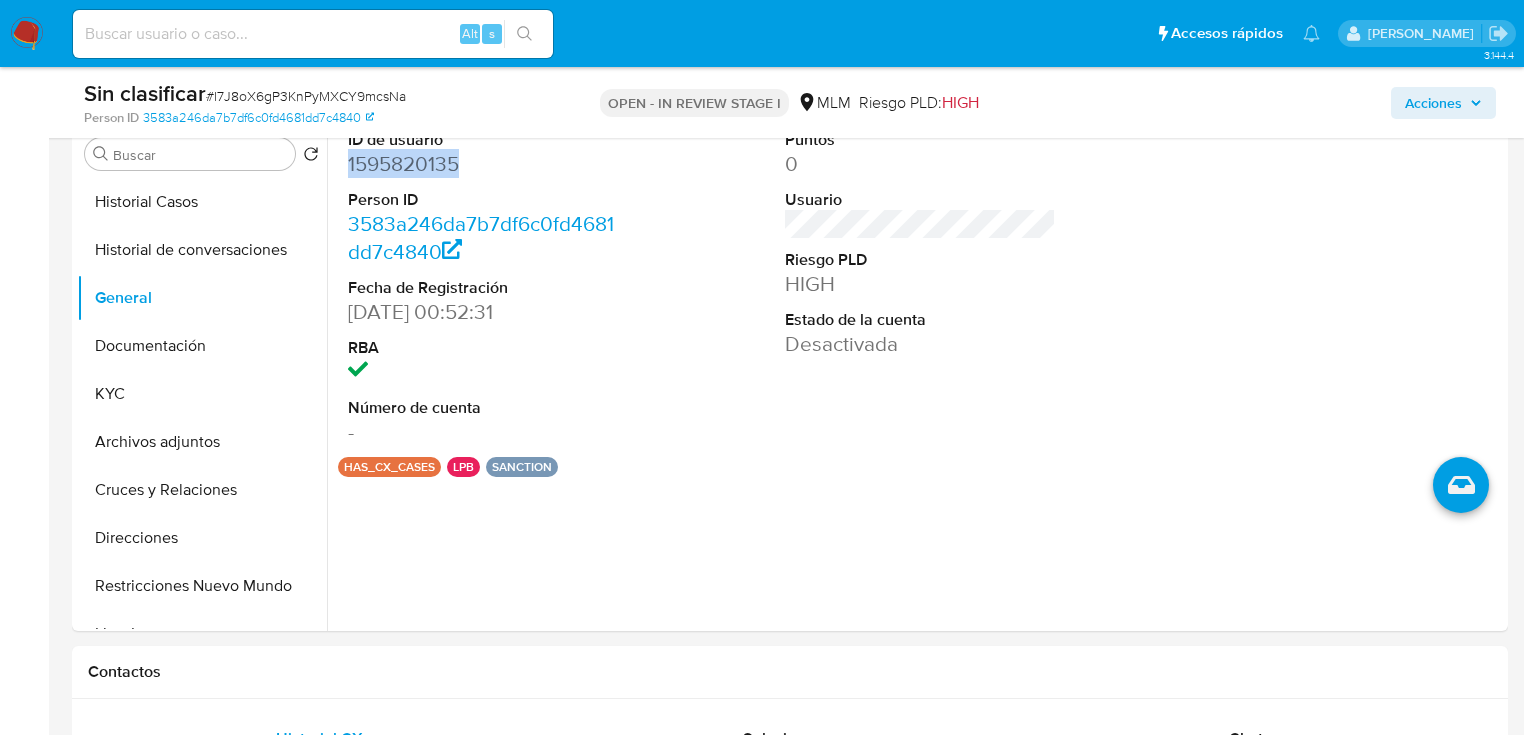 copy on "1595820135" 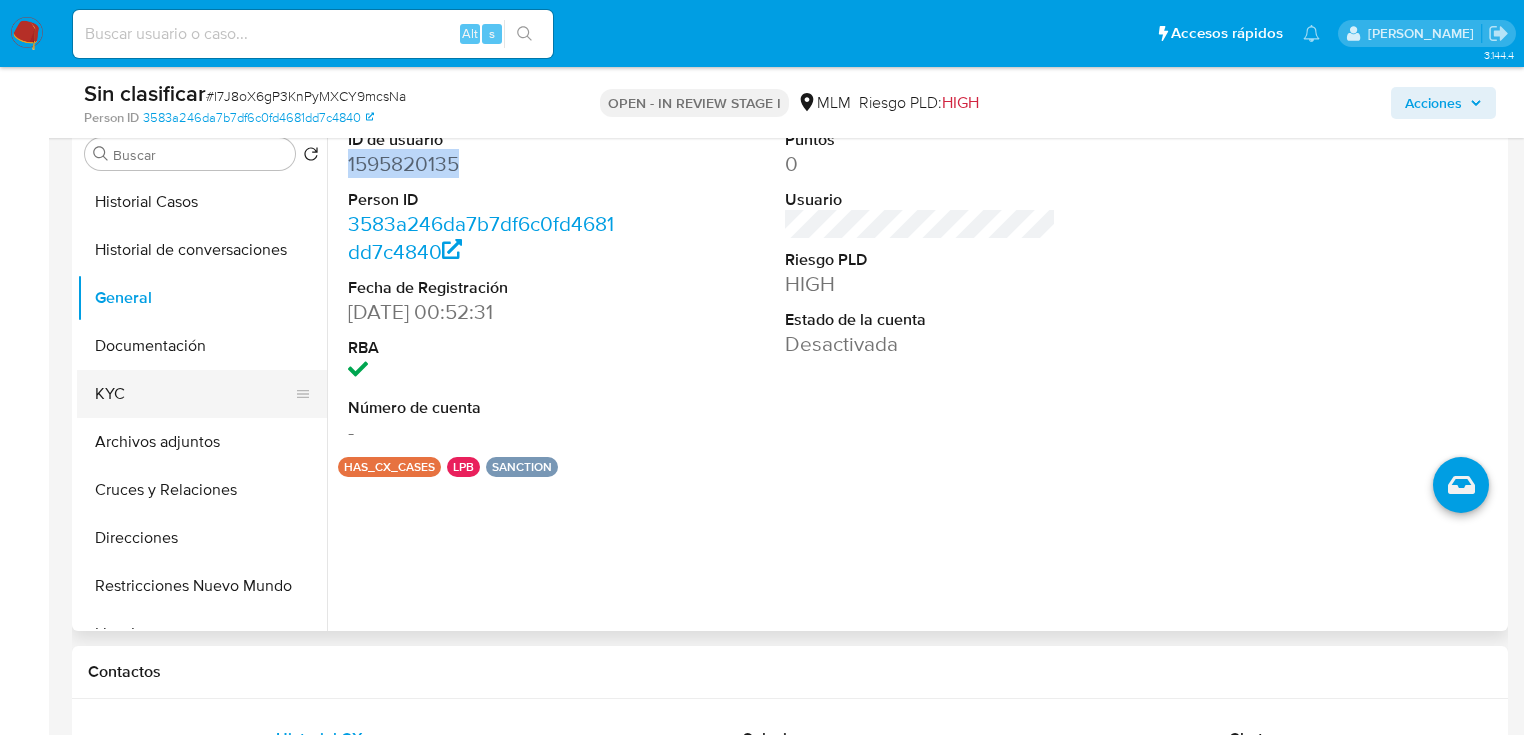 drag, startPoint x: 133, startPoint y: 388, endPoint x: 238, endPoint y: 380, distance: 105.30432 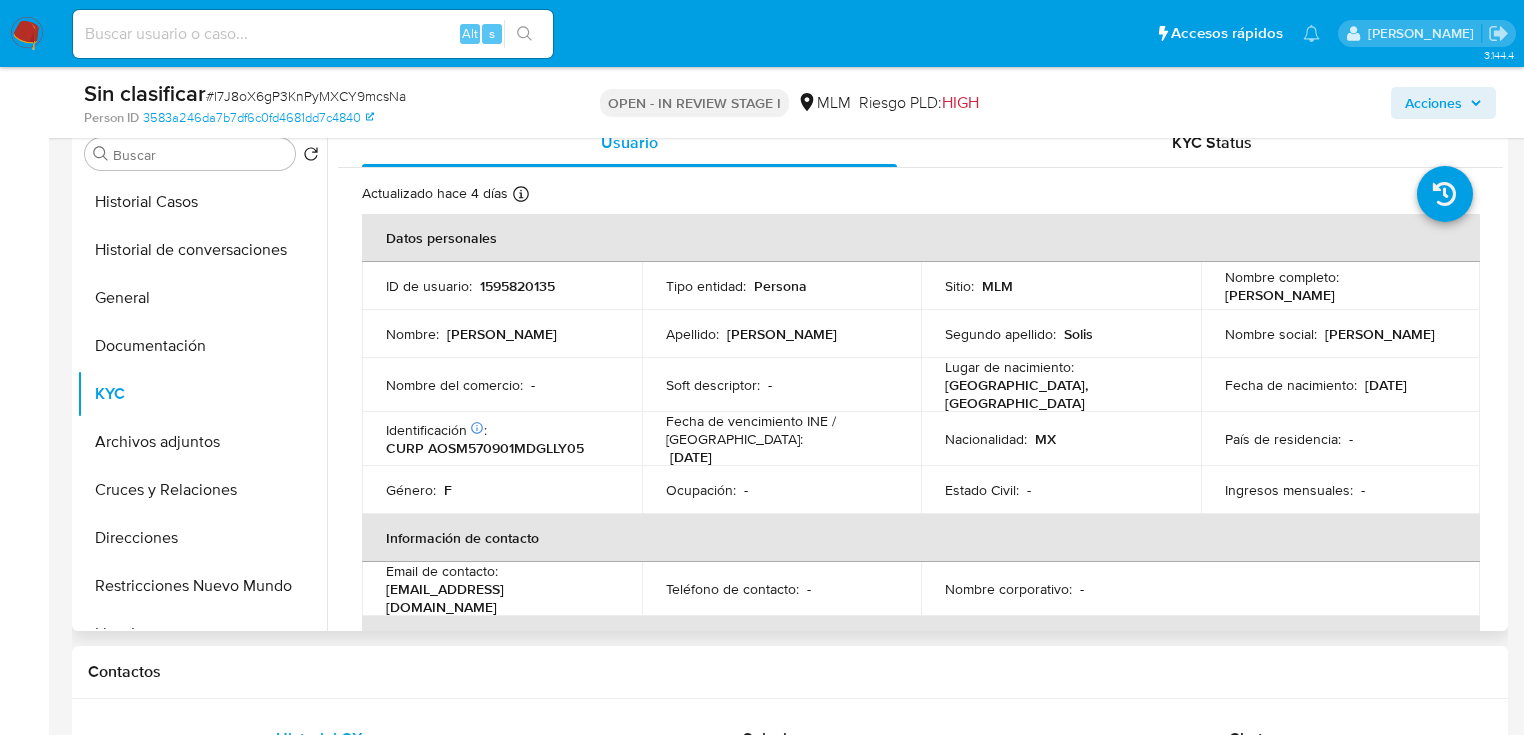 drag, startPoint x: 1416, startPoint y: 295, endPoint x: 2, endPoint y: 372, distance: 1416.095 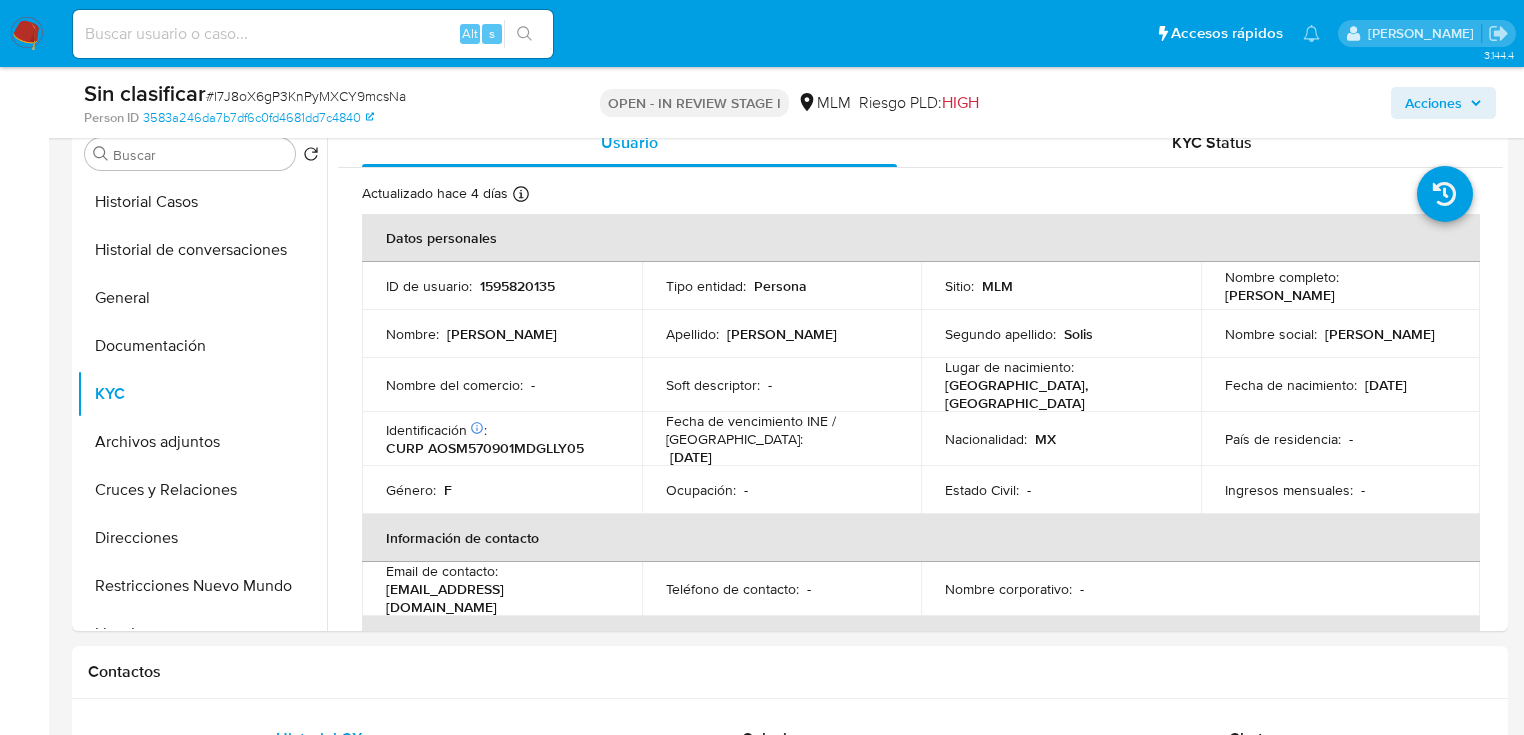 click on "Nombre completo :    Maria Mayela Almonte Solis" at bounding box center (1341, 286) 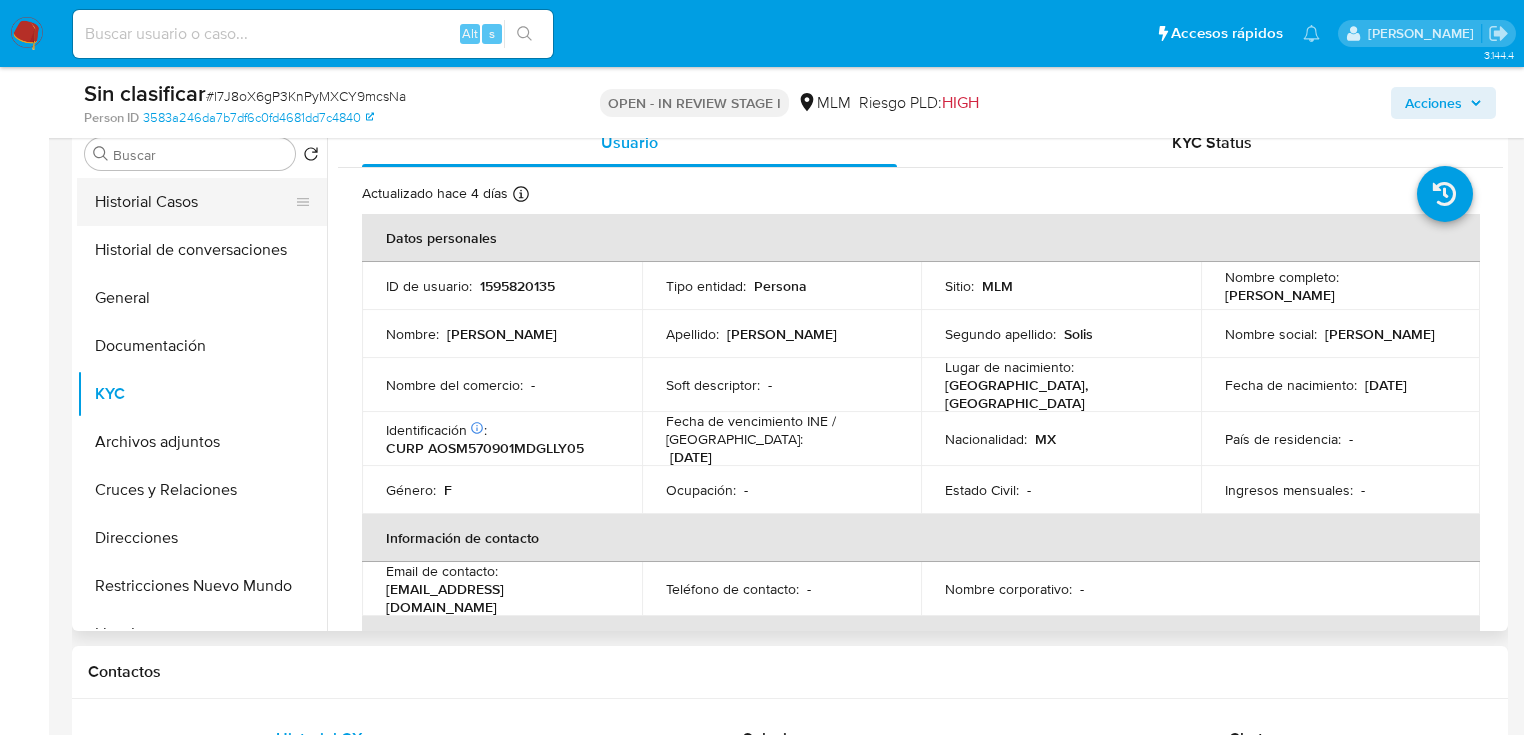 drag, startPoint x: 180, startPoint y: 209, endPoint x: 250, endPoint y: 208, distance: 70.00714 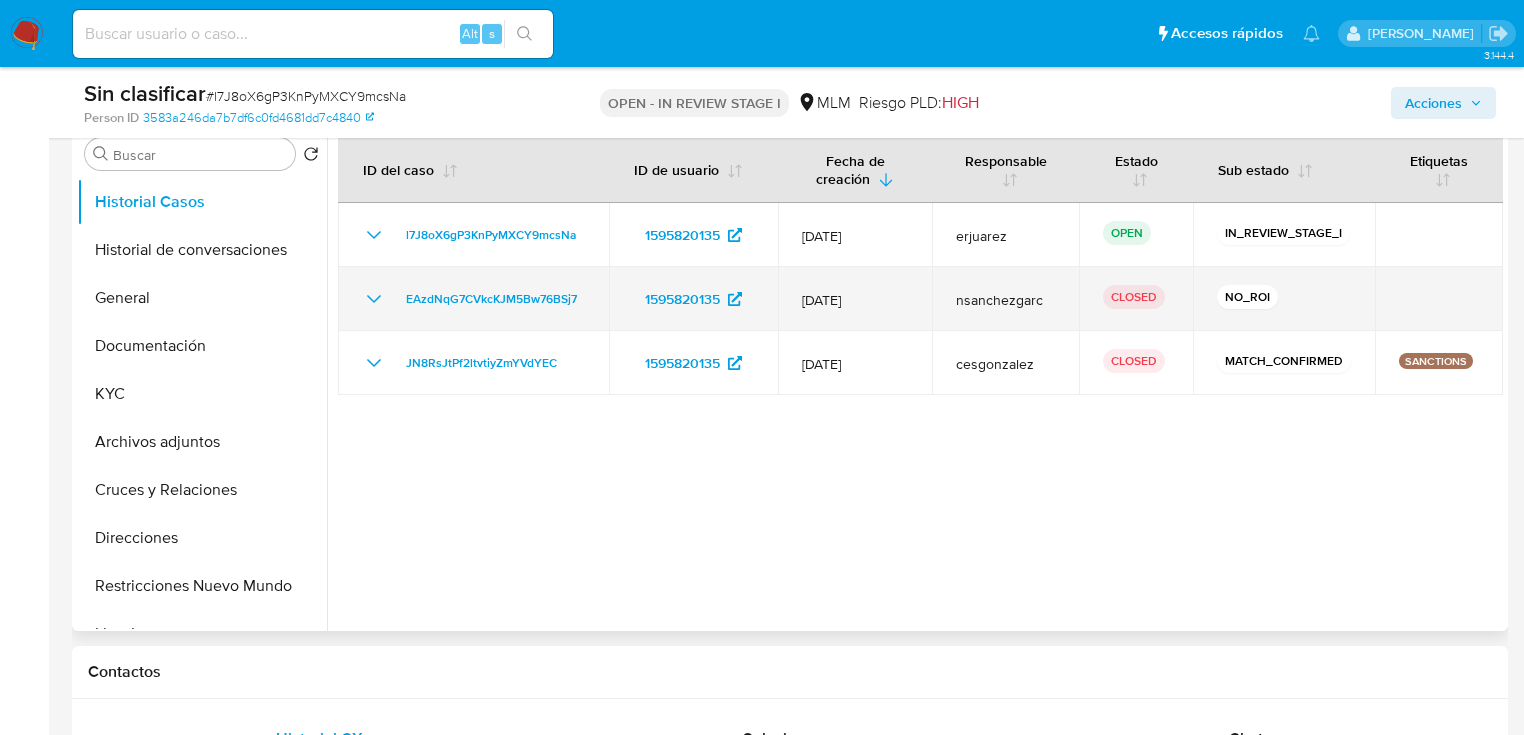 click 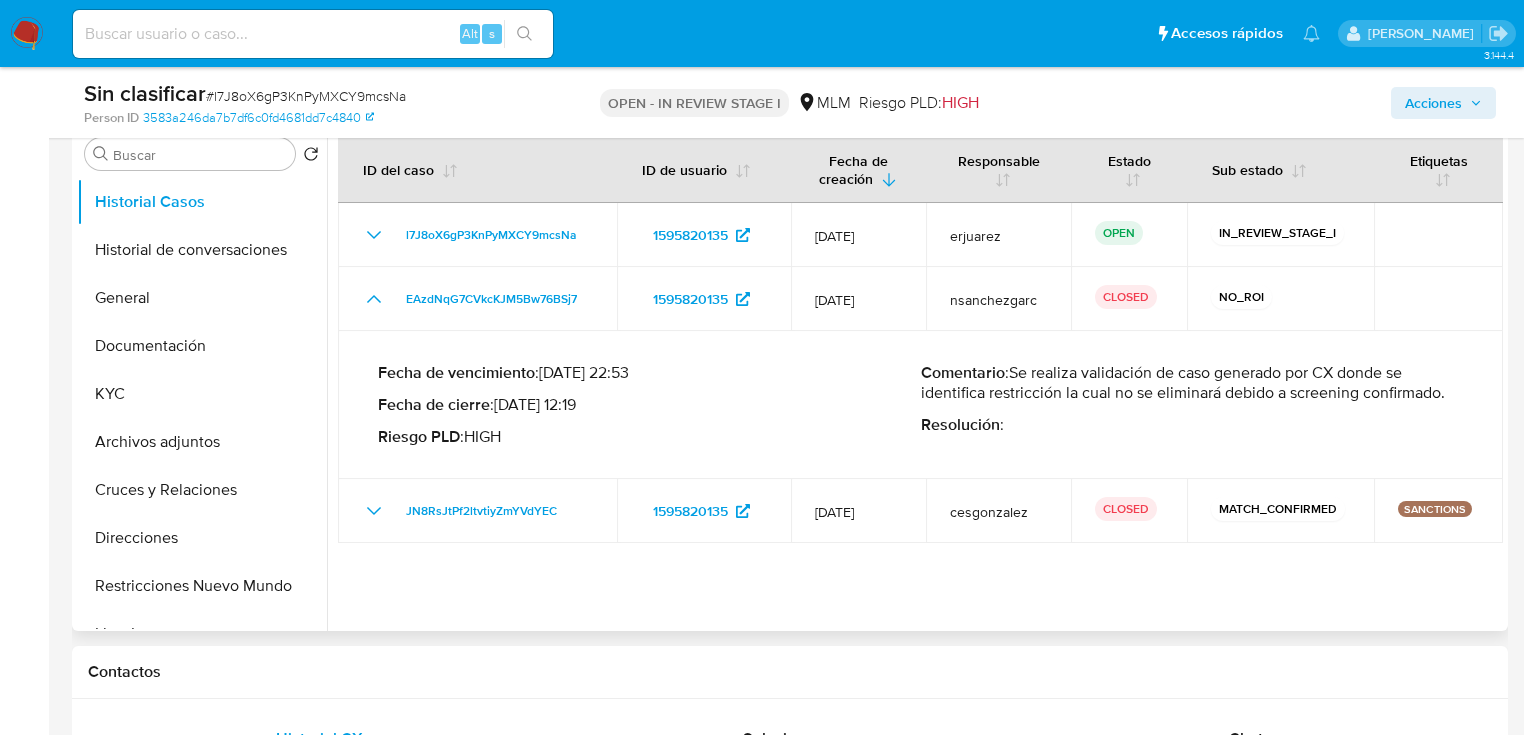 drag, startPoint x: 1056, startPoint y: 377, endPoint x: 1452, endPoint y: 389, distance: 396.18176 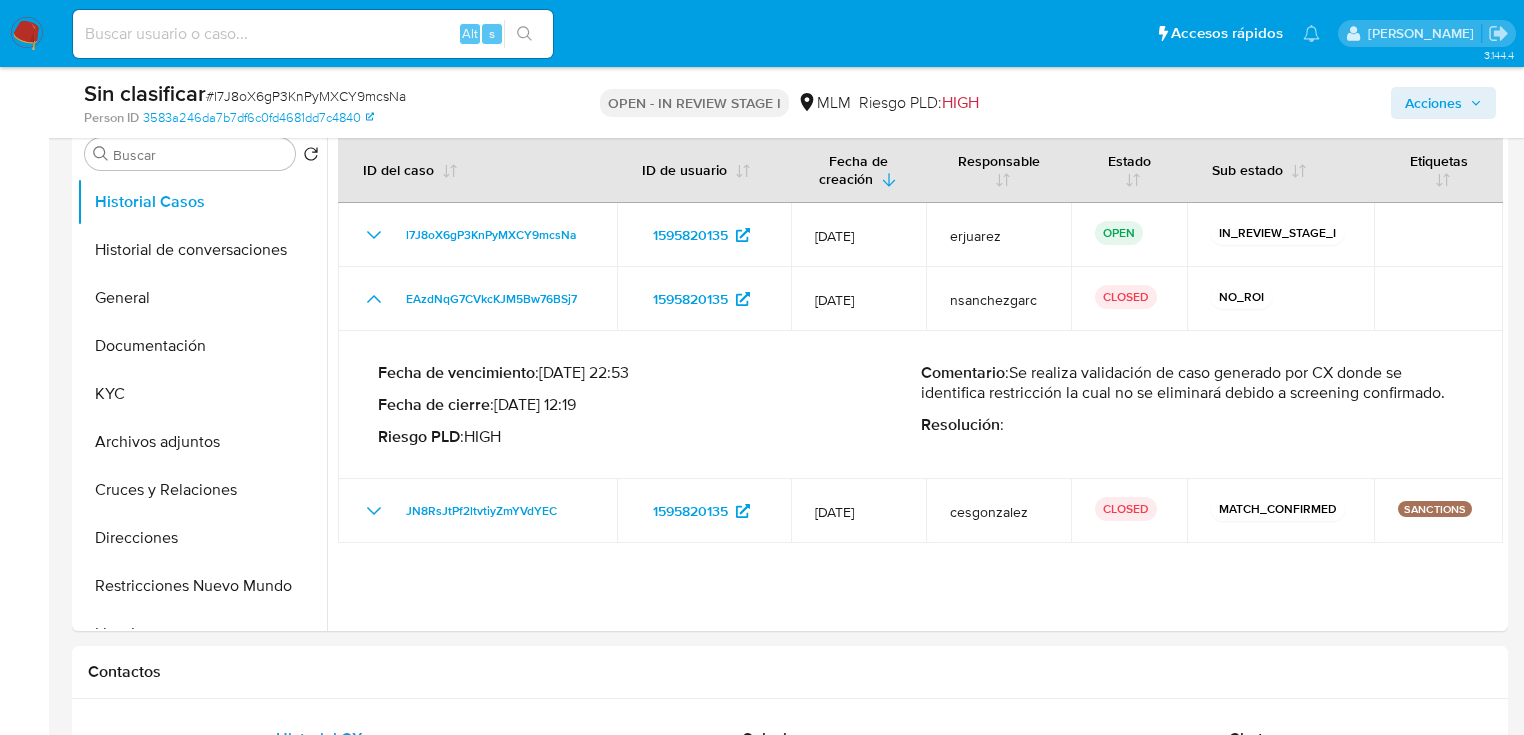 click on "Acciones" at bounding box center [1433, 103] 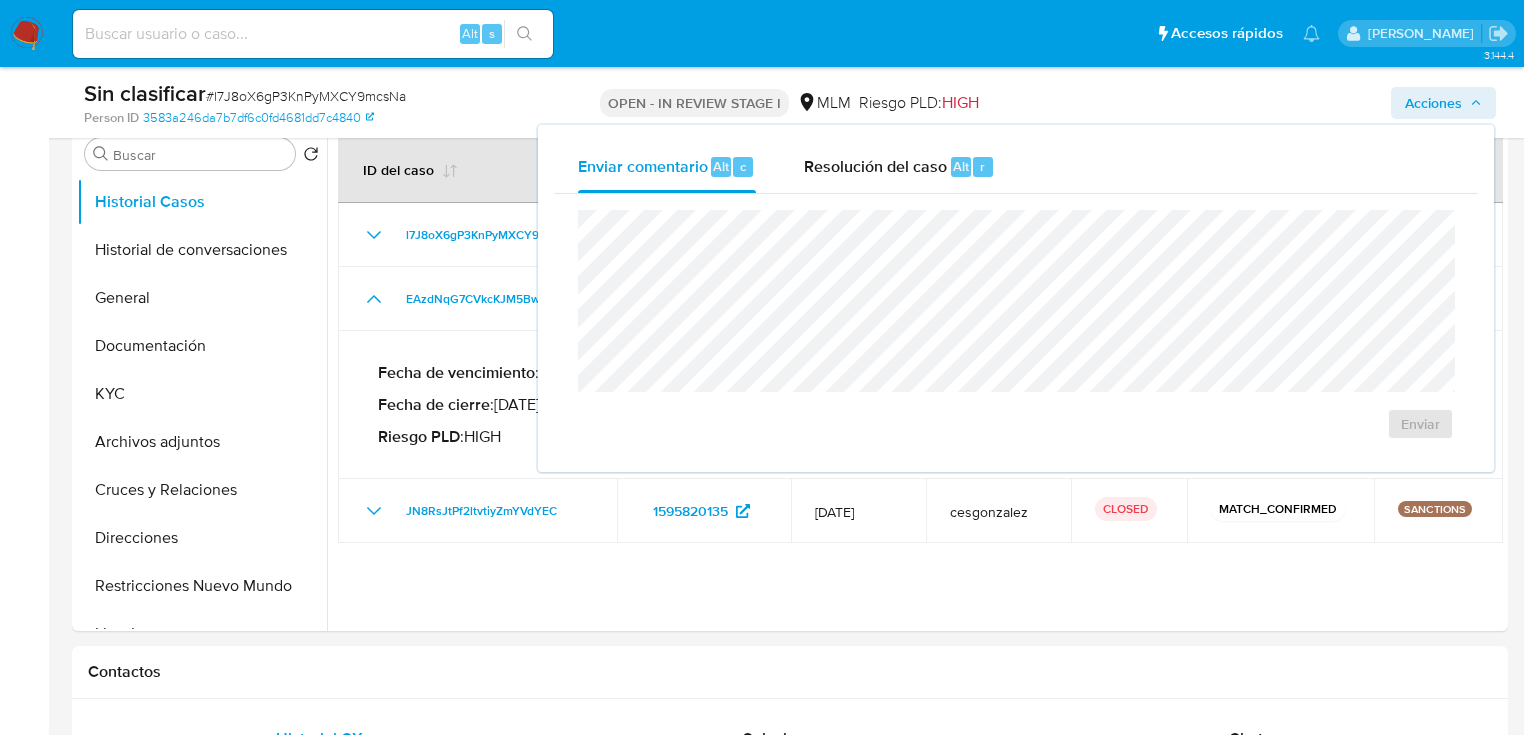 click on "Resolución del caso Alt r" at bounding box center (899, 167) 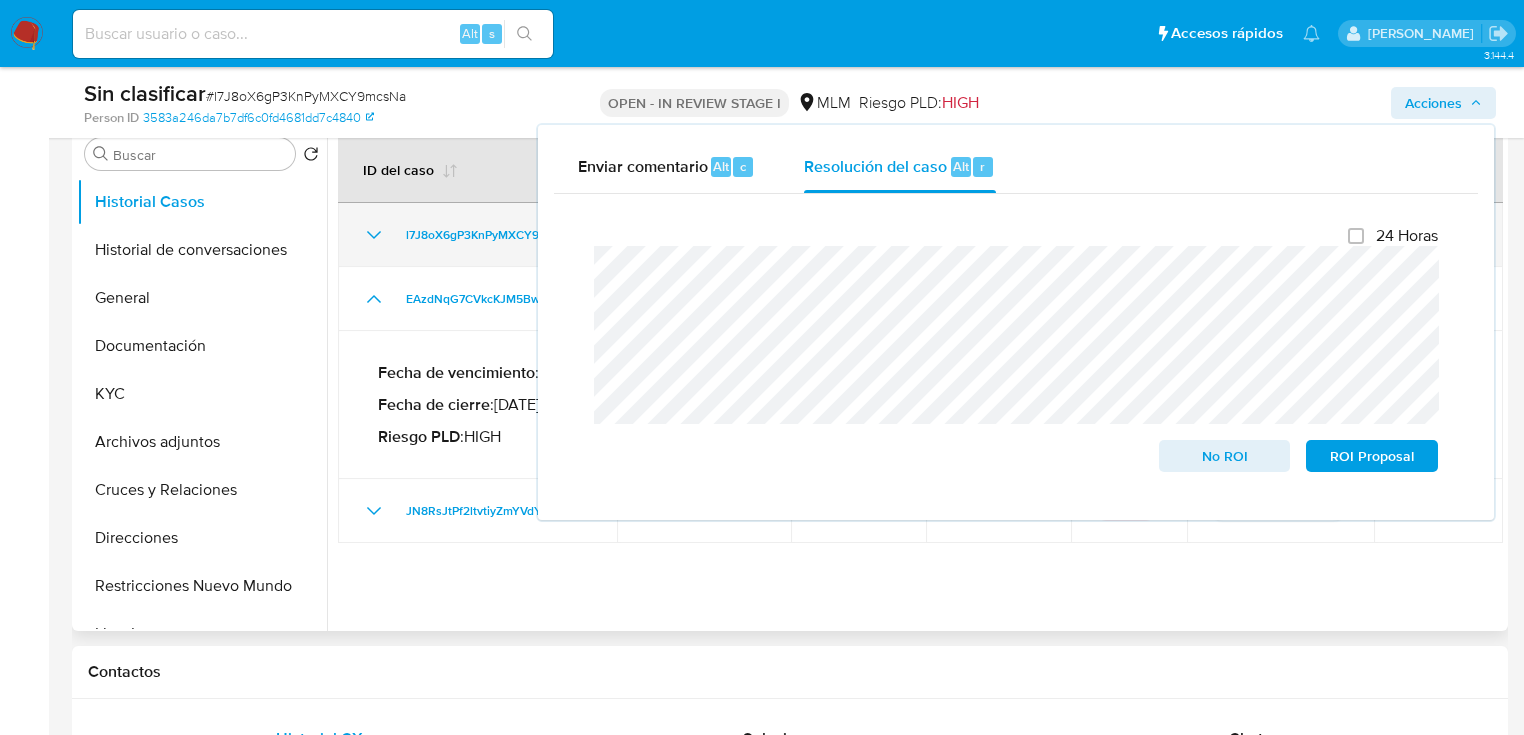 click on "Asignado a   erjuarez   Asignado el: 09/07/2025 23:31:38 Creado el: 09/07/2025   Creado el: 09/07/2025 00:18:37 - Vence en 2 meses   Vence el 07/09/2025 00:18:37 Sin clasificar # l7J8oX6gP3KnPyMXCY9mcsNa Person ID 3583a246da7b7df6c0fd4681dd7c4840 OPEN - IN REVIEW STAGE I  MLM Riesgo PLD:  HIGH Acciones Enviar comentario Alt c Resolución del caso Alt r Cierre de caso 24 Horas No ROI ROI Proposal Información del caso Eventos ( 1 ) Acciones CX (1) Información de Usuario Ver Mirada por Persona Buscar   Volver al orden por defecto Historial Casos Historial de conversaciones General Documentación KYC Archivos adjuntos Cruces y Relaciones Direcciones Restricciones Nuevo Mundo Lista Interna Listas Externas Devices Geolocation Información de accesos Créditos Items Cuentas Bancarias Datos Modificados Dispositivos Point IV Challenges Fecha Compliant Historial Riesgo PLD Insurtech Marcas AML Perfiles Tarjetas Anticipos de dinero Contactos Historial CX Soluciones Chat Id Estado Fecha de creación Origen Proceso •" at bounding box center [790, 1437] 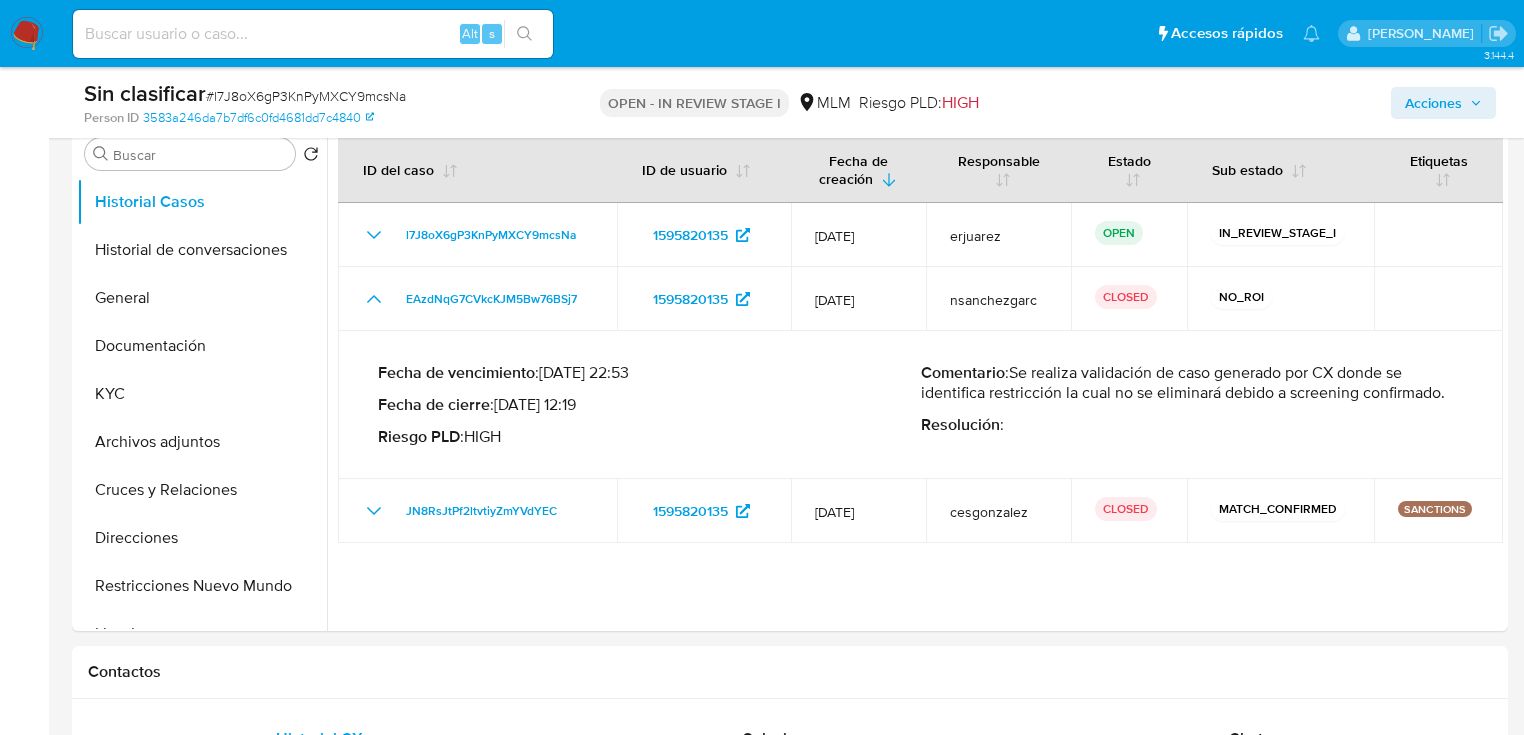 click on "Acciones" at bounding box center [1433, 103] 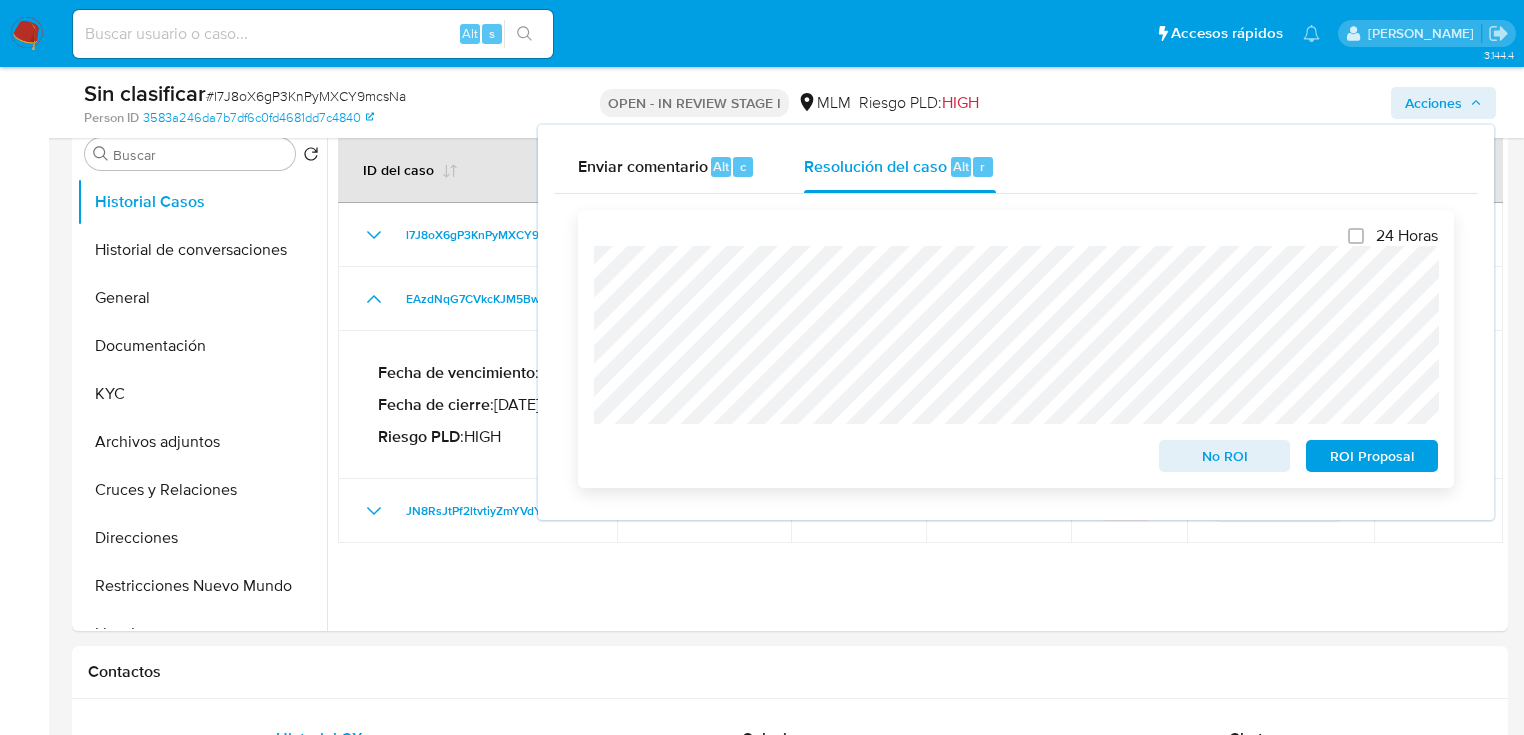 click on "No ROI" at bounding box center (1225, 456) 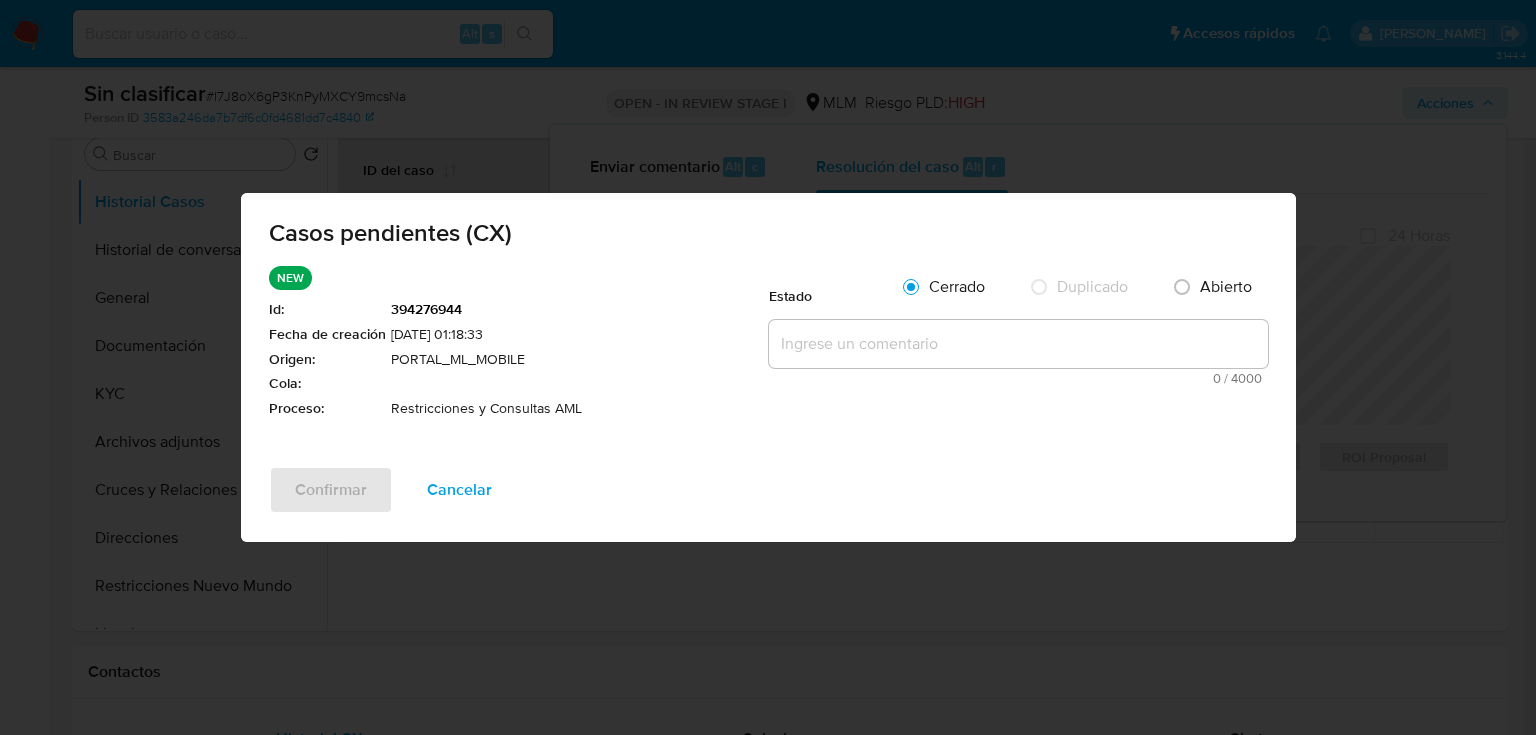 click at bounding box center [1018, 344] 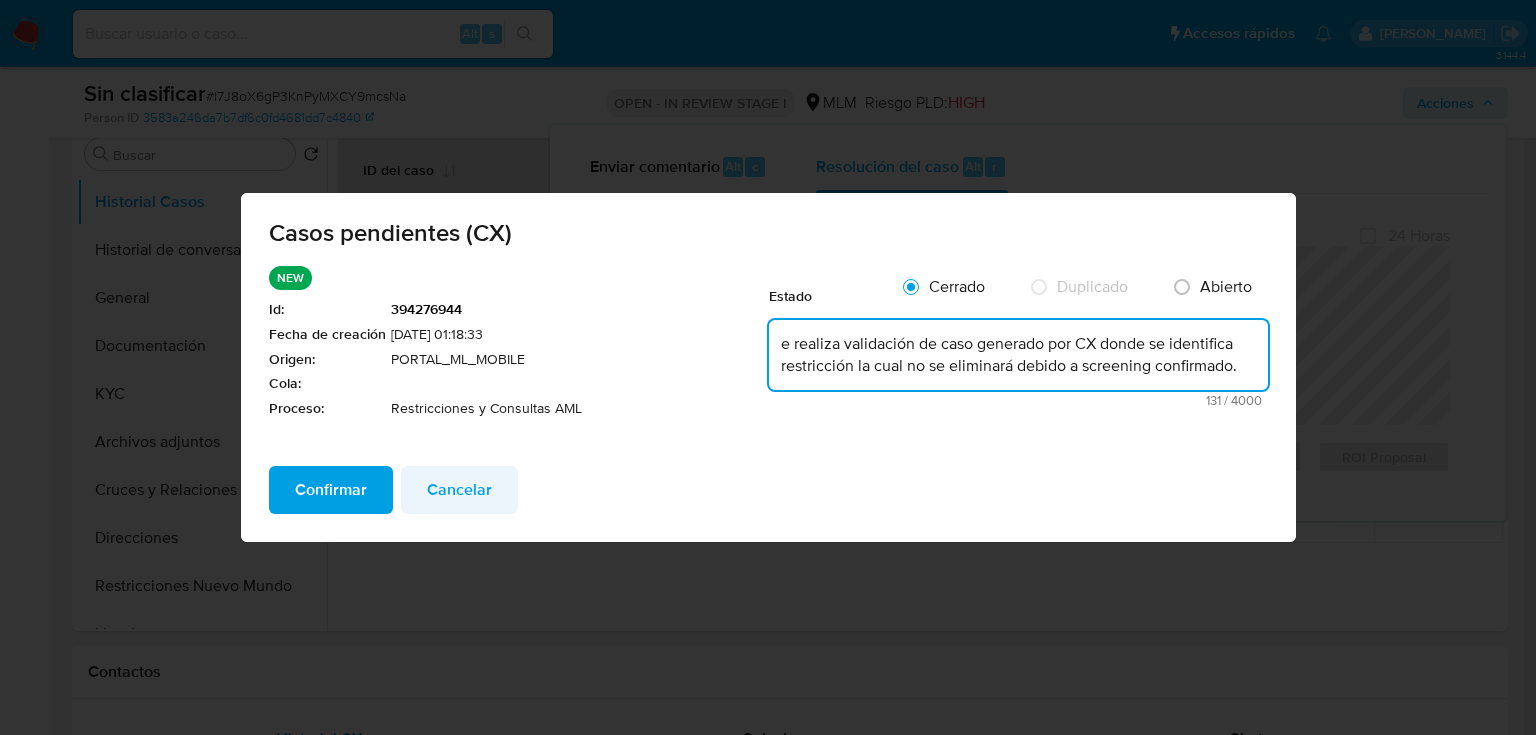 type on "e realiza validación de caso generado por CX donde se identifica restricción la cual no se eliminará debido a screening confirmado." 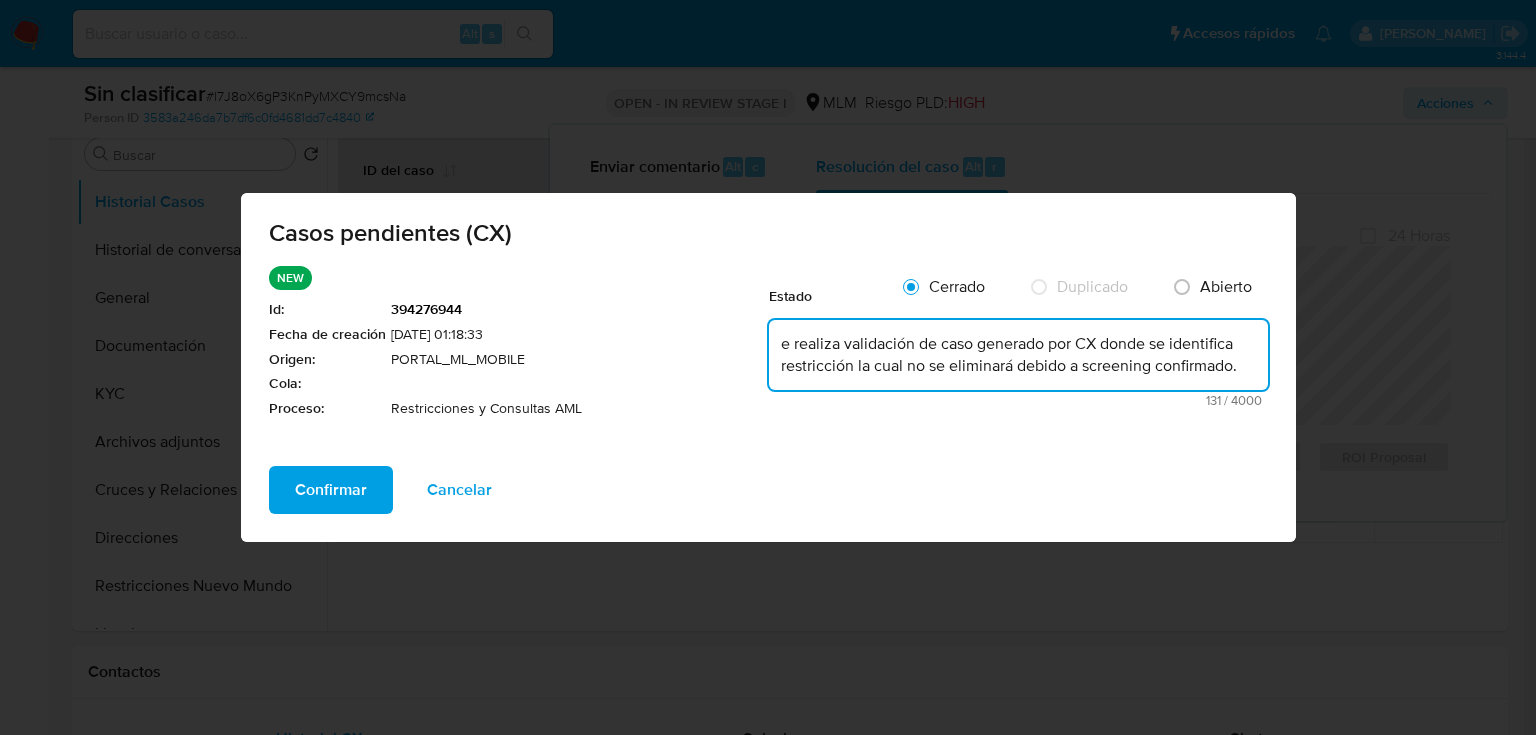 drag, startPoint x: 447, startPoint y: 492, endPoint x: 902, endPoint y: 368, distance: 471.59412 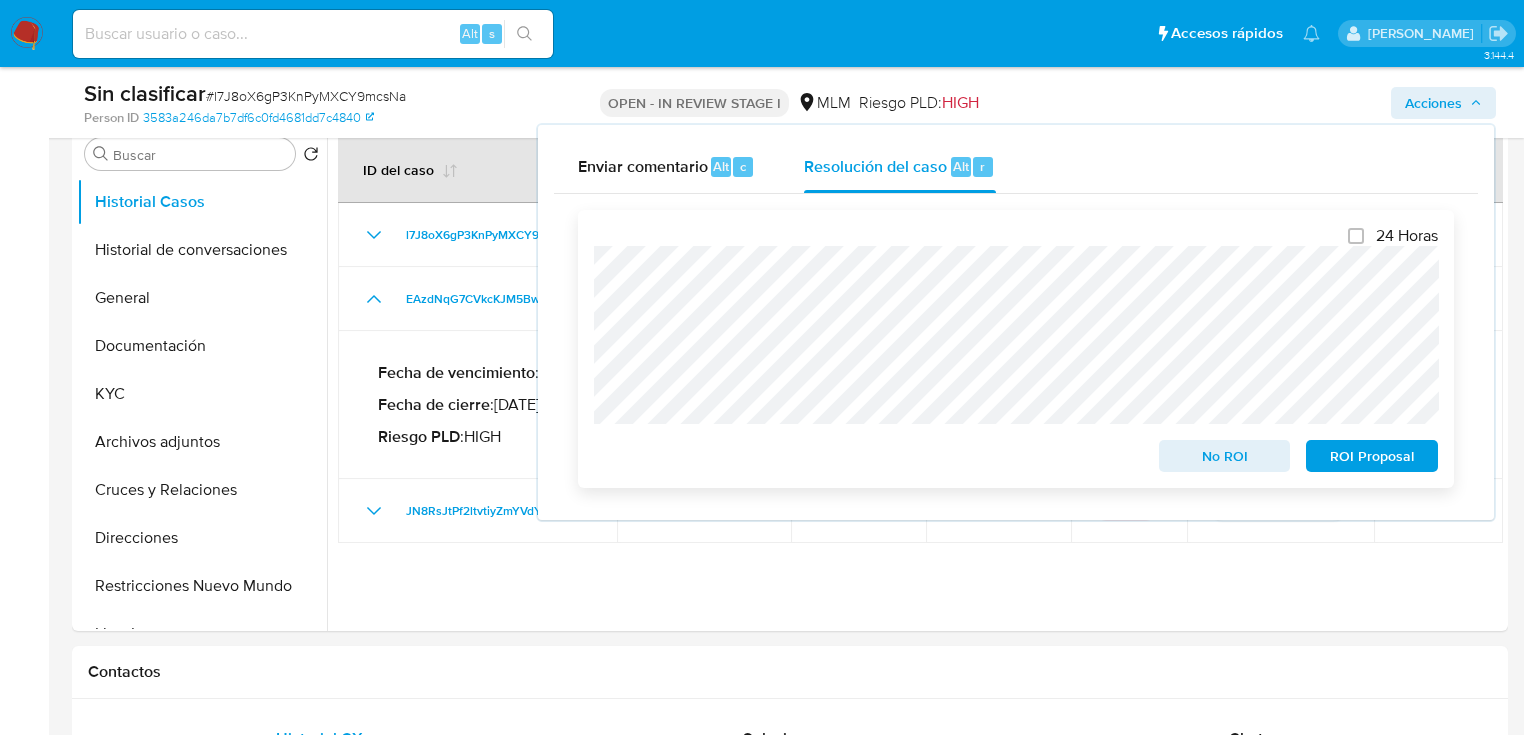 click on "No ROI" at bounding box center (1225, 456) 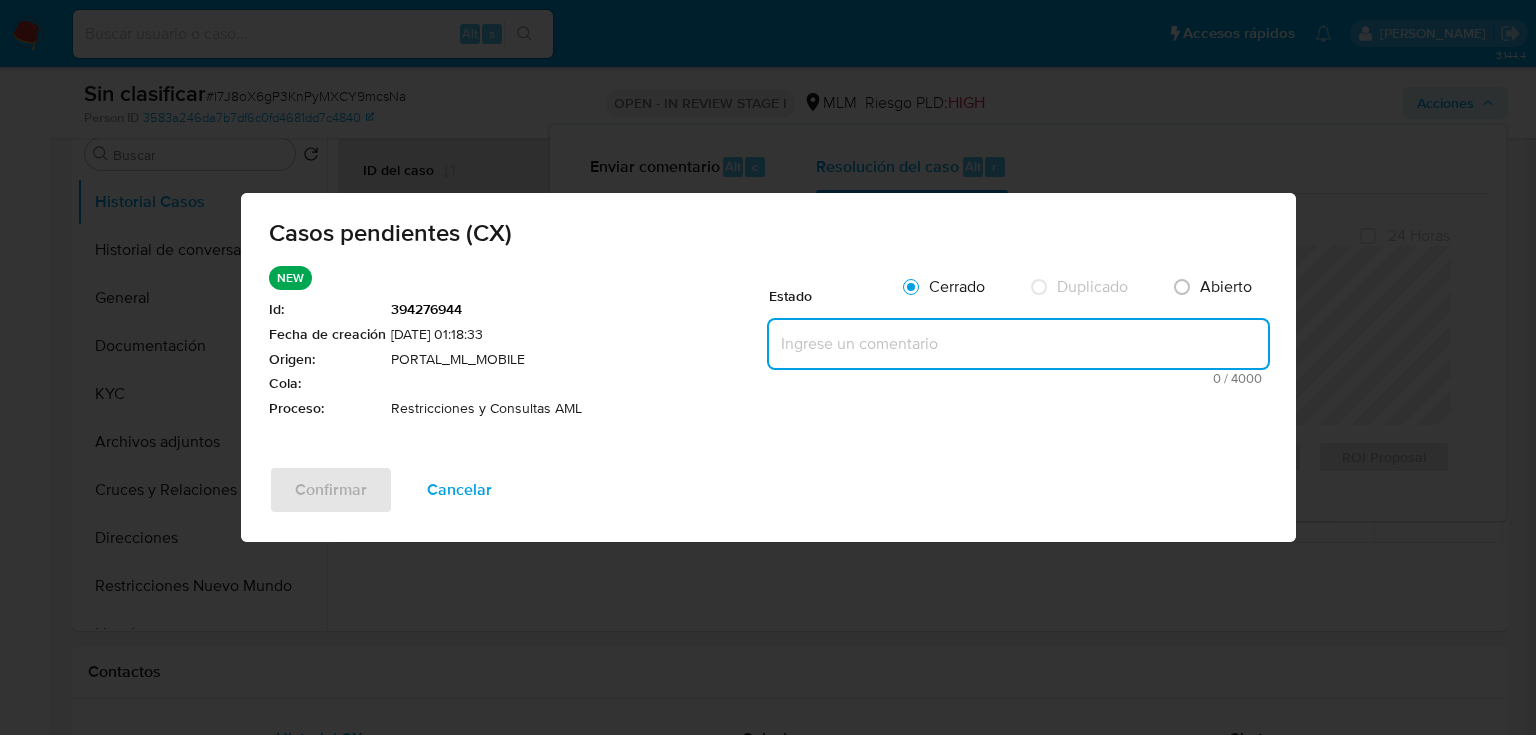 click at bounding box center (1018, 344) 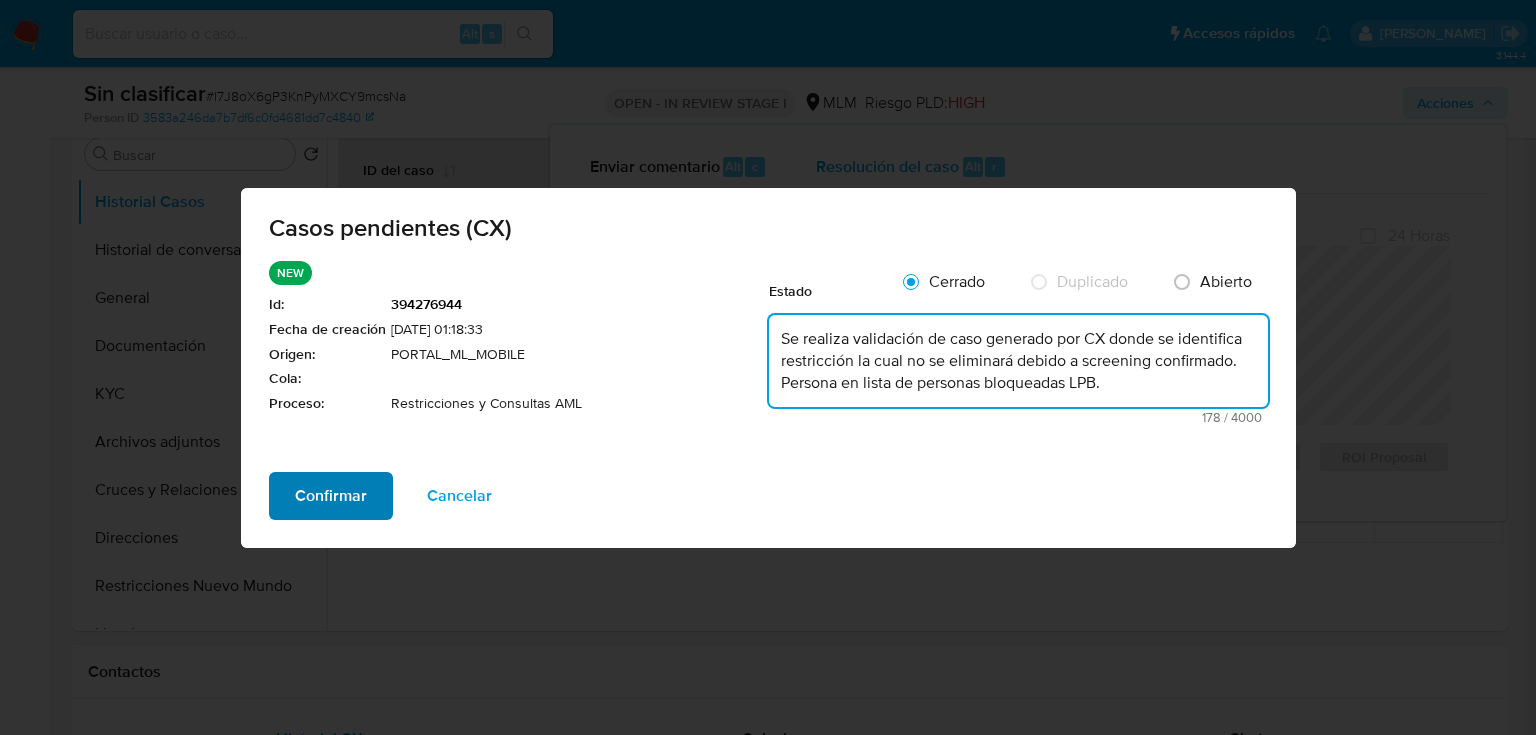 type on "Se realiza validación de caso generado por CX donde se identifica restricción la cual no se eliminará debido a screening confirmado. Persona en lista de personas bloqueadas LPB." 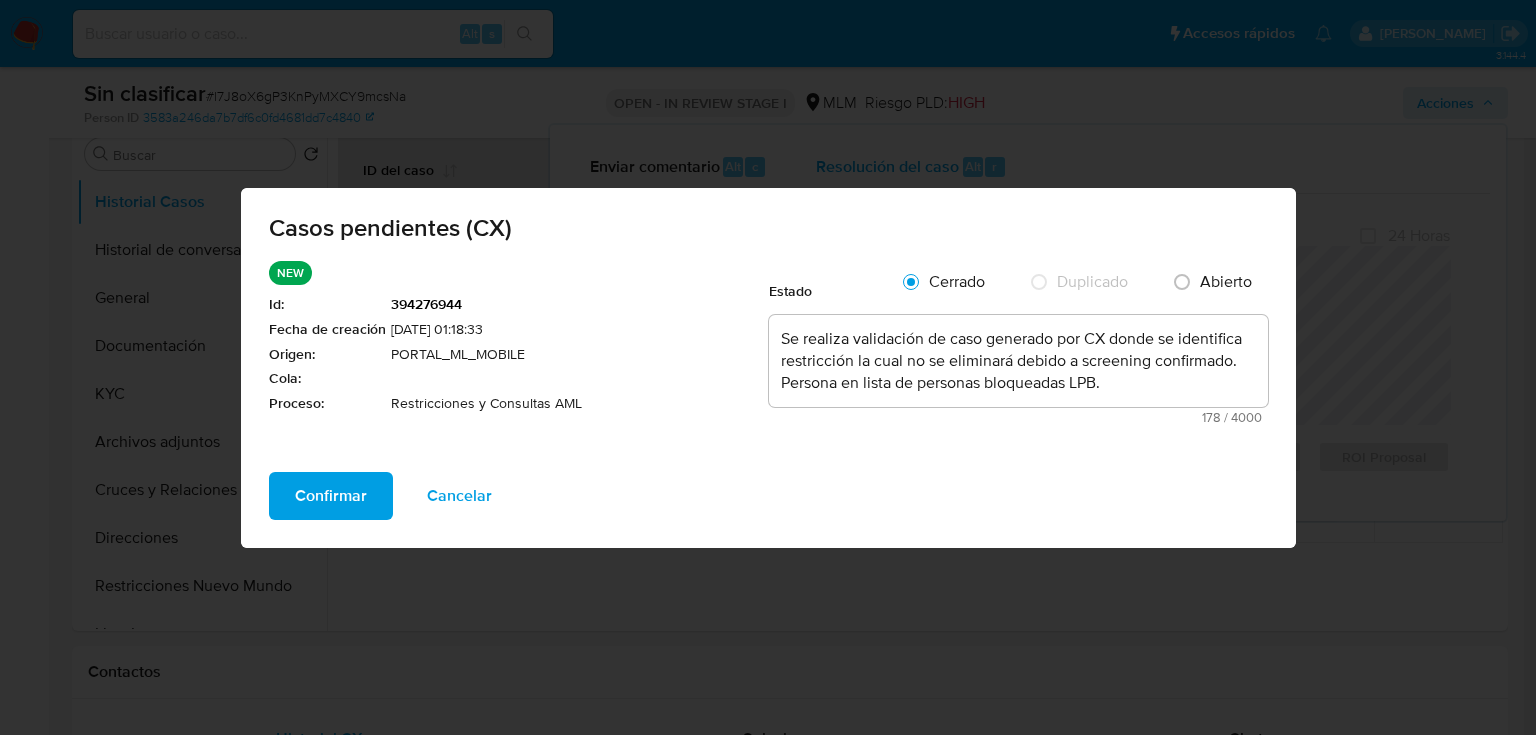 click on "Confirmar" at bounding box center (331, 496) 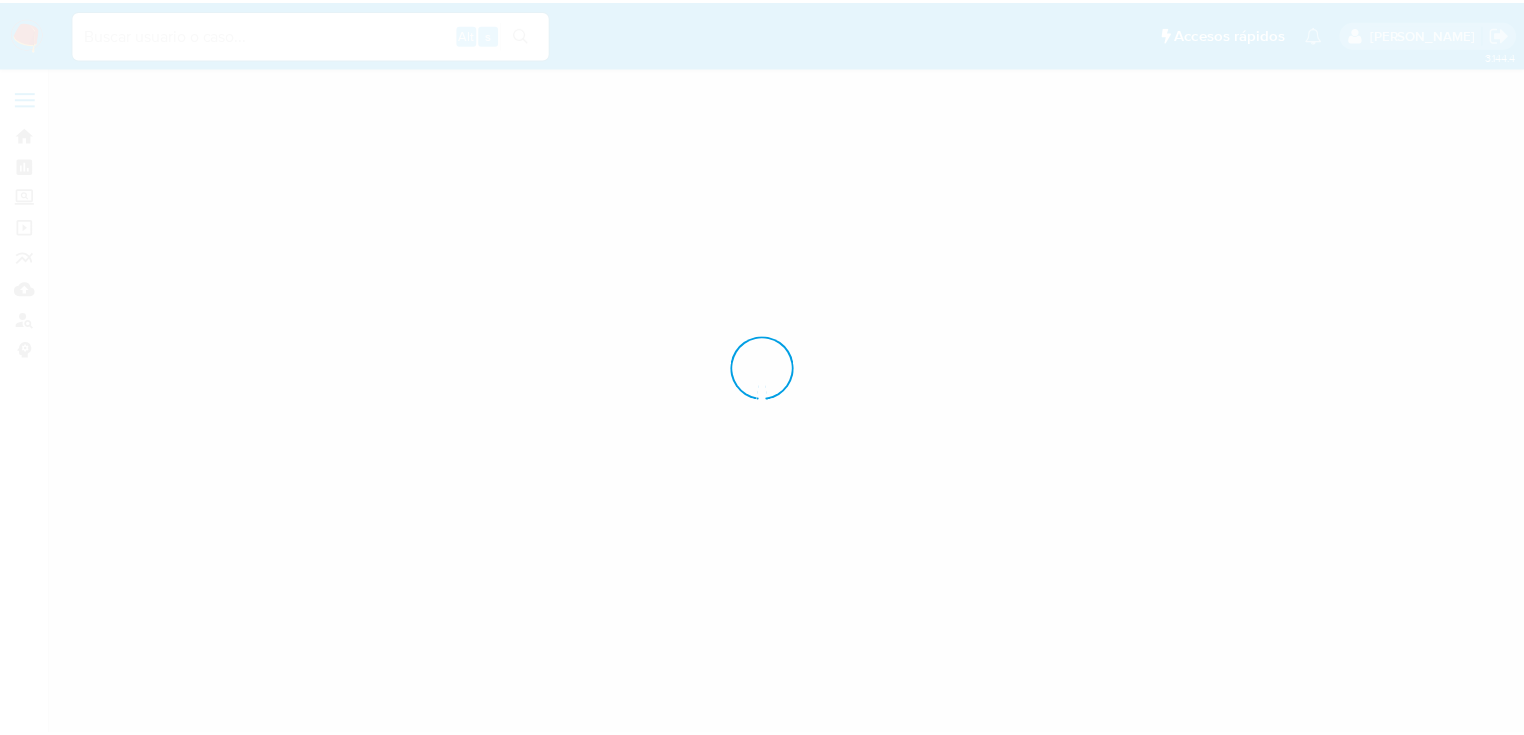 scroll, scrollTop: 0, scrollLeft: 0, axis: both 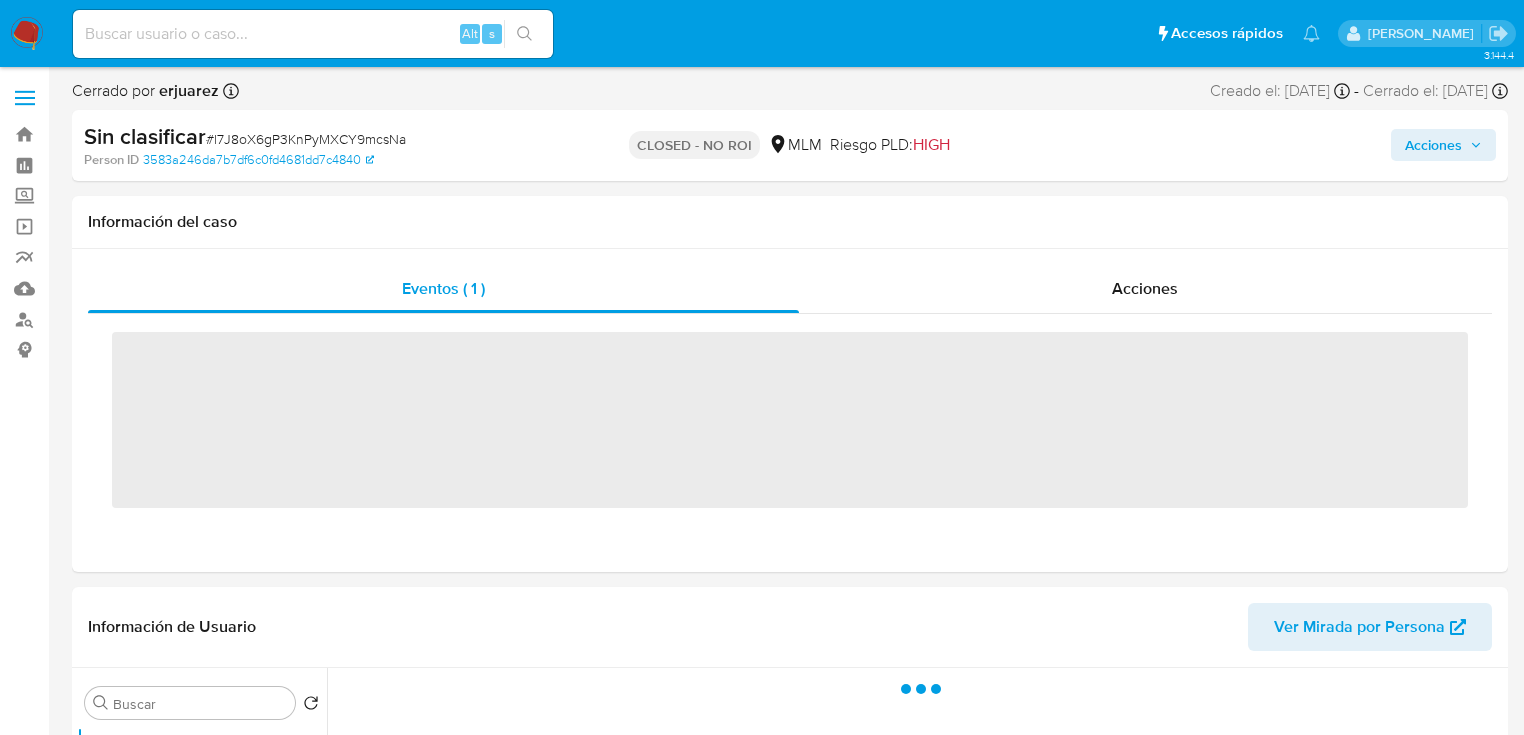 click on "Acciones" at bounding box center (1433, 145) 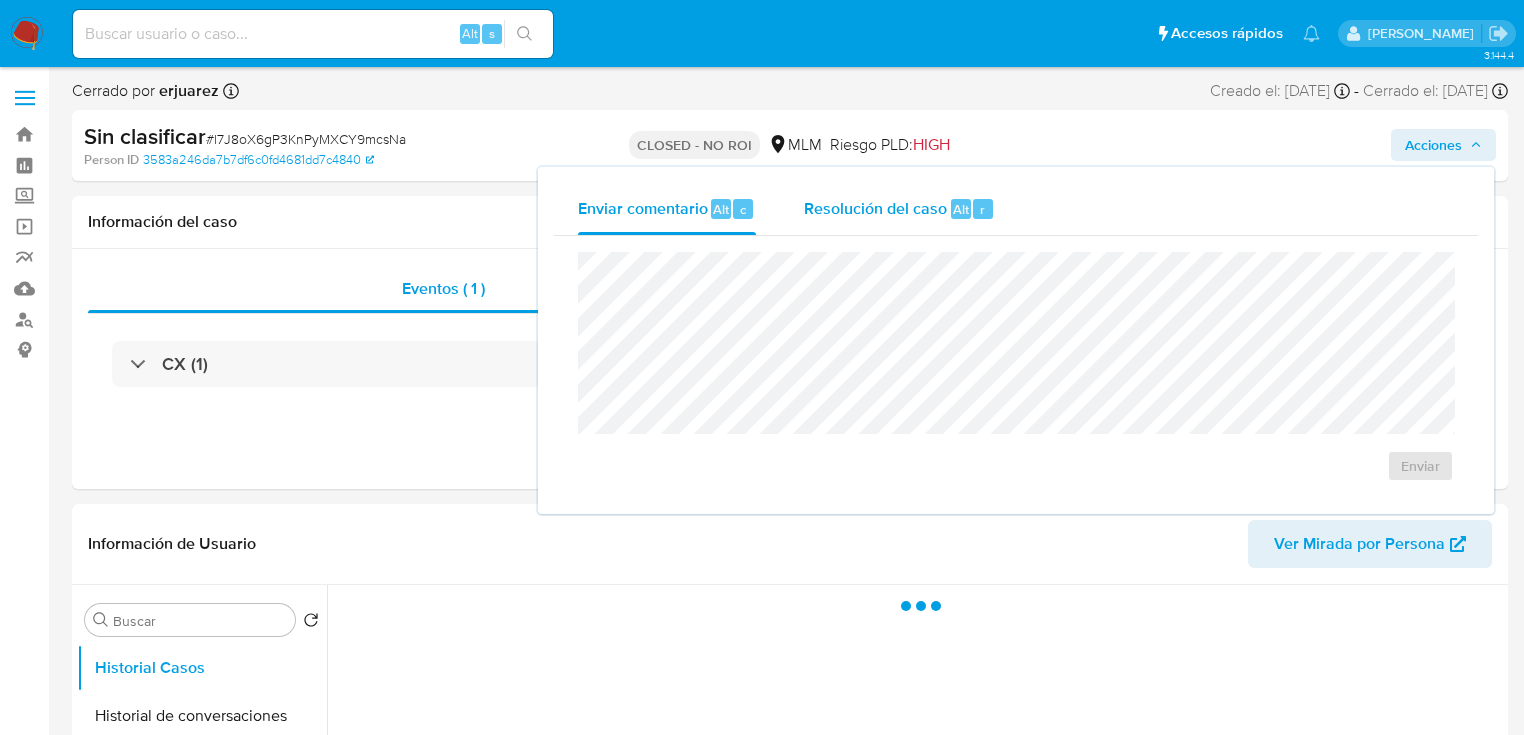 click on "Resolución del caso Alt r" at bounding box center (899, 209) 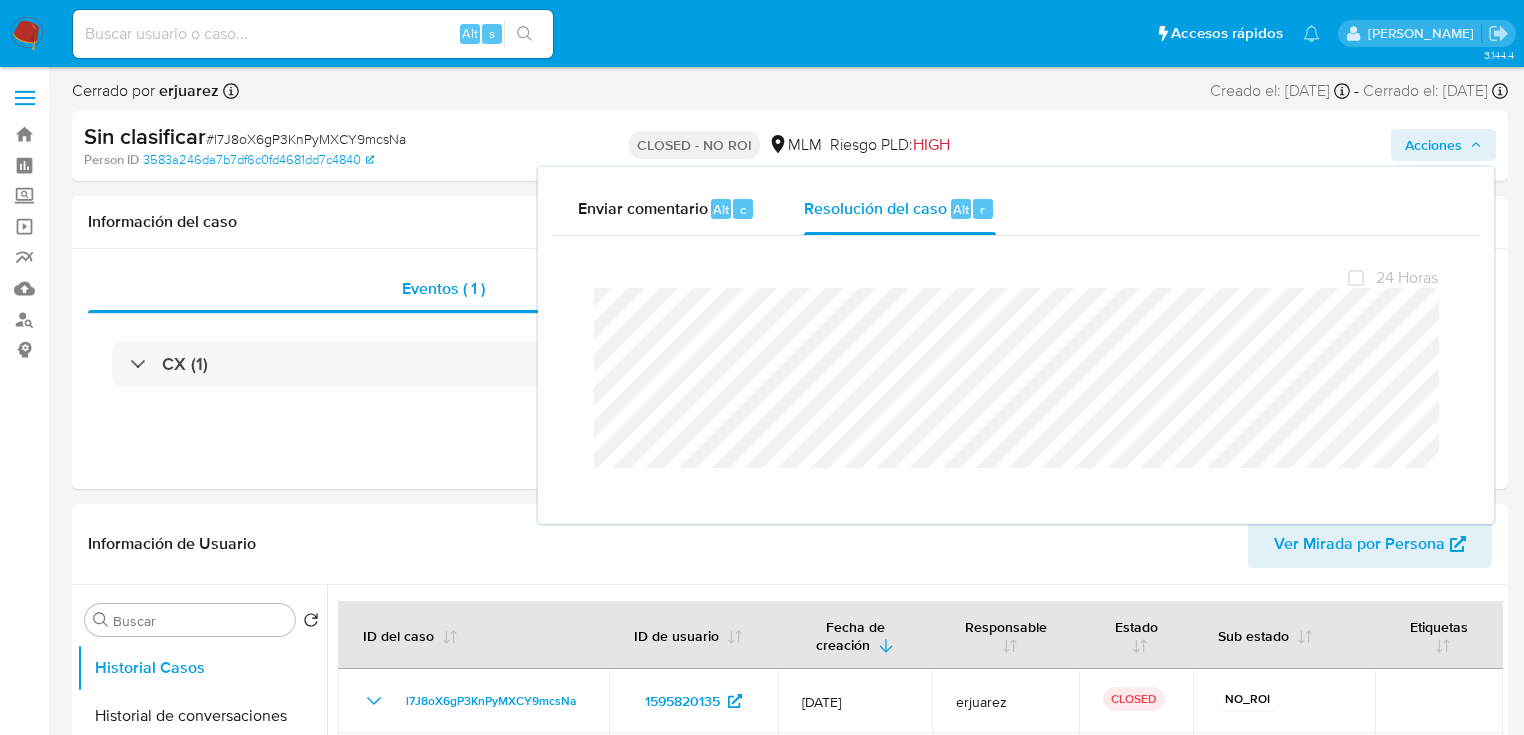 select on "10" 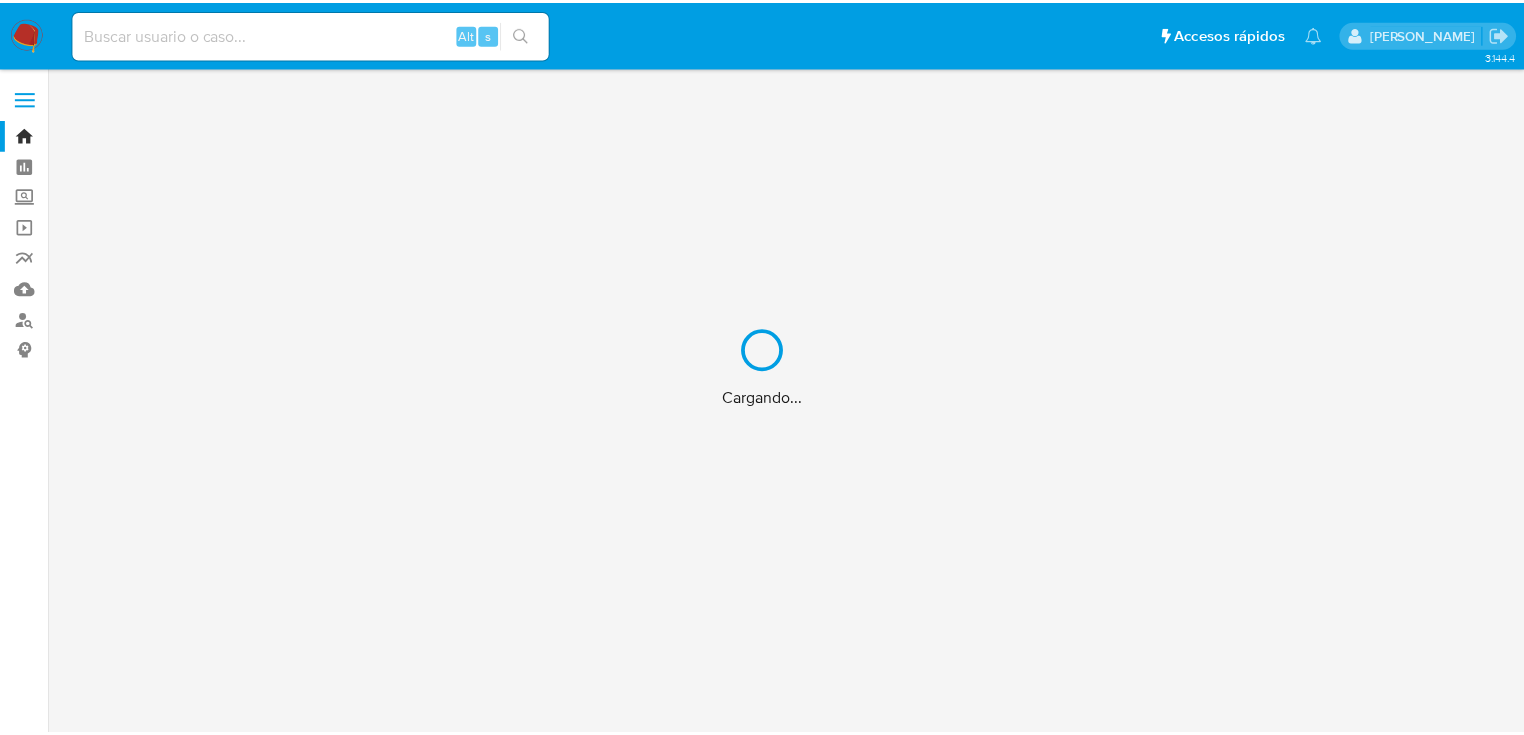 scroll, scrollTop: 0, scrollLeft: 0, axis: both 